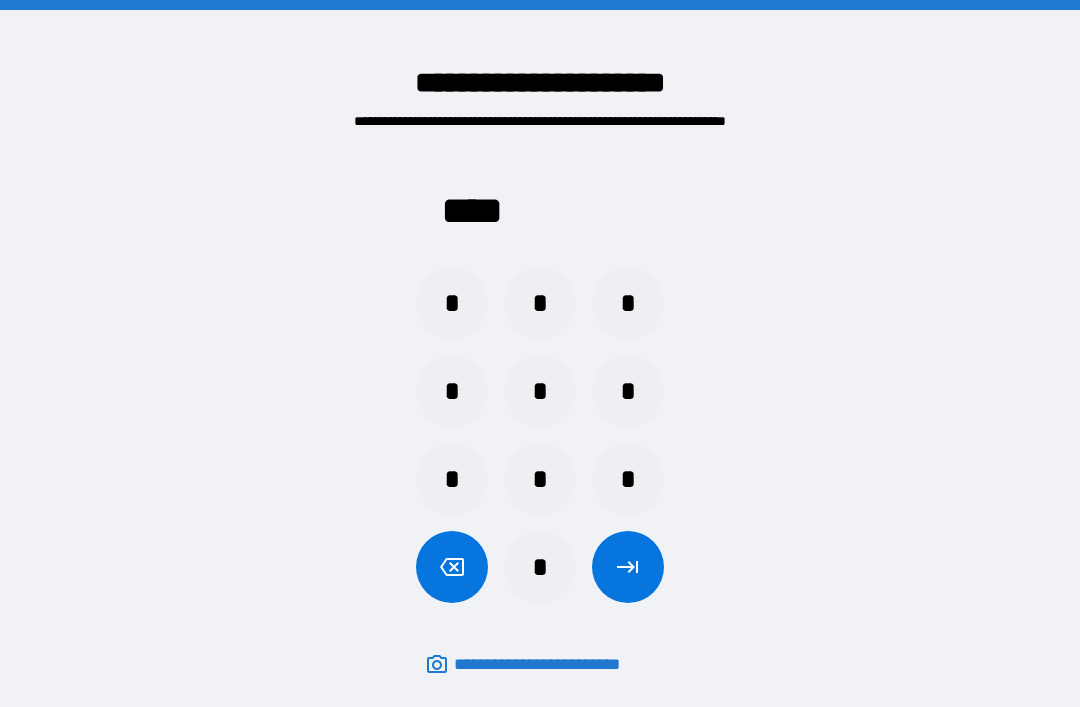 scroll, scrollTop: 64, scrollLeft: 0, axis: vertical 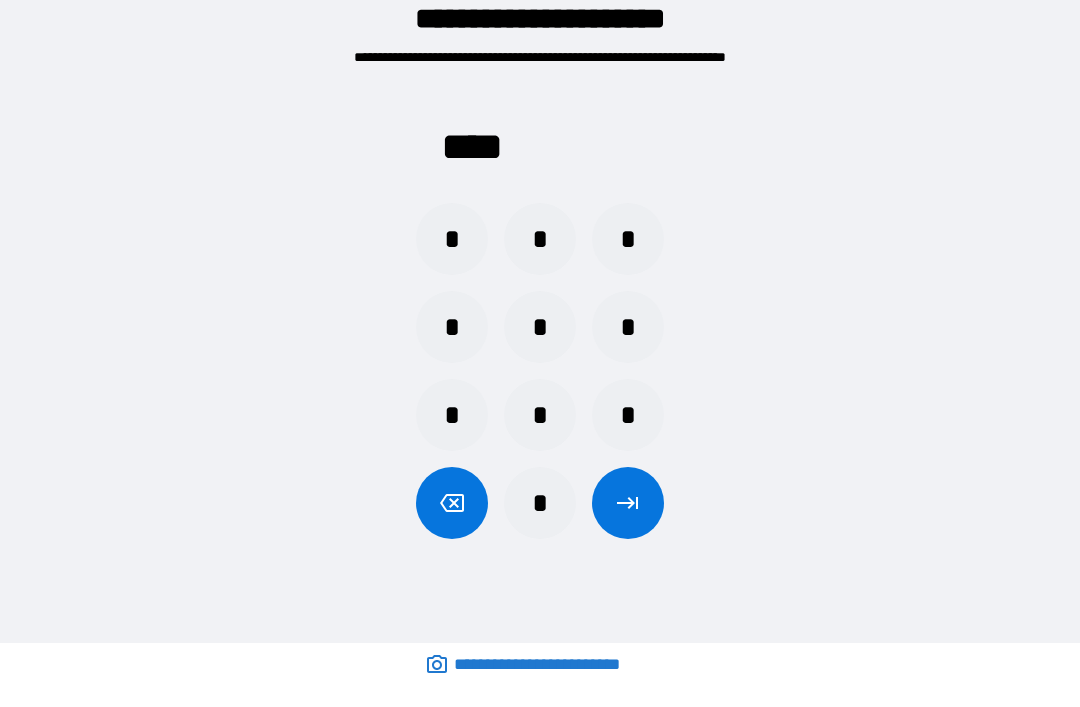 click at bounding box center [628, 503] 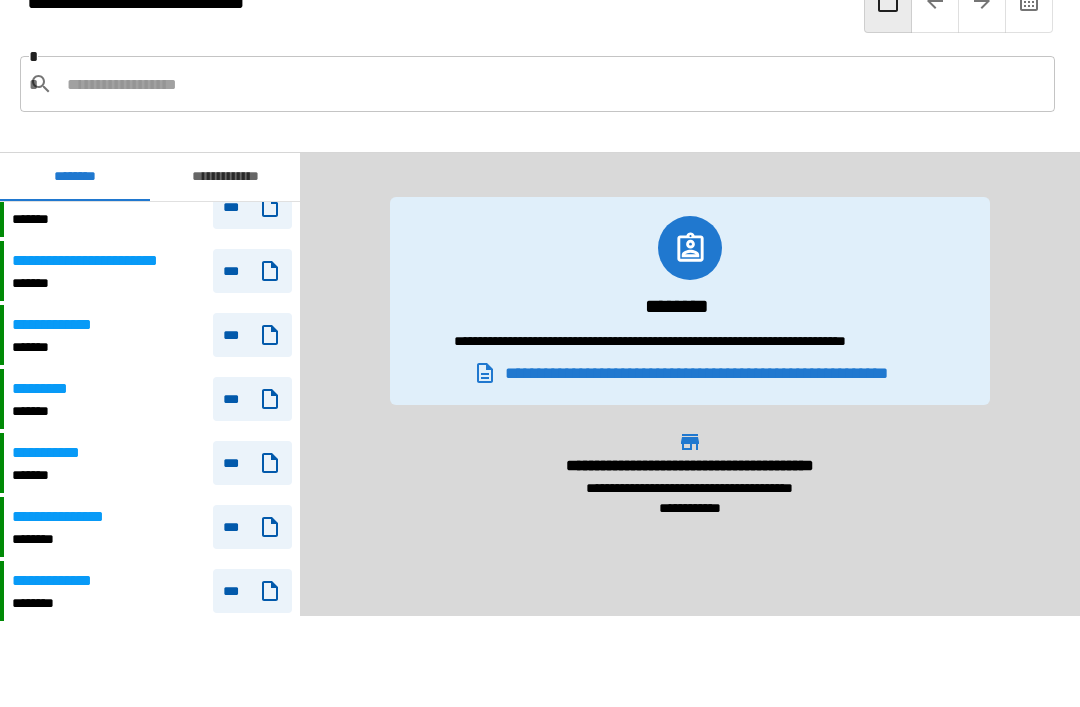 scroll, scrollTop: 934, scrollLeft: 0, axis: vertical 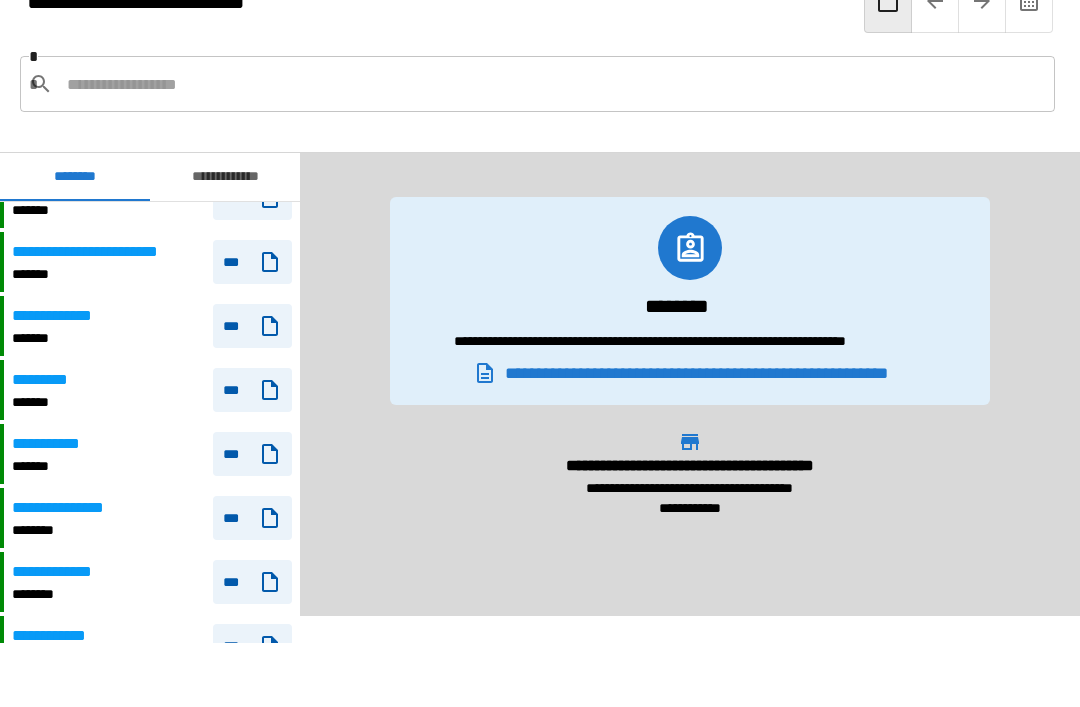 click on "**********" at bounding box center [152, 454] 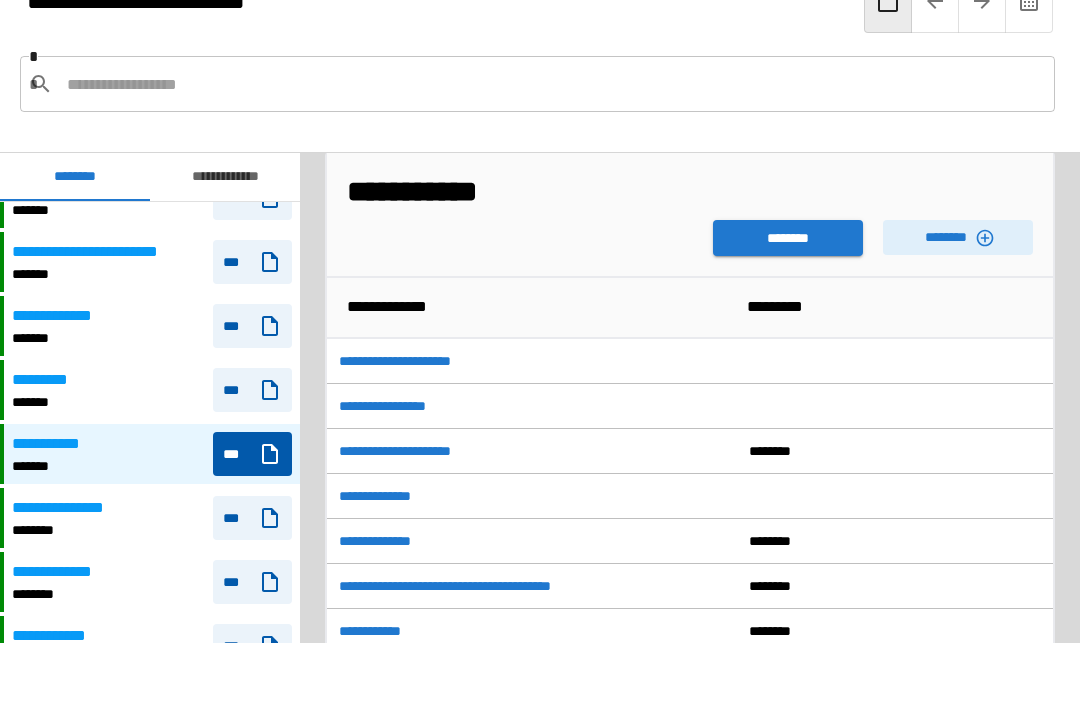scroll, scrollTop: 27, scrollLeft: 0, axis: vertical 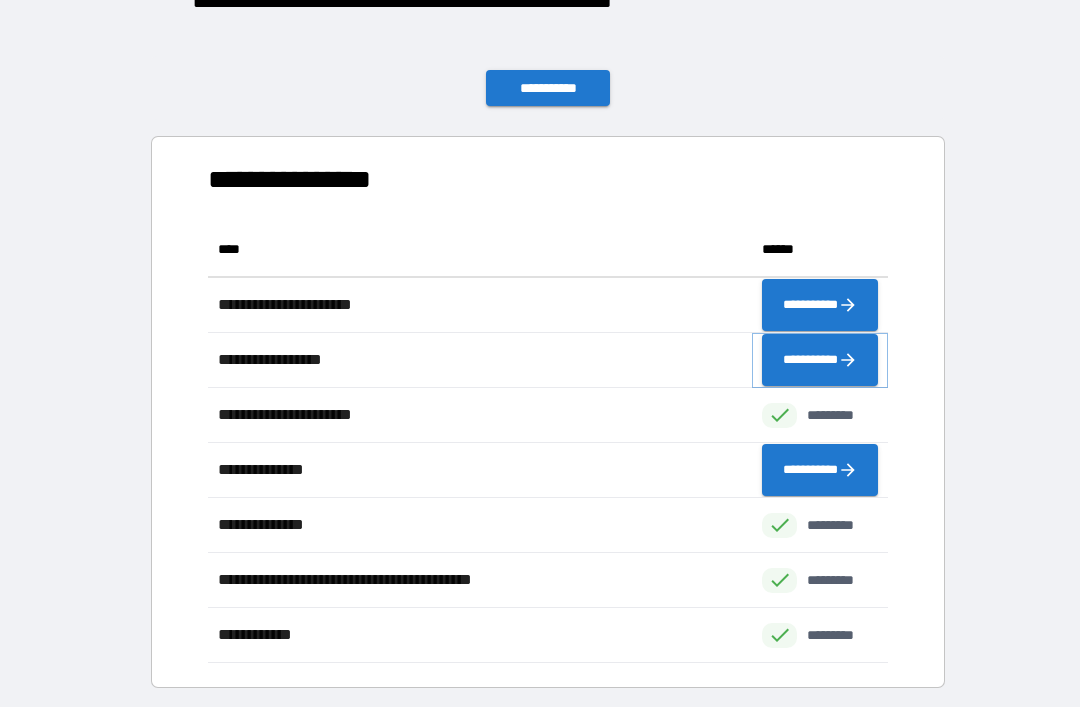 click on "**********" at bounding box center [820, 360] 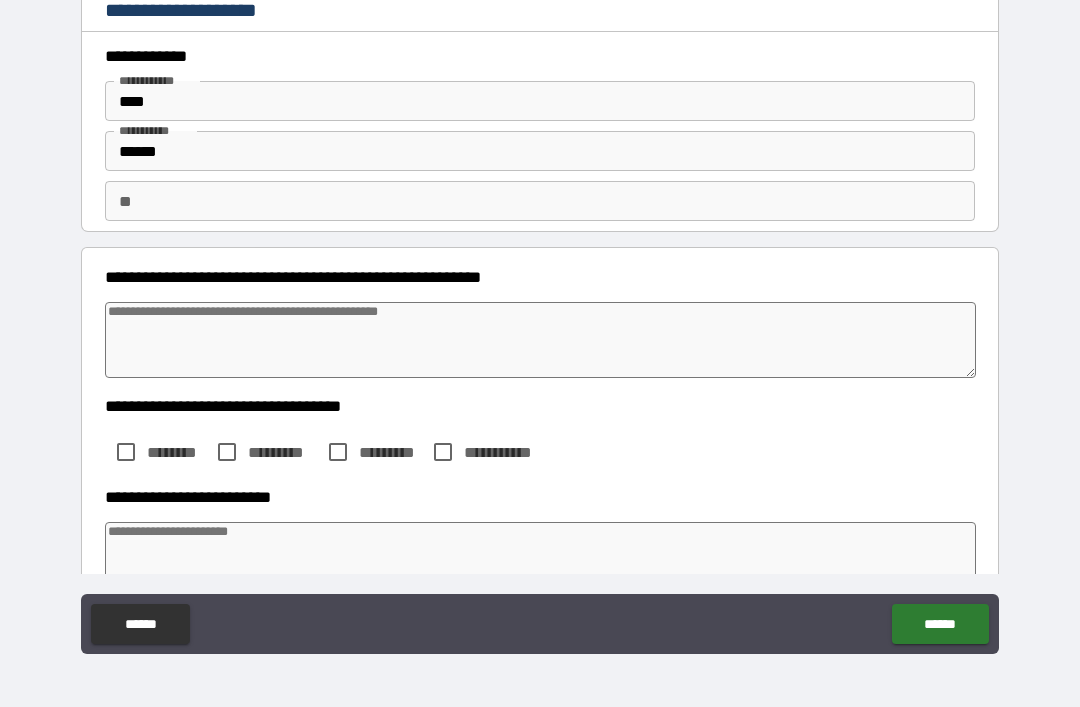 type on "*" 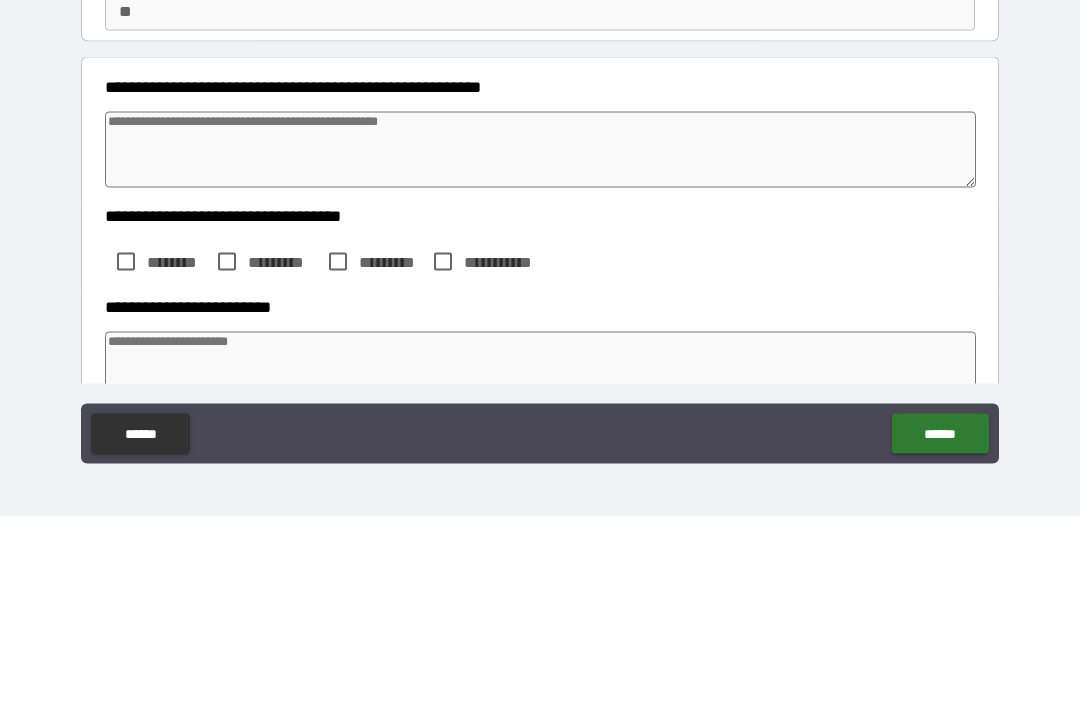 type on "*" 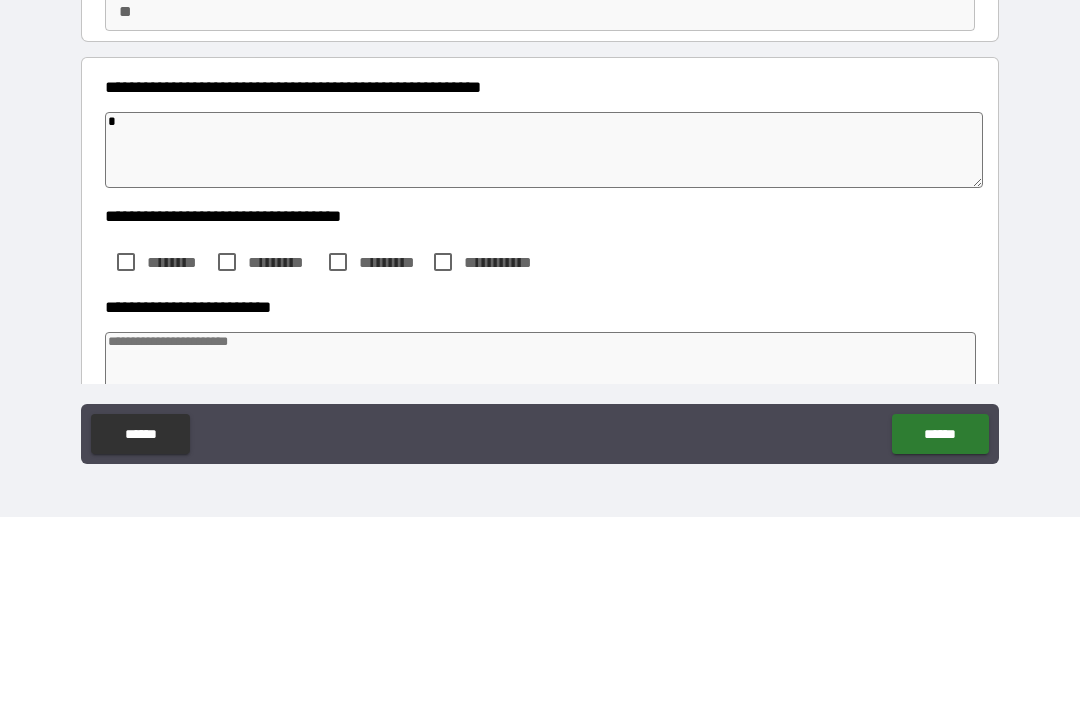 type on "*" 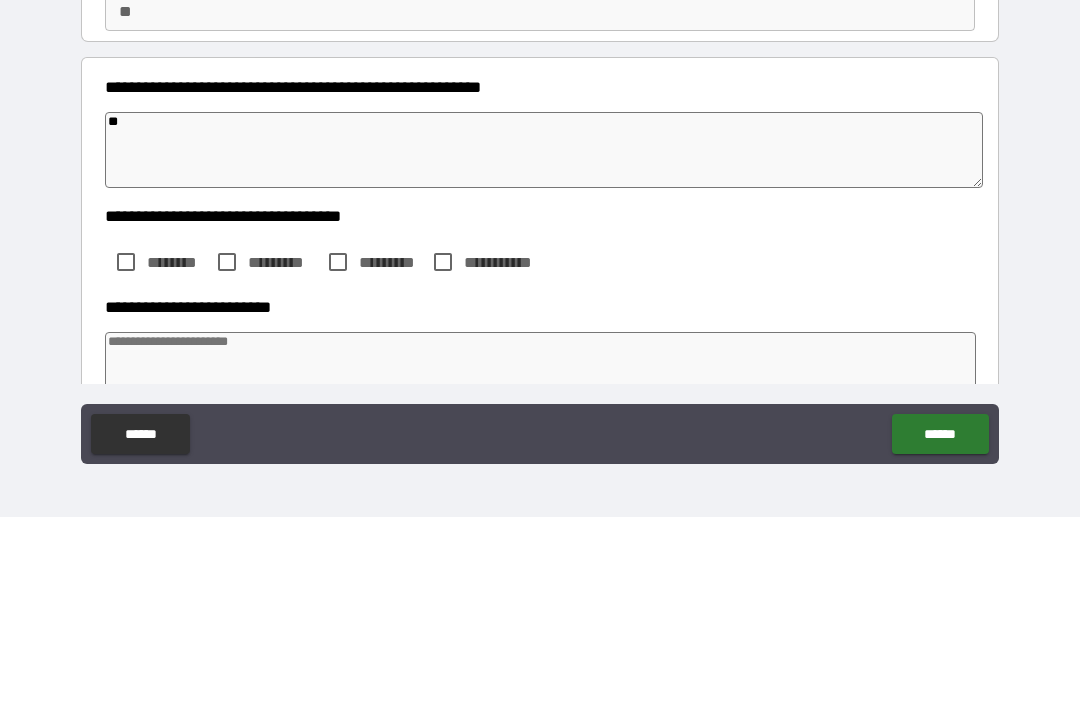 type on "*" 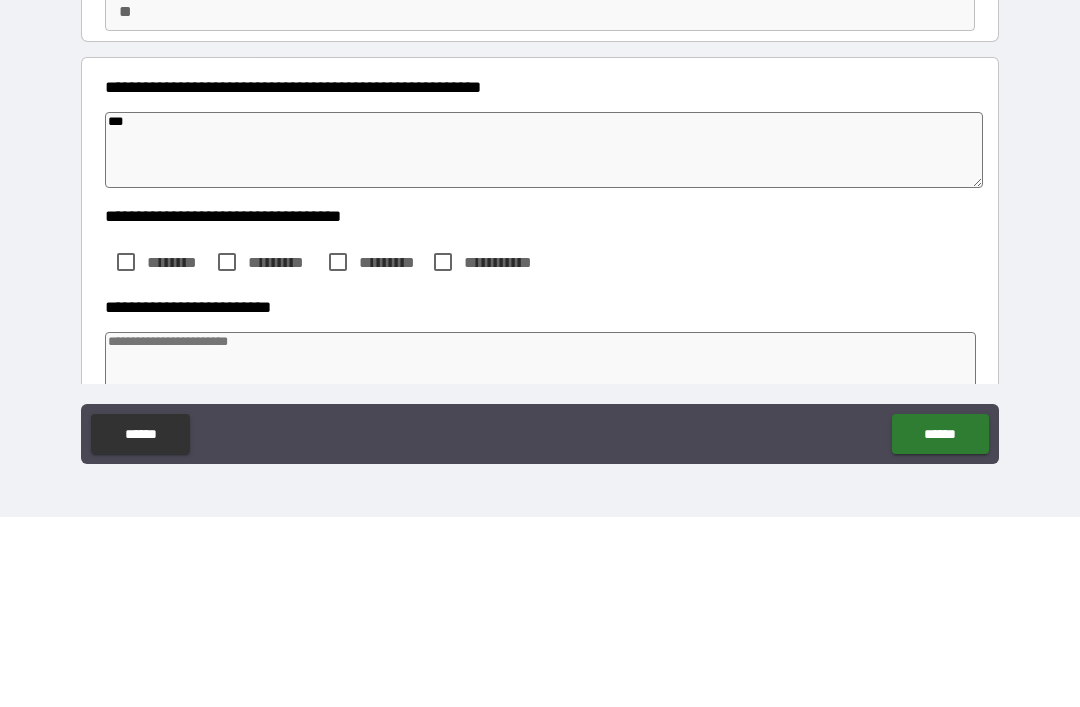type on "*" 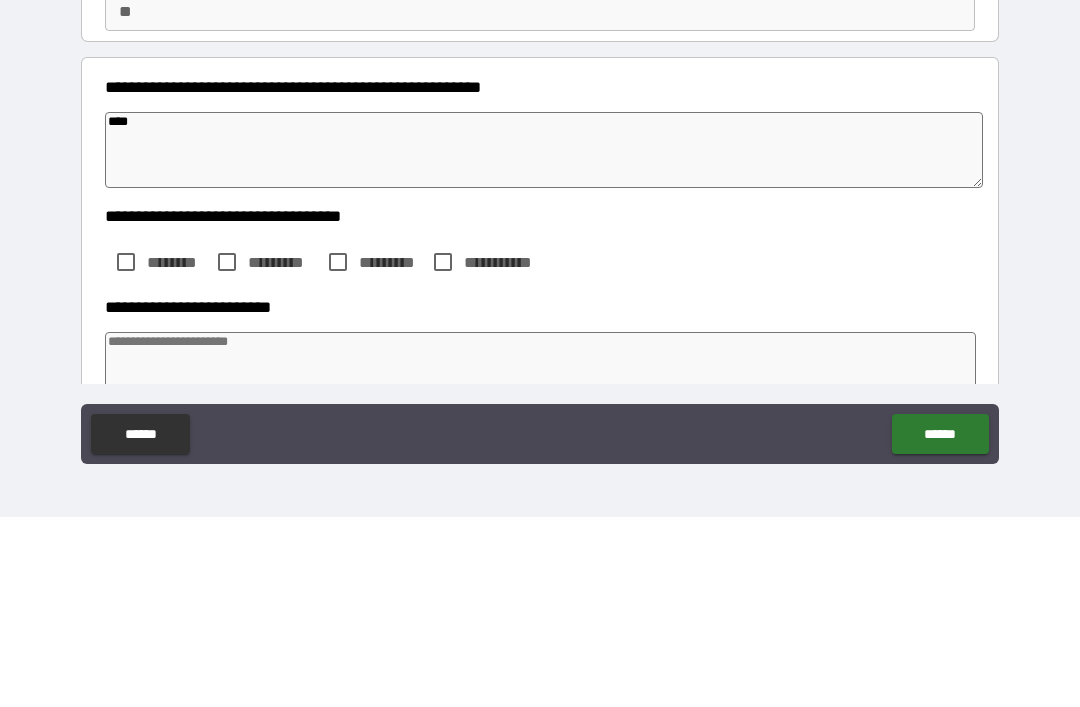 type on "*" 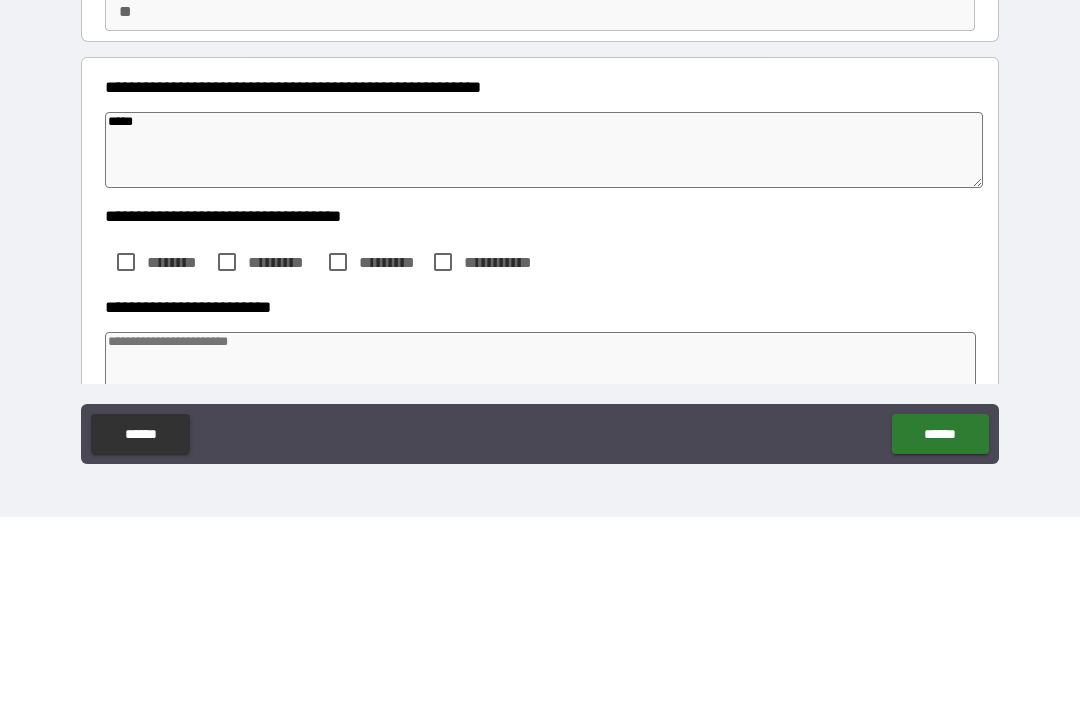 type on "*" 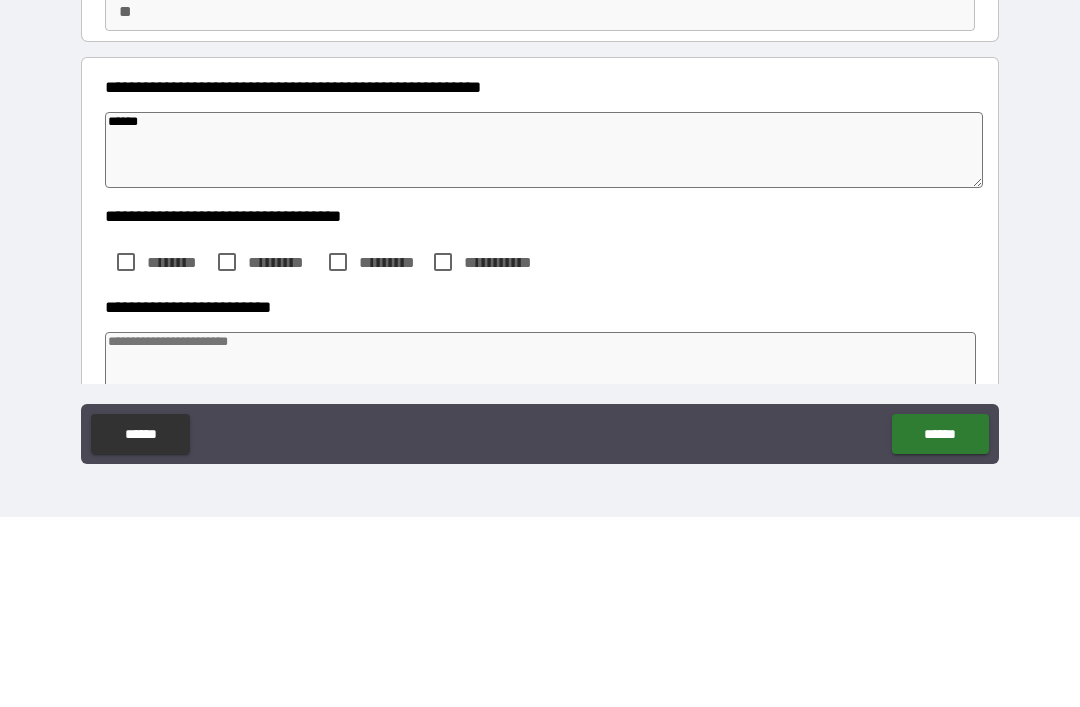 type on "*" 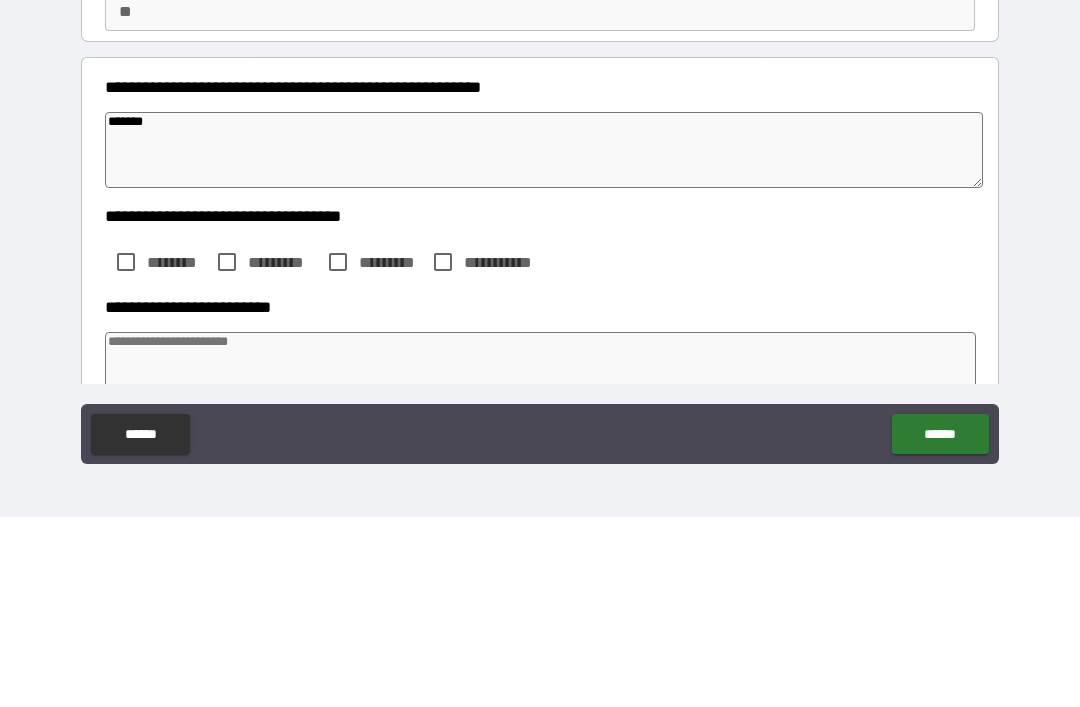 type on "*" 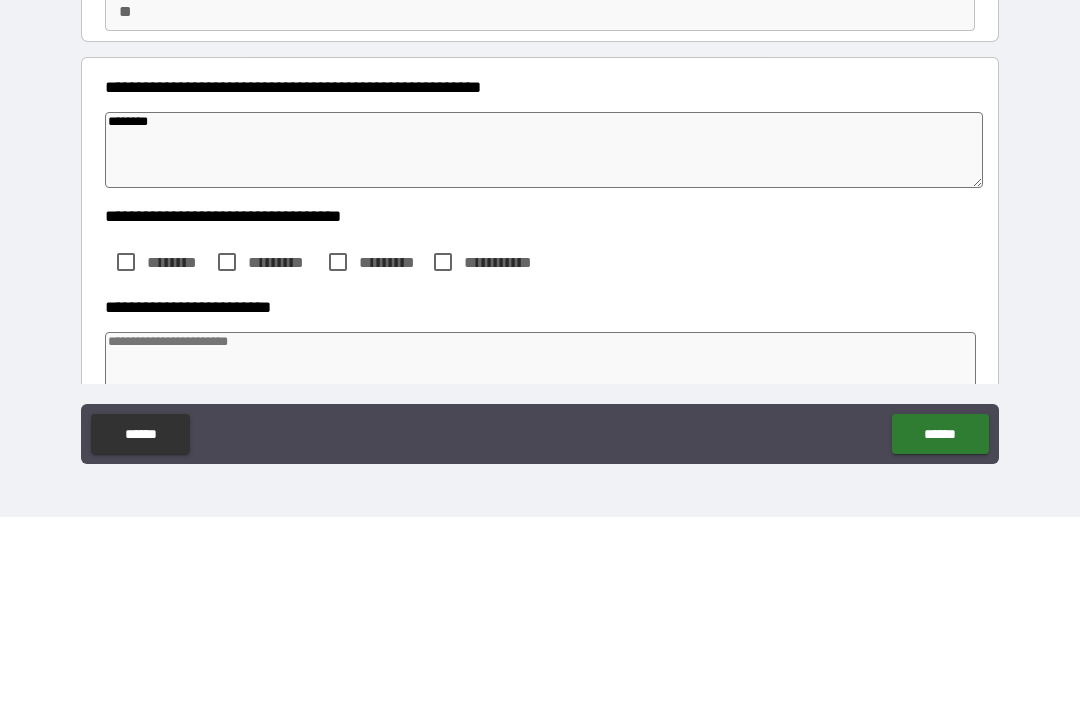 type on "*" 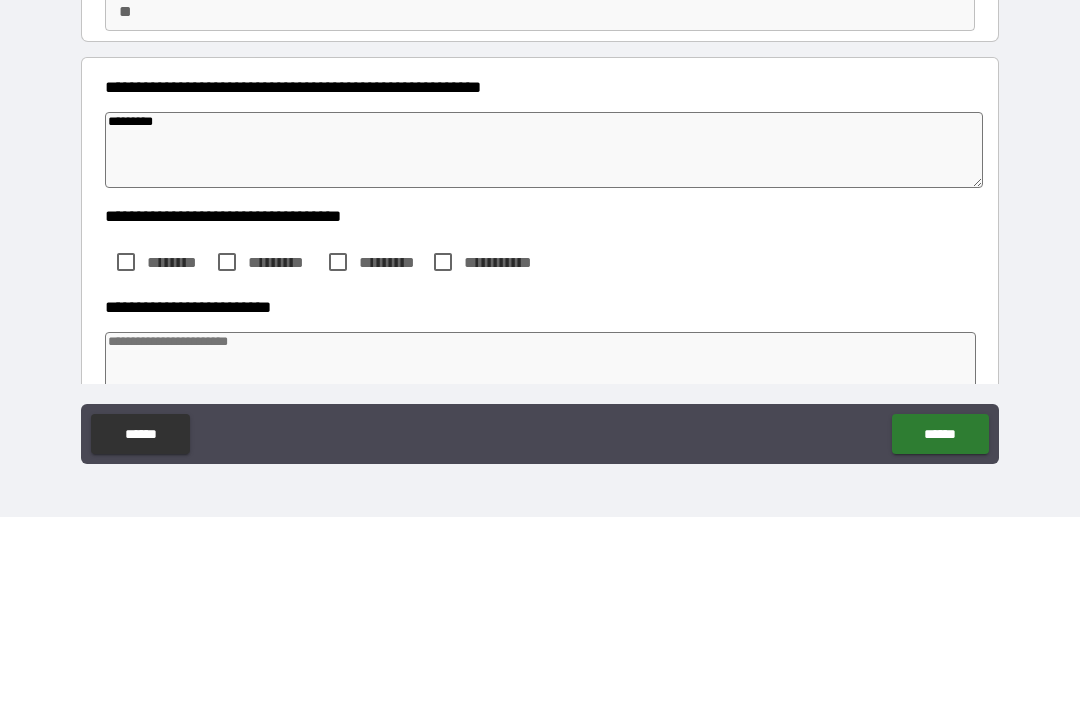type on "*" 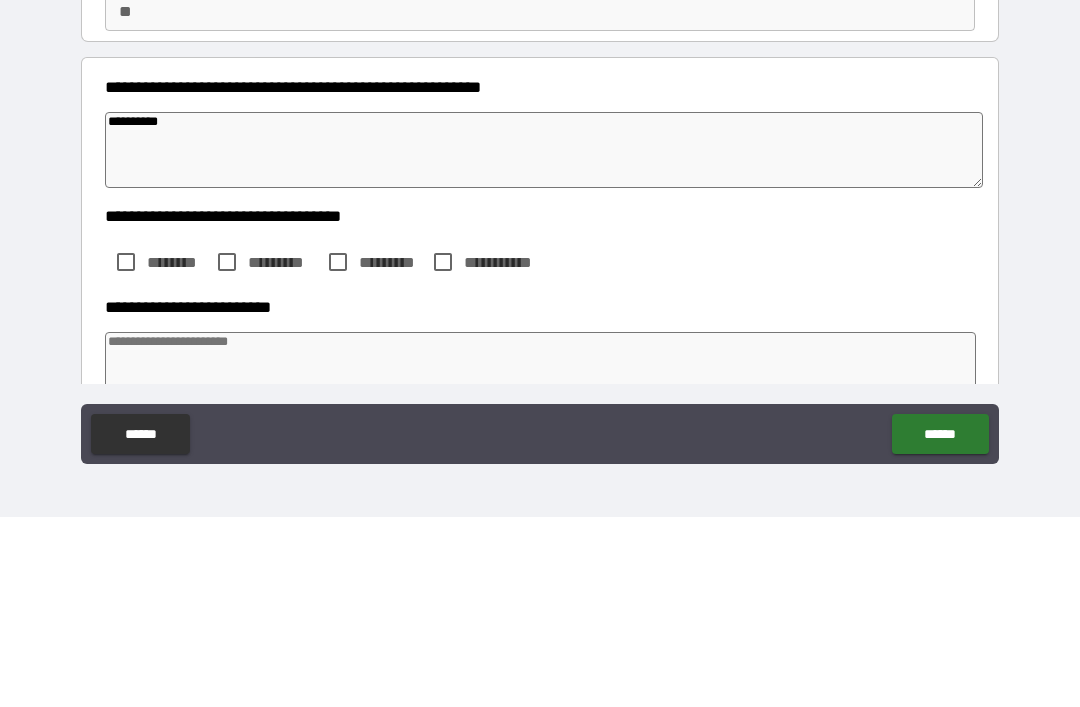 type on "*" 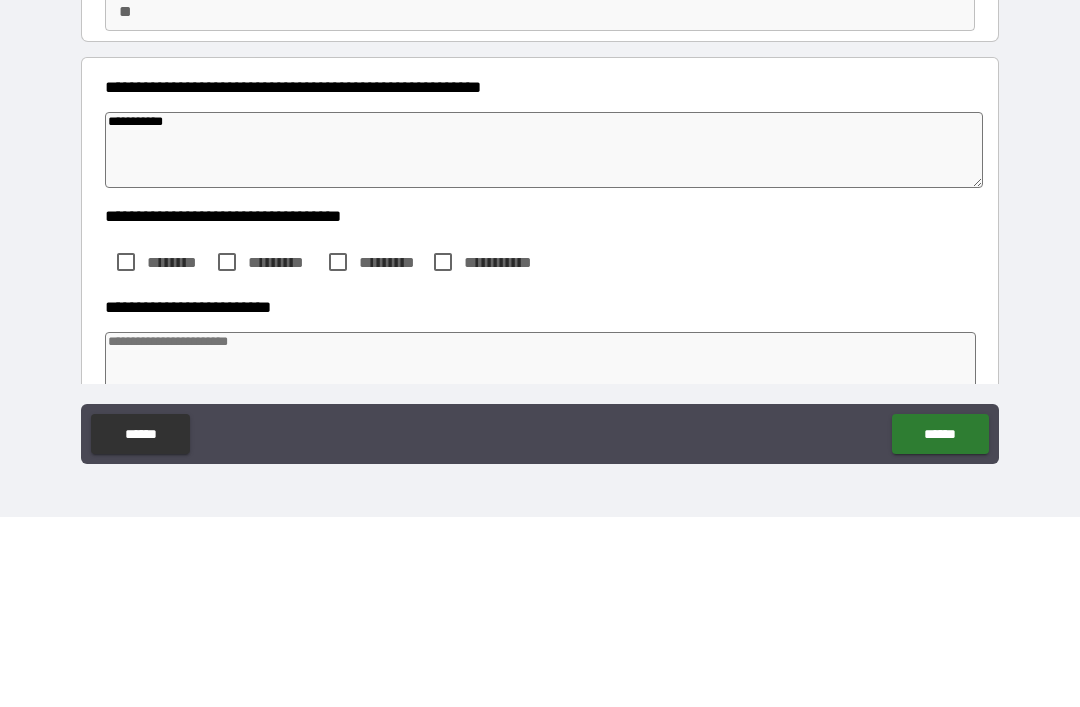 type on "*" 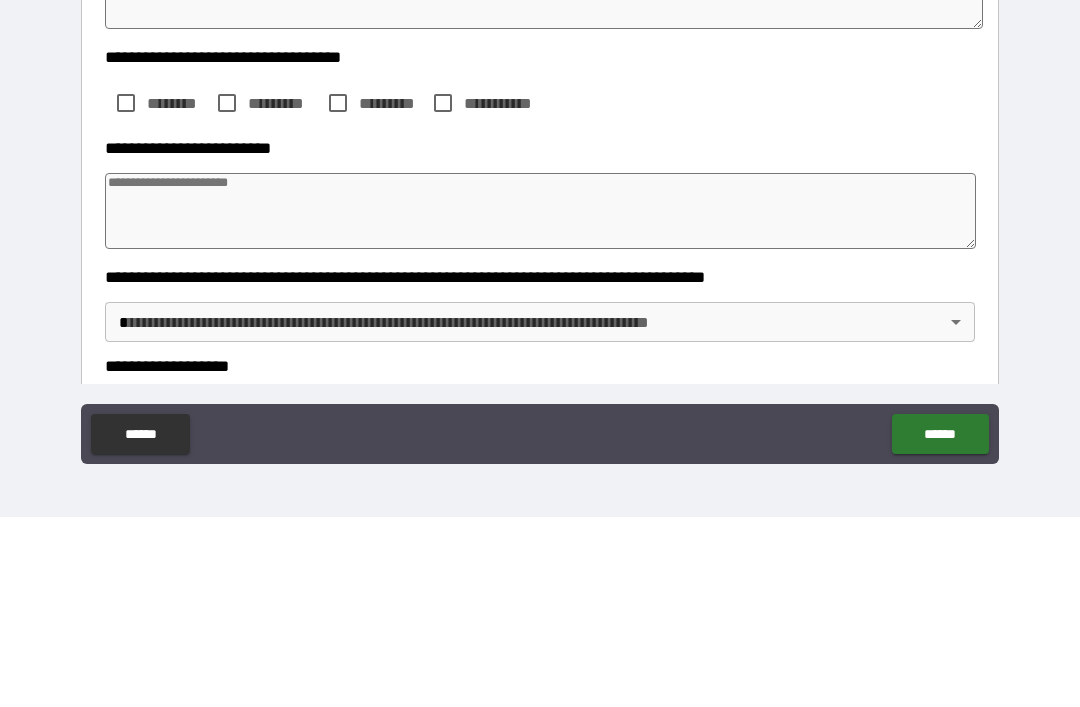 scroll, scrollTop: 162, scrollLeft: 0, axis: vertical 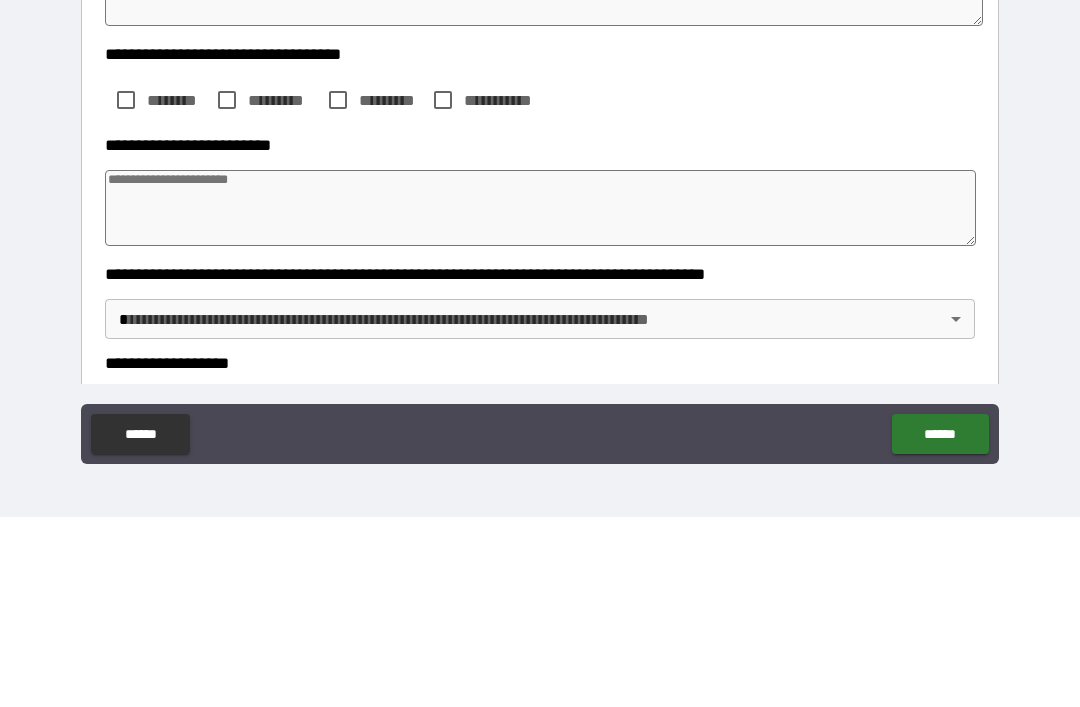 type on "**********" 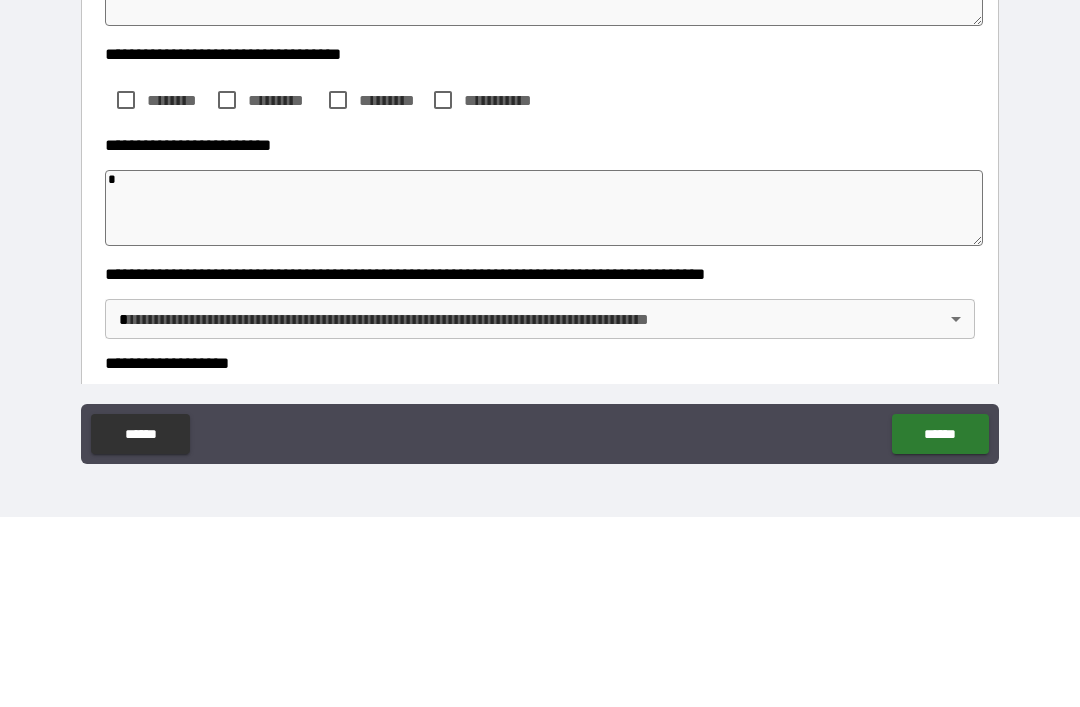 type on "*" 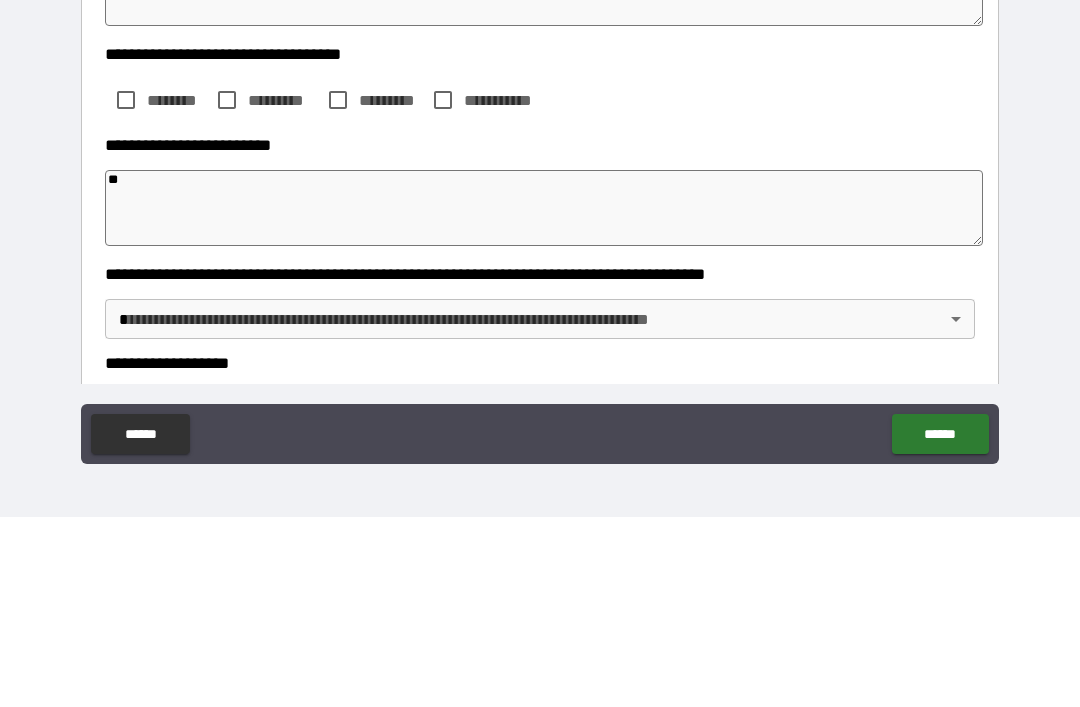 type on "*" 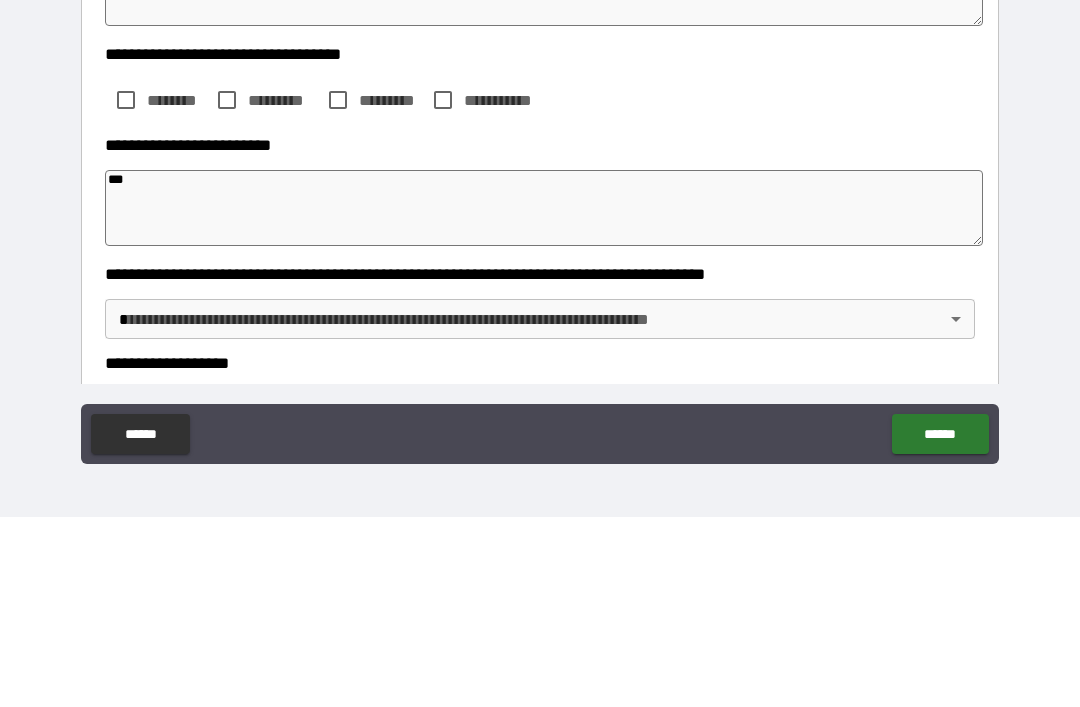 type on "*" 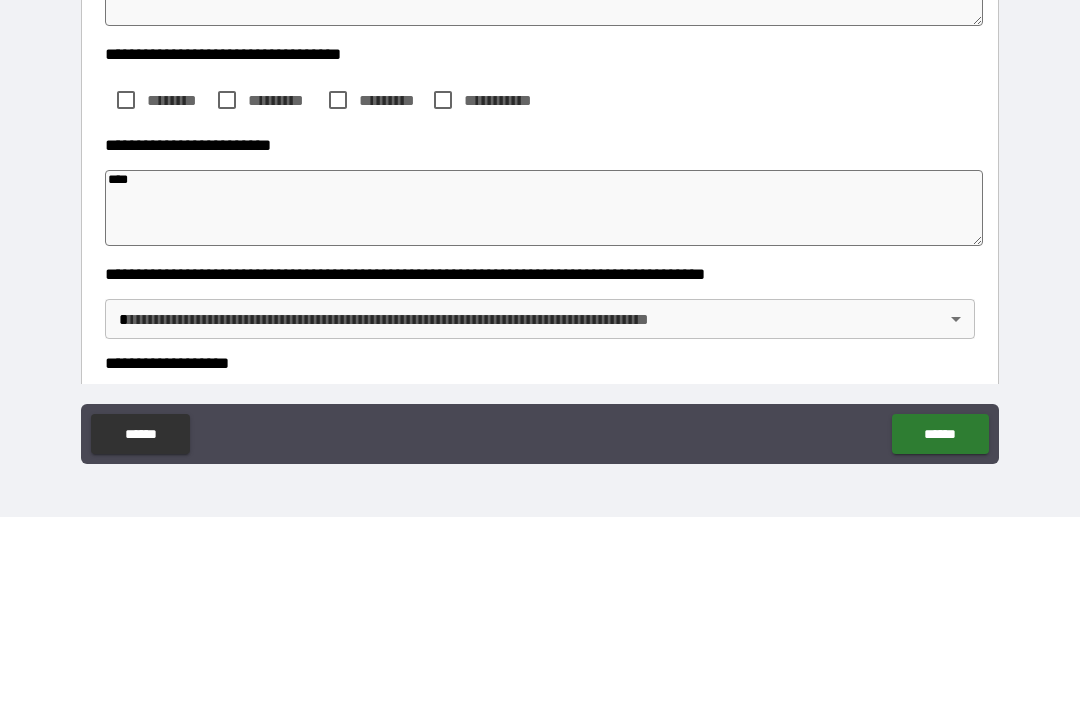 type on "*" 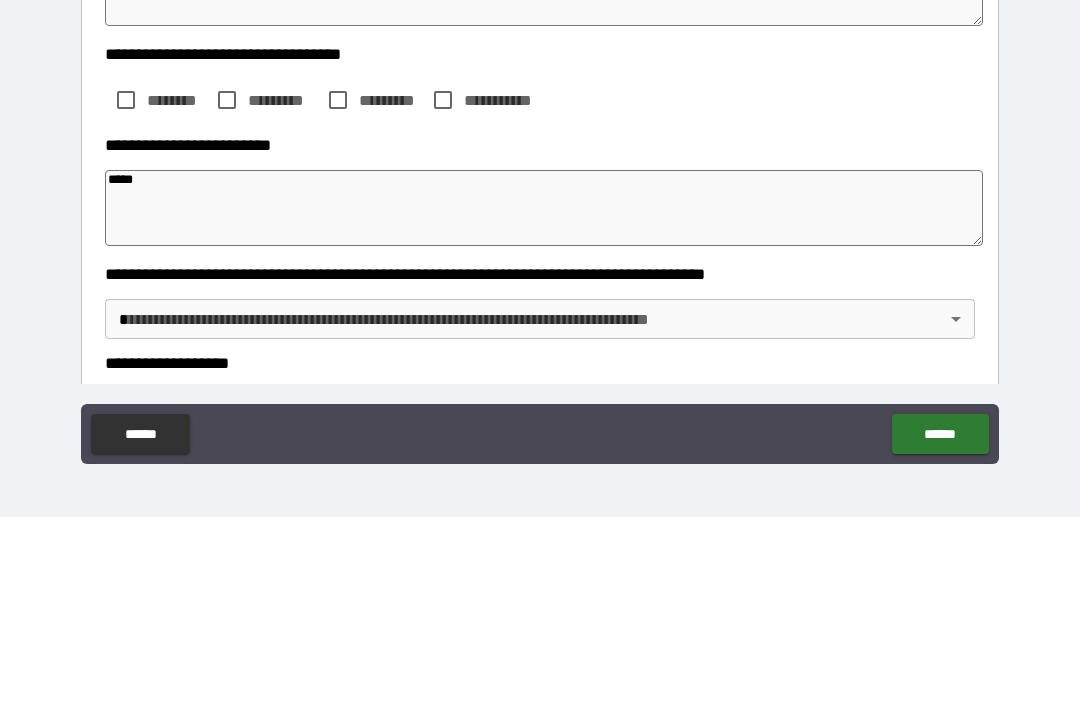 type on "*" 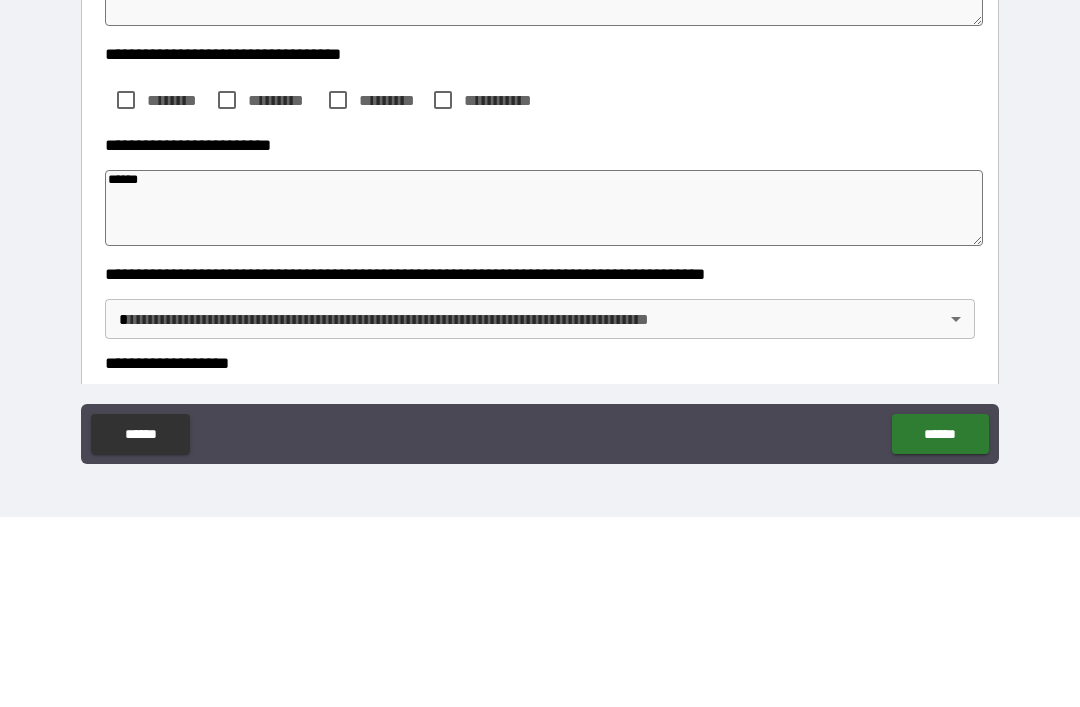 type on "*" 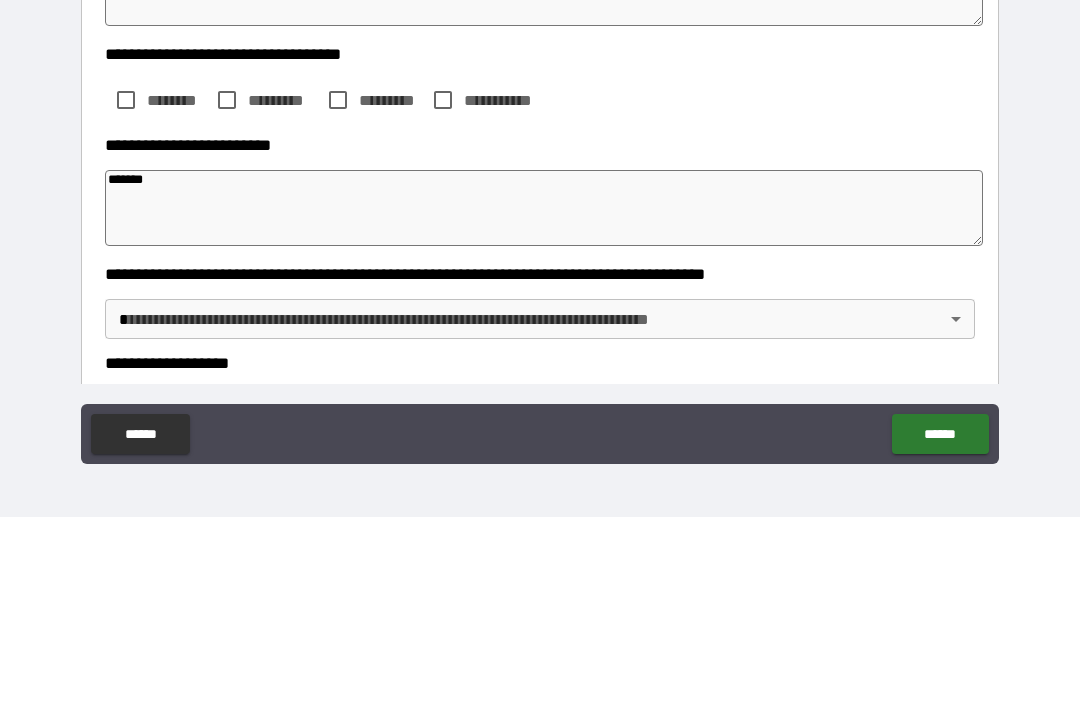 type on "*" 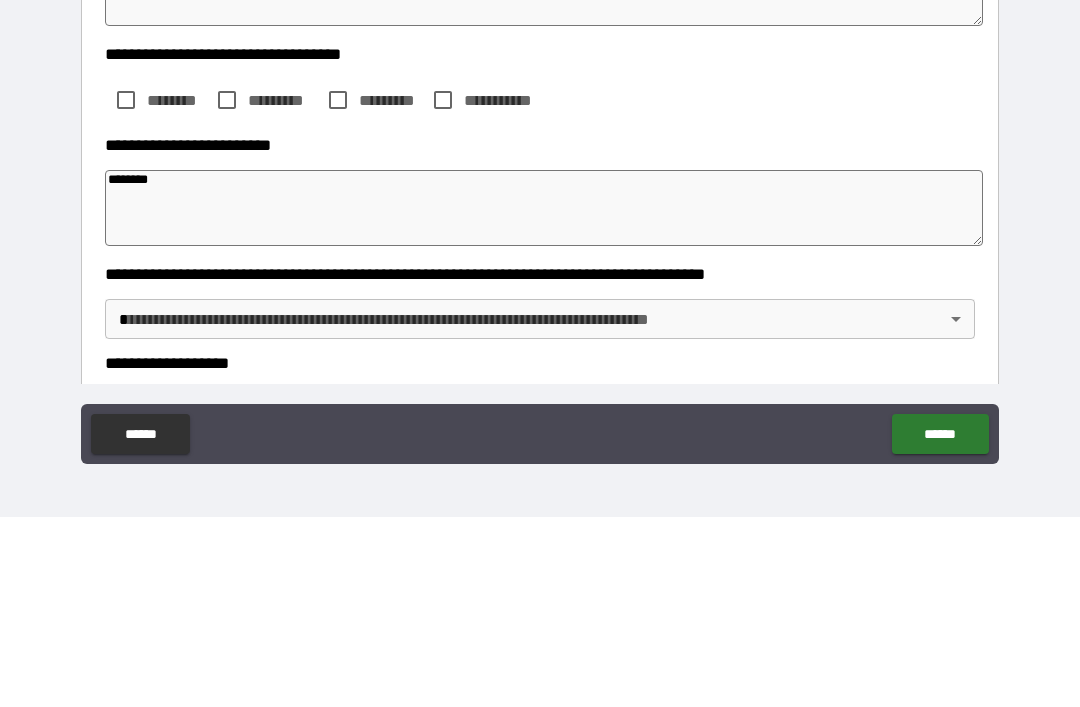 type 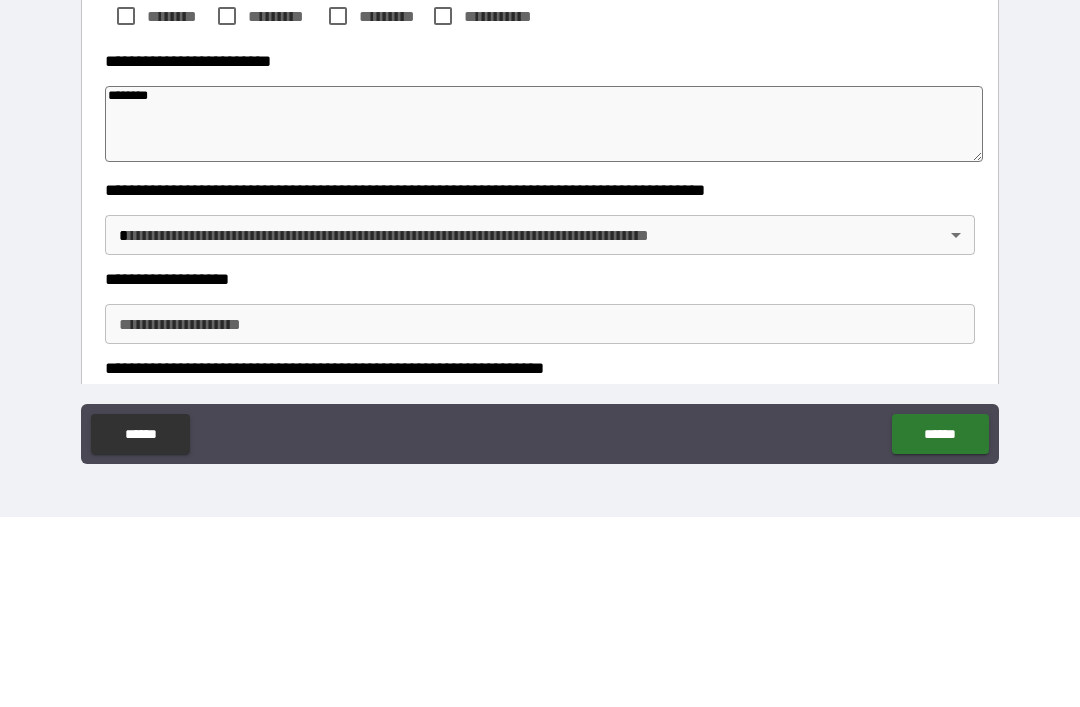scroll, scrollTop: 255, scrollLeft: 0, axis: vertical 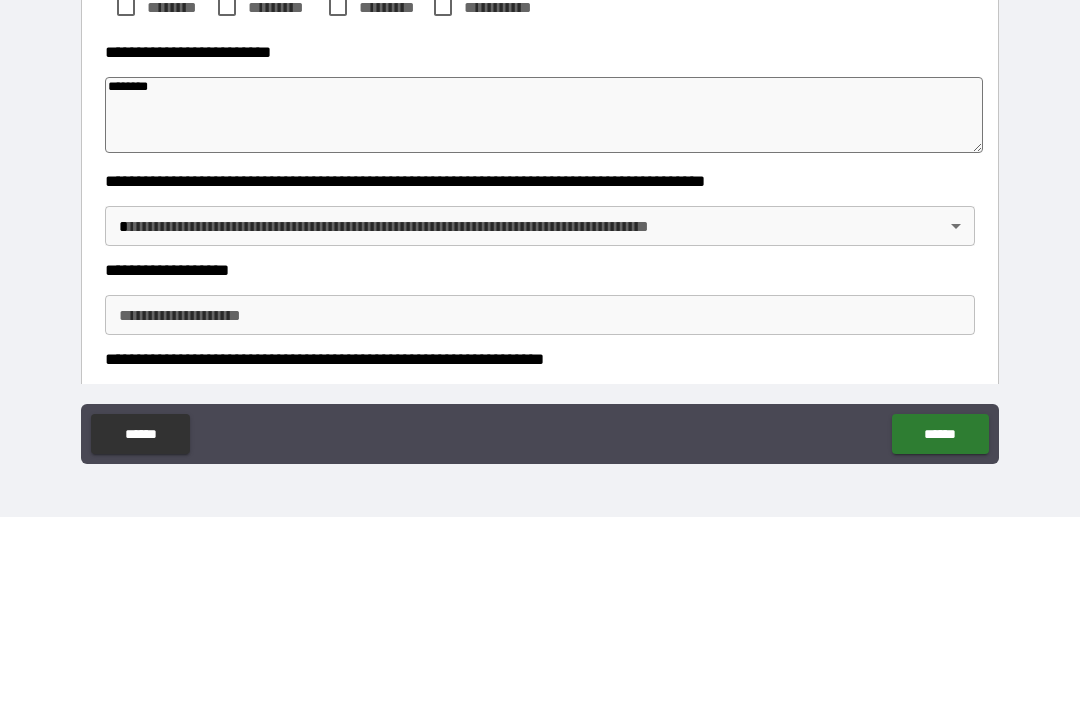click on "**********" at bounding box center (540, 321) 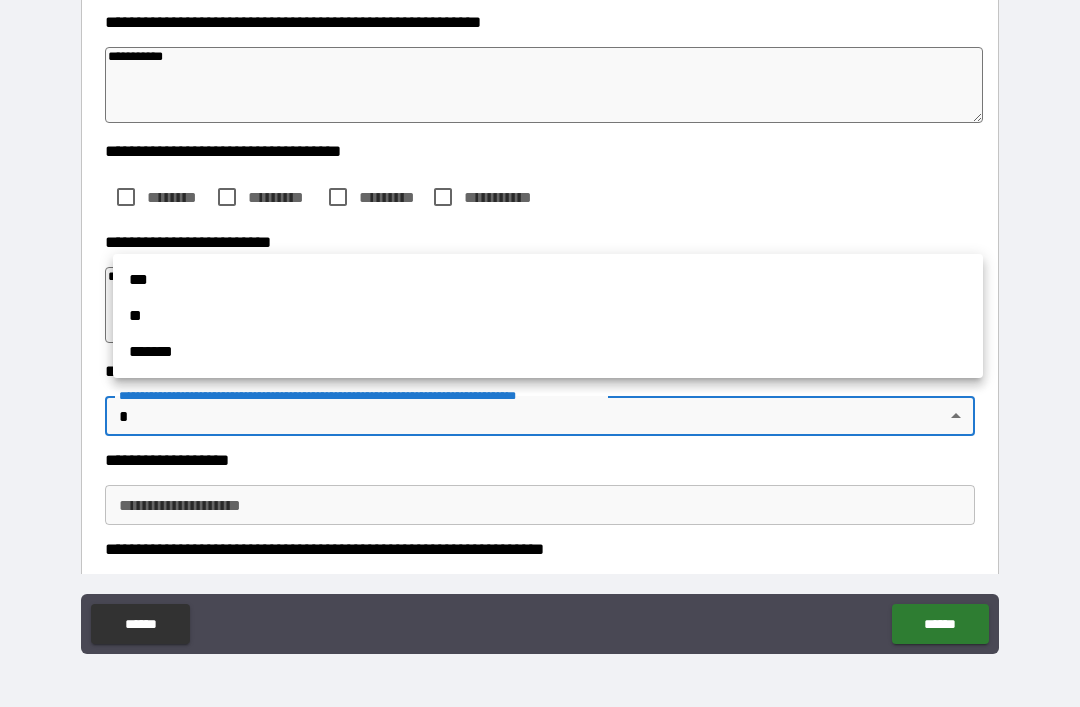 click on "**" at bounding box center (548, 316) 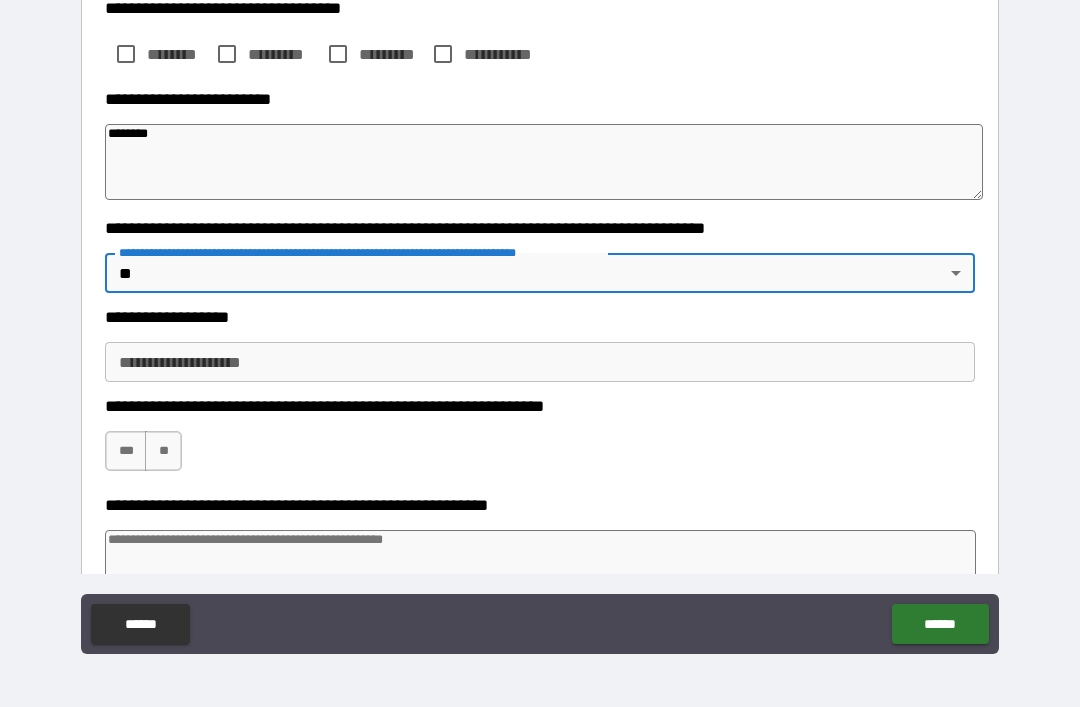 scroll, scrollTop: 425, scrollLeft: 0, axis: vertical 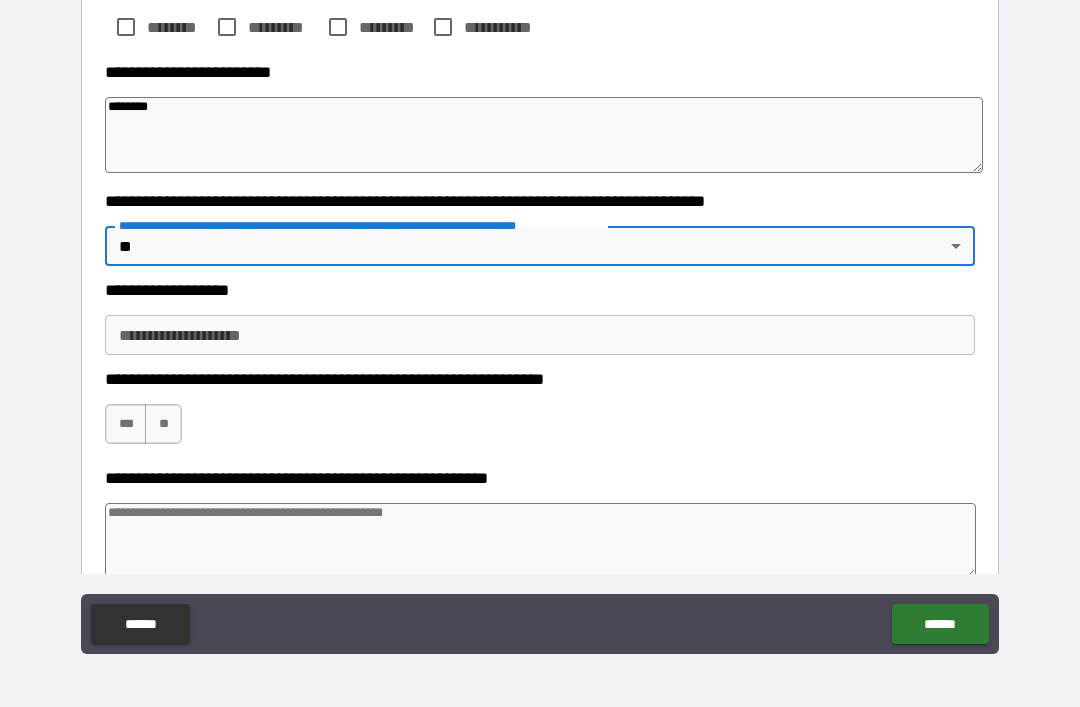 click on "**********" at bounding box center [540, 335] 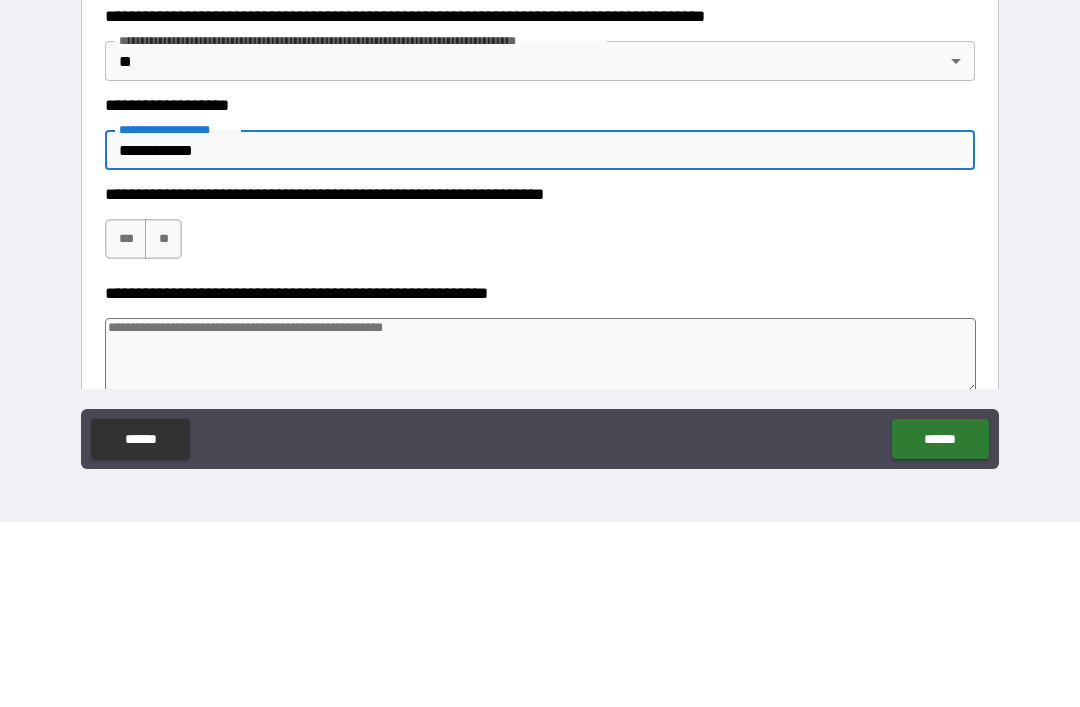 click on "***" at bounding box center (126, 424) 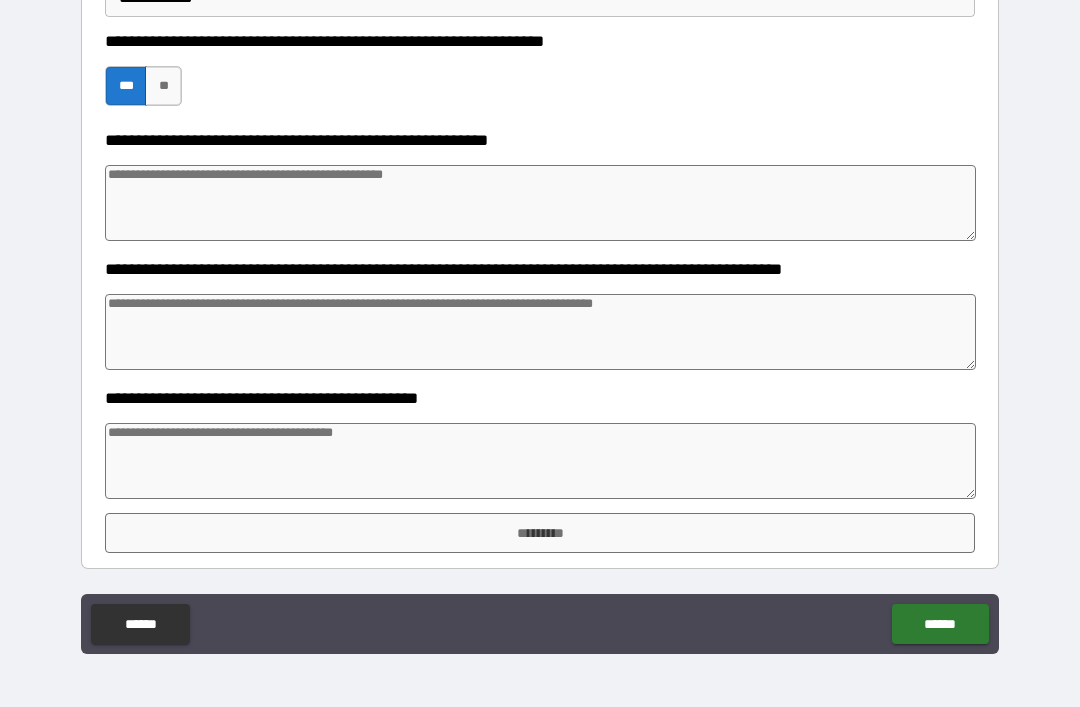 scroll, scrollTop: 763, scrollLeft: 0, axis: vertical 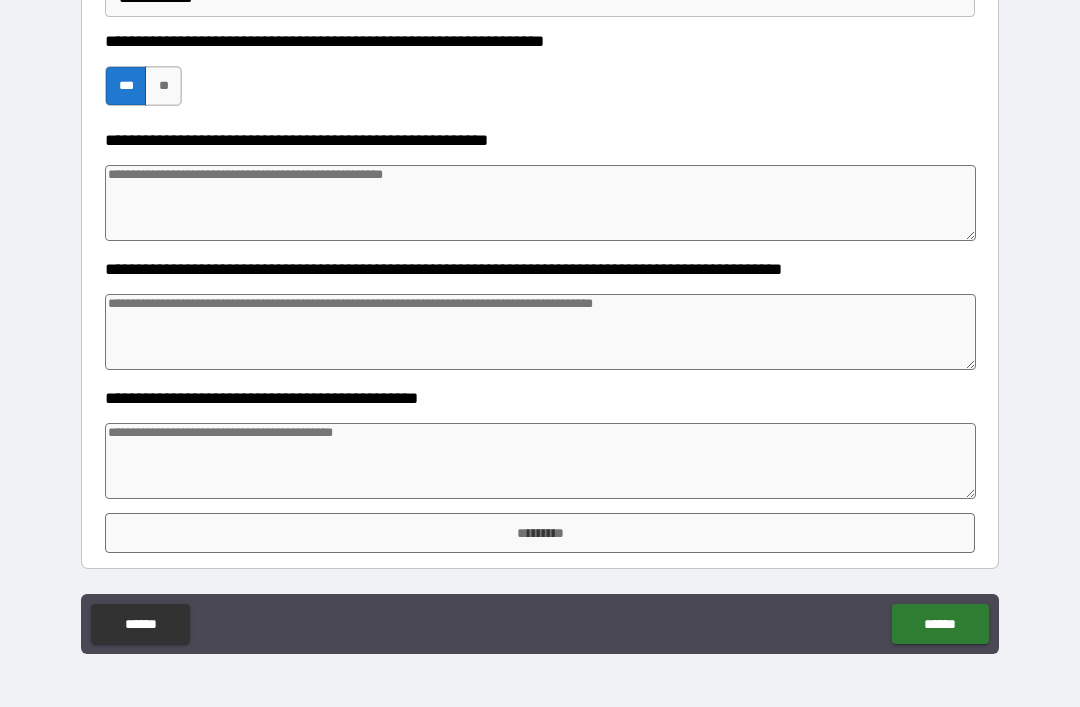 click at bounding box center [540, 461] 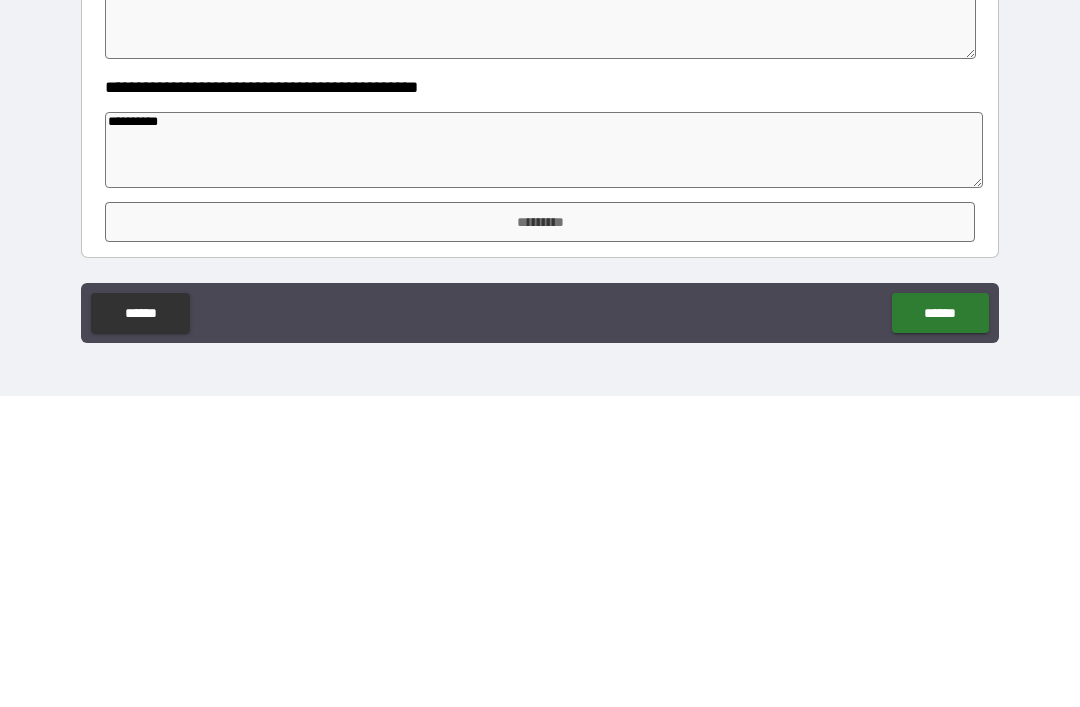 click on "*********" at bounding box center [540, 533] 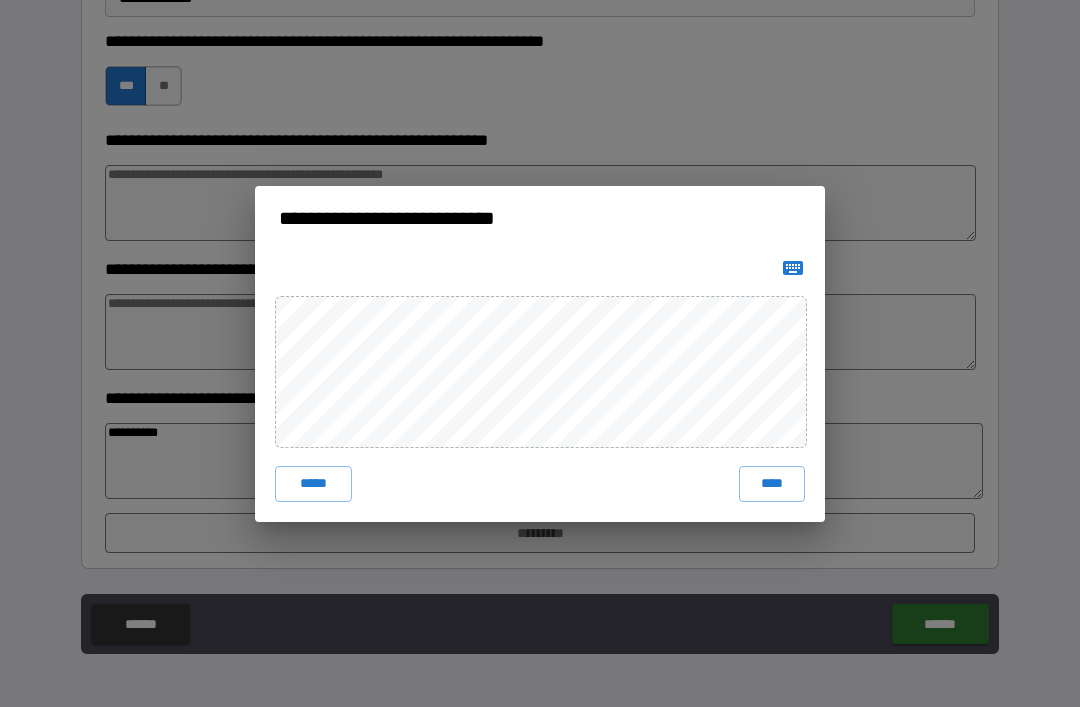 click on "****" at bounding box center (772, 484) 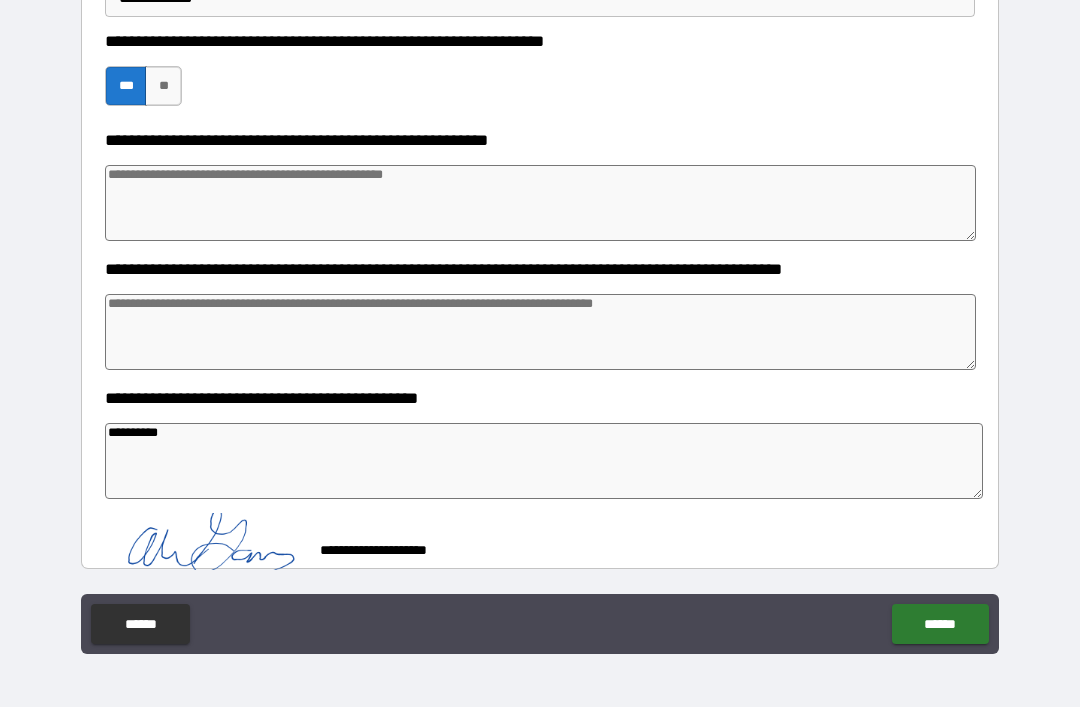 scroll, scrollTop: 753, scrollLeft: 0, axis: vertical 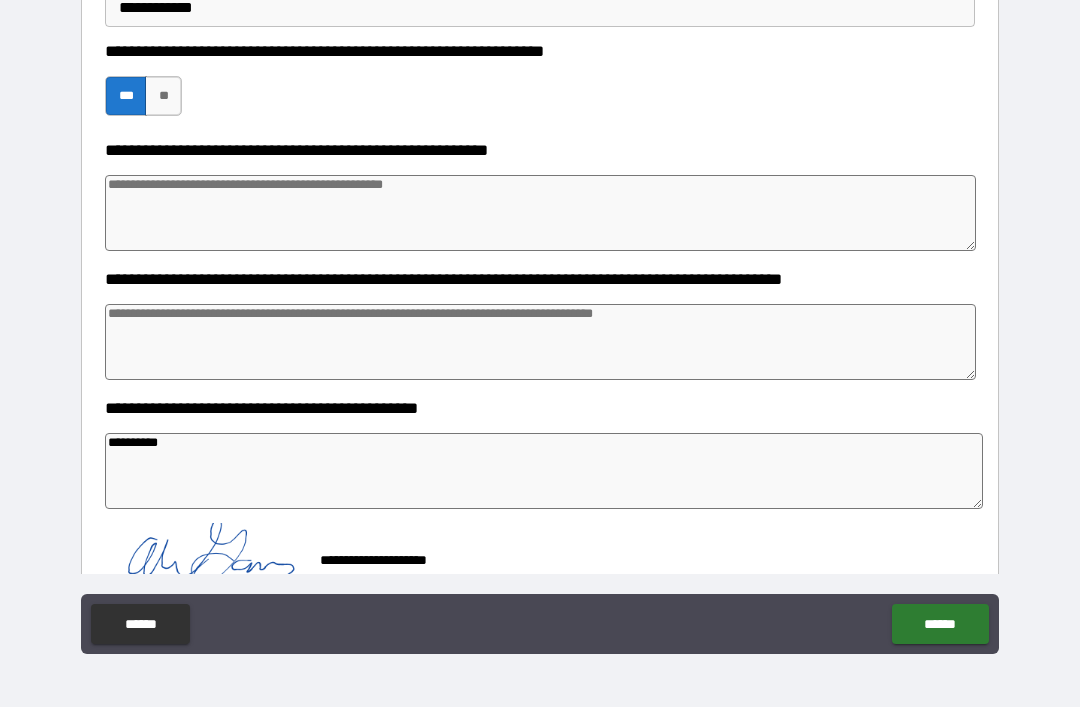 click on "******" at bounding box center (940, 624) 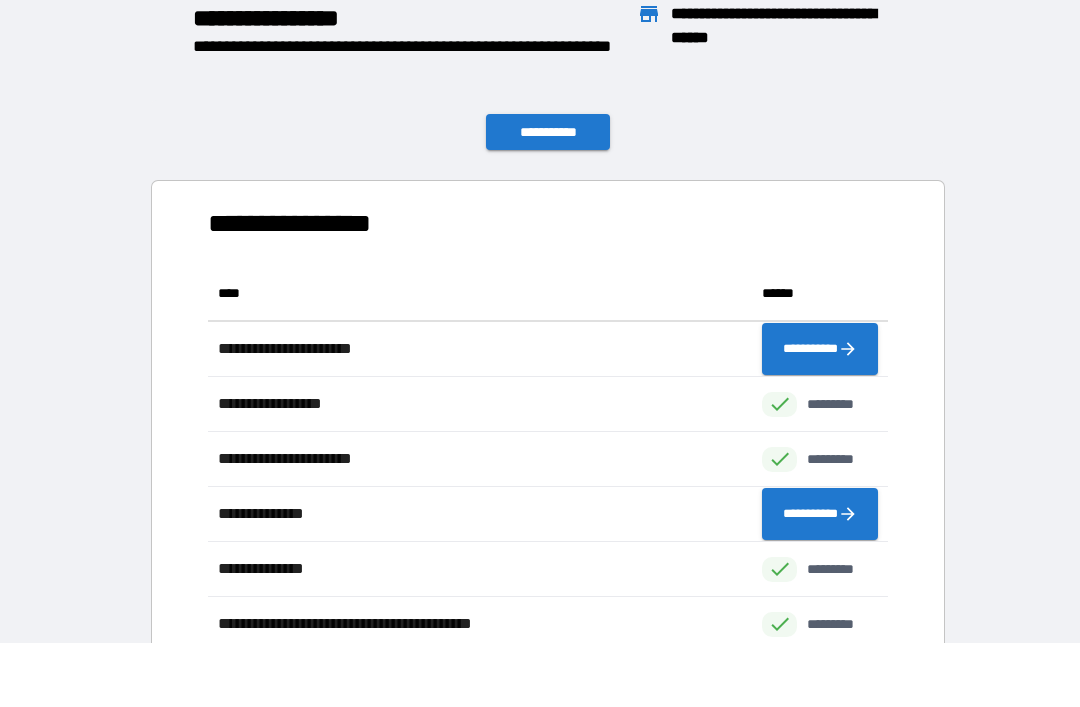 scroll, scrollTop: 441, scrollLeft: 680, axis: both 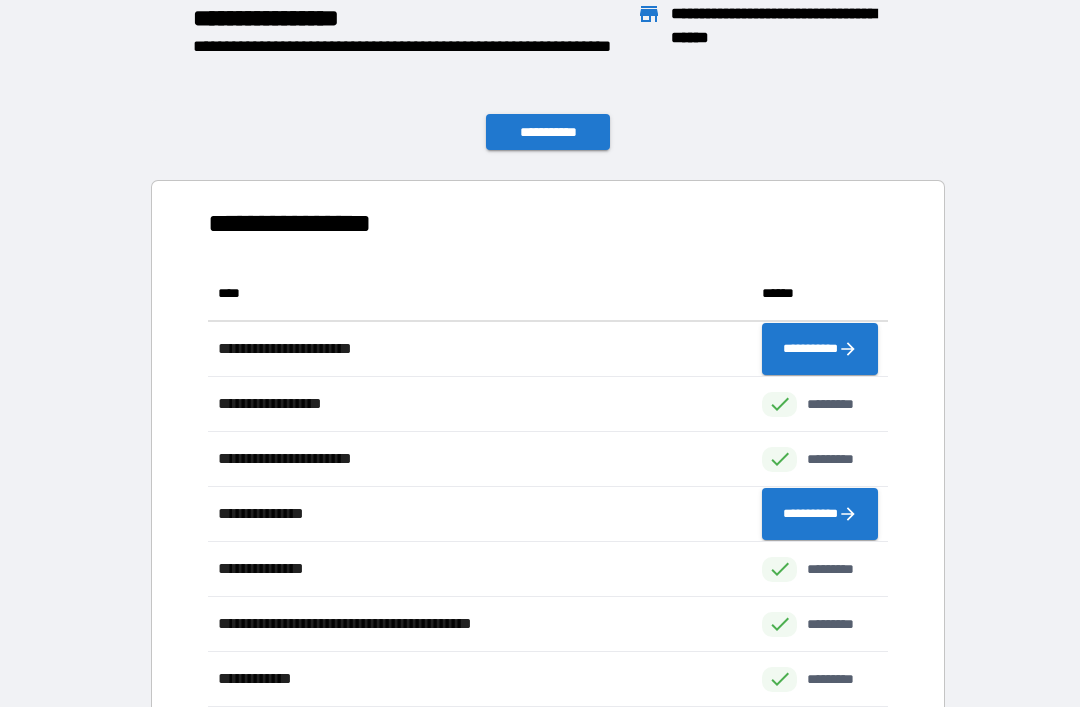 click on "**********" at bounding box center (548, 132) 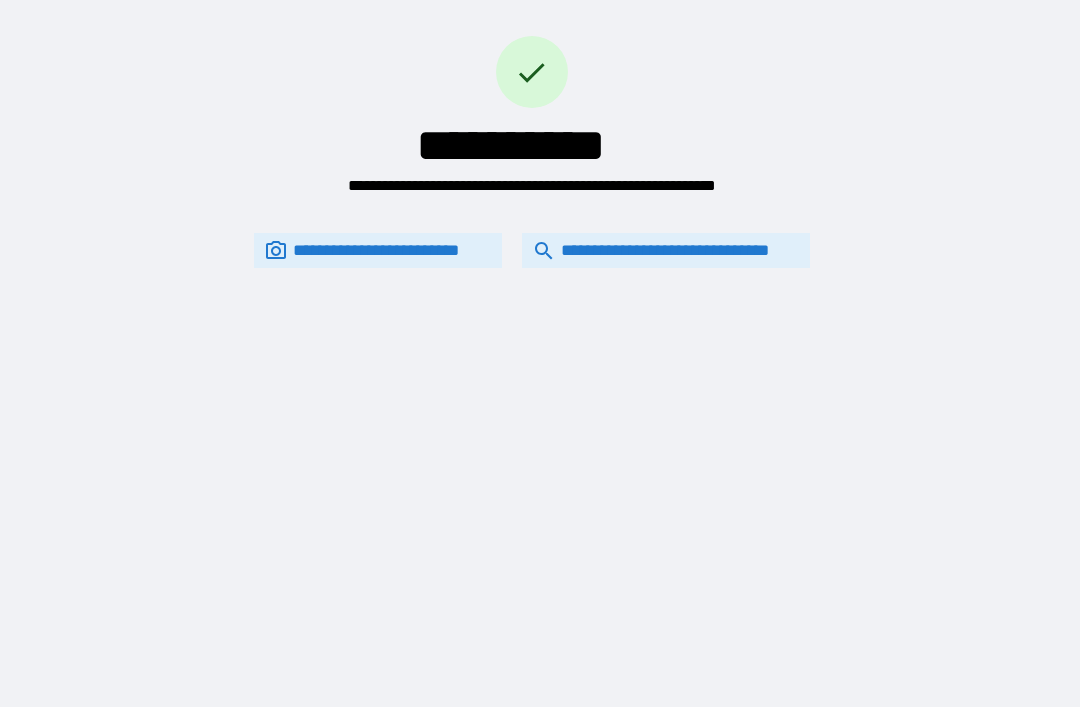 click on "**********" at bounding box center (666, 250) 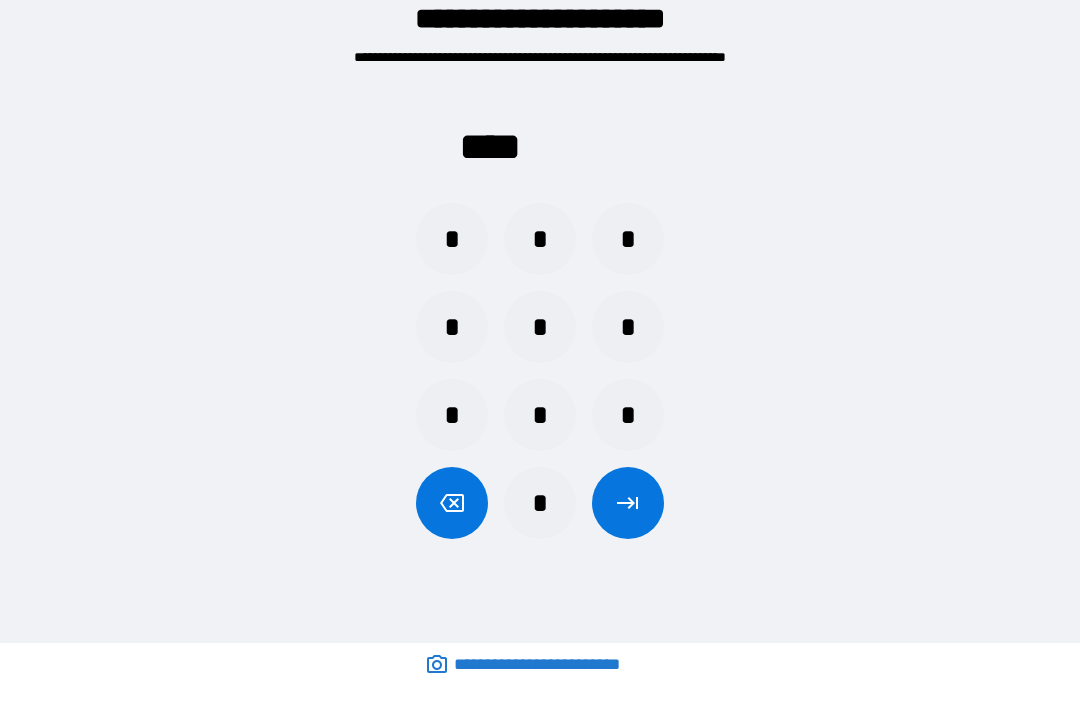 click on "*" at bounding box center (628, 327) 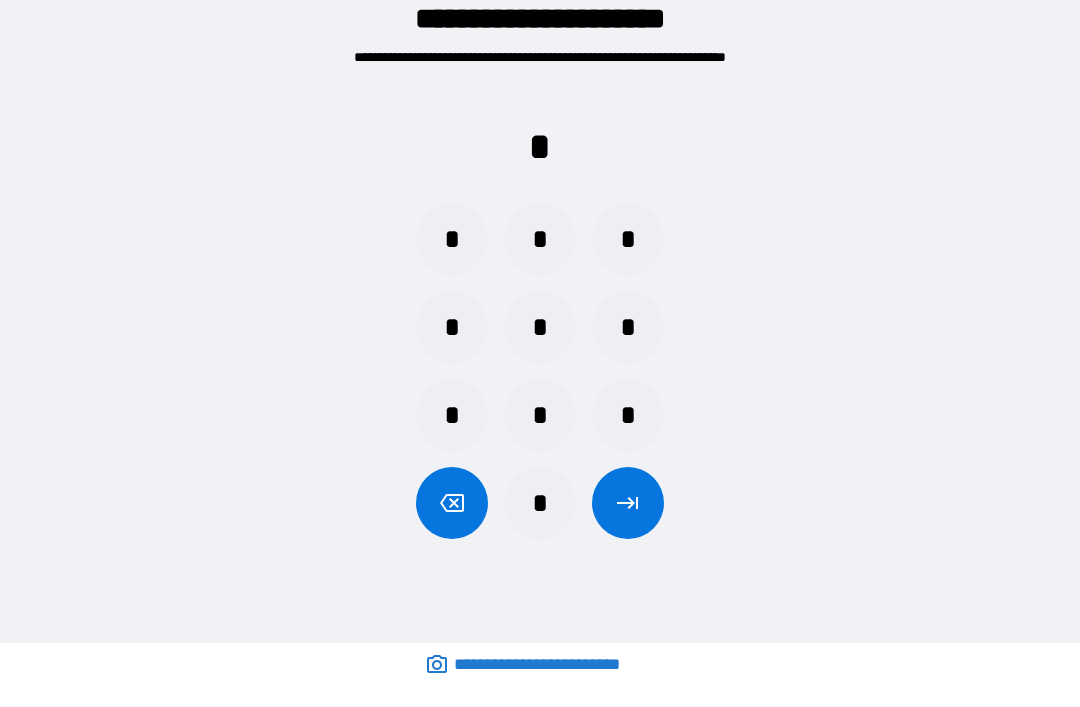 click on "*" at bounding box center [540, 415] 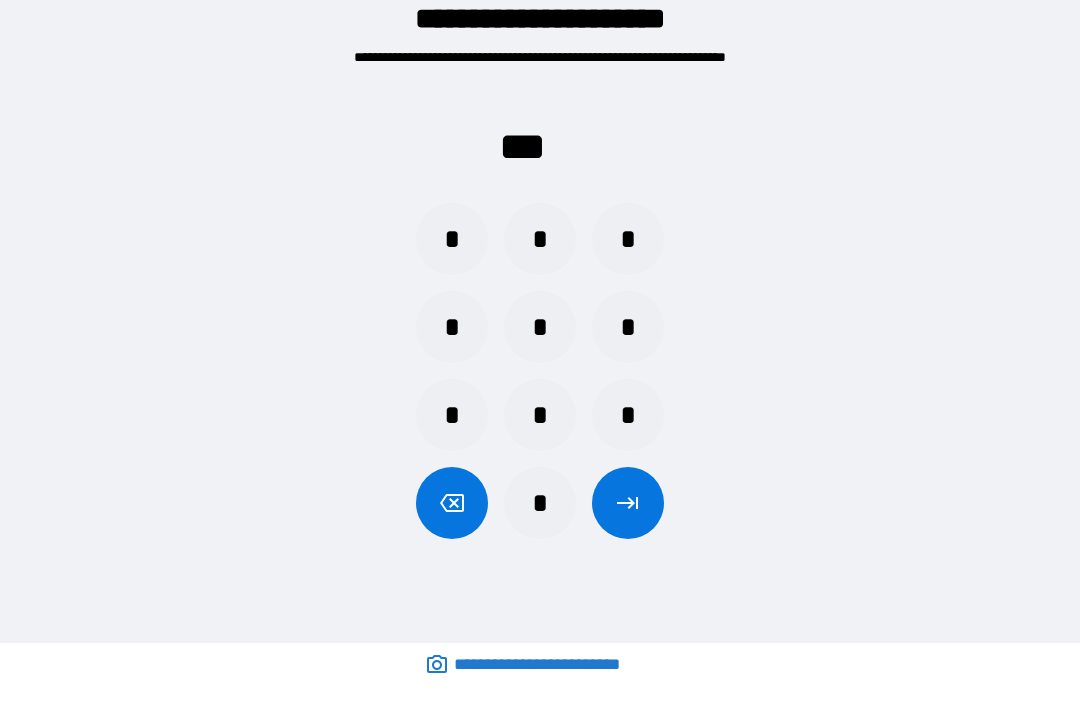 click on "*" at bounding box center (452, 239) 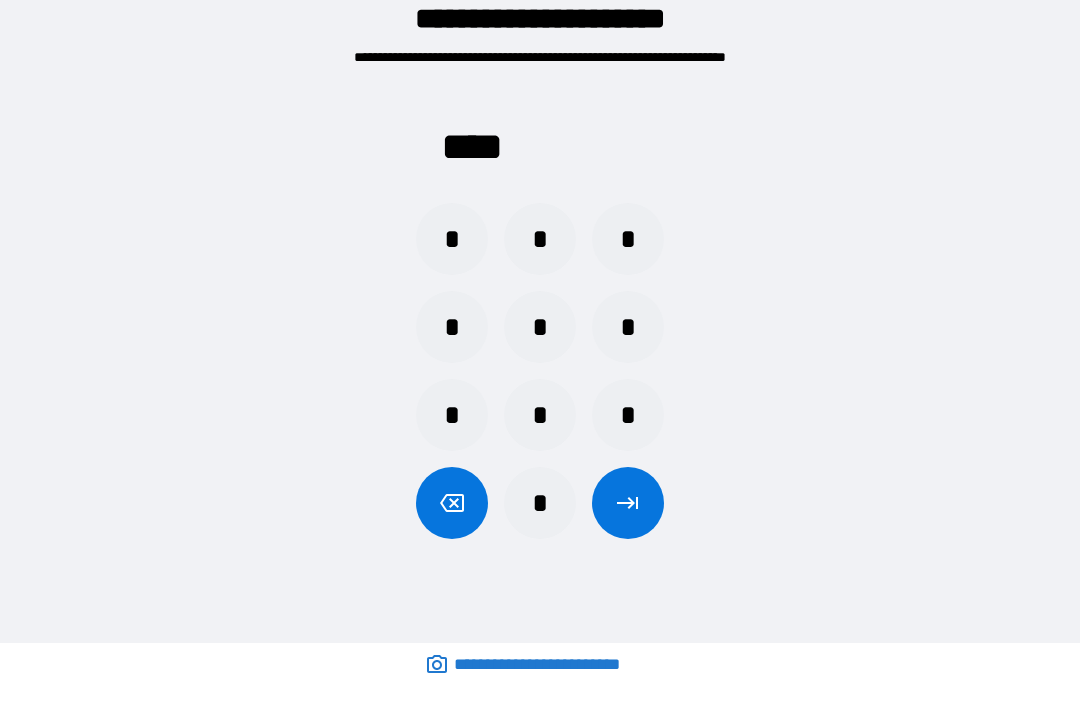 click at bounding box center [628, 503] 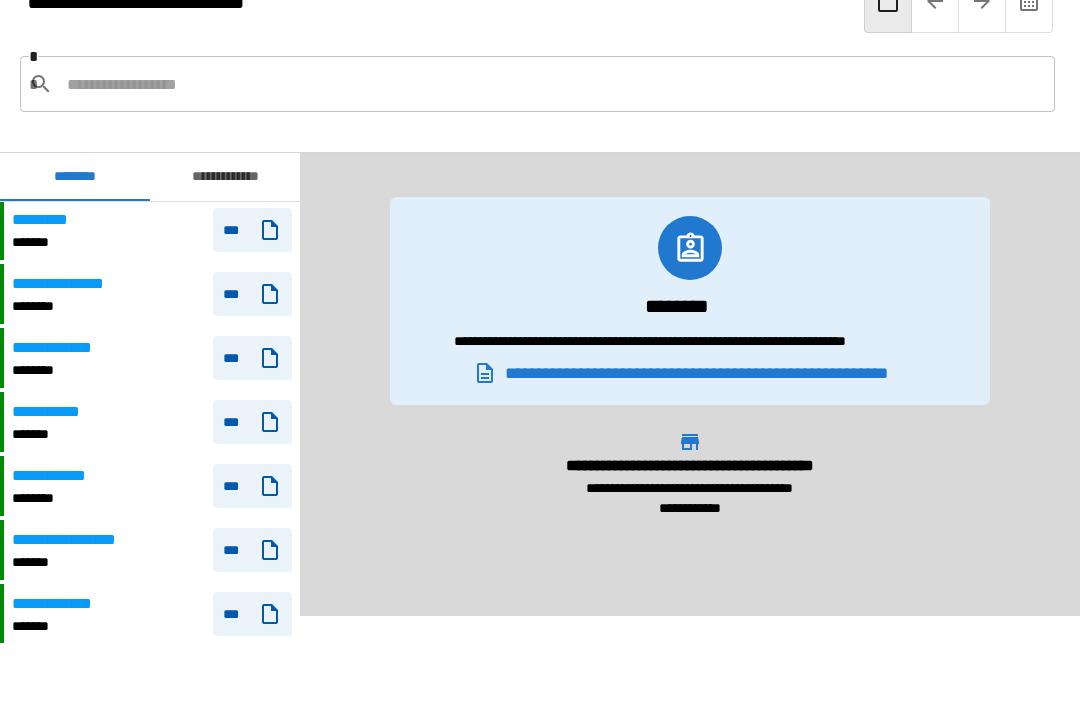 scroll, scrollTop: 1081, scrollLeft: 0, axis: vertical 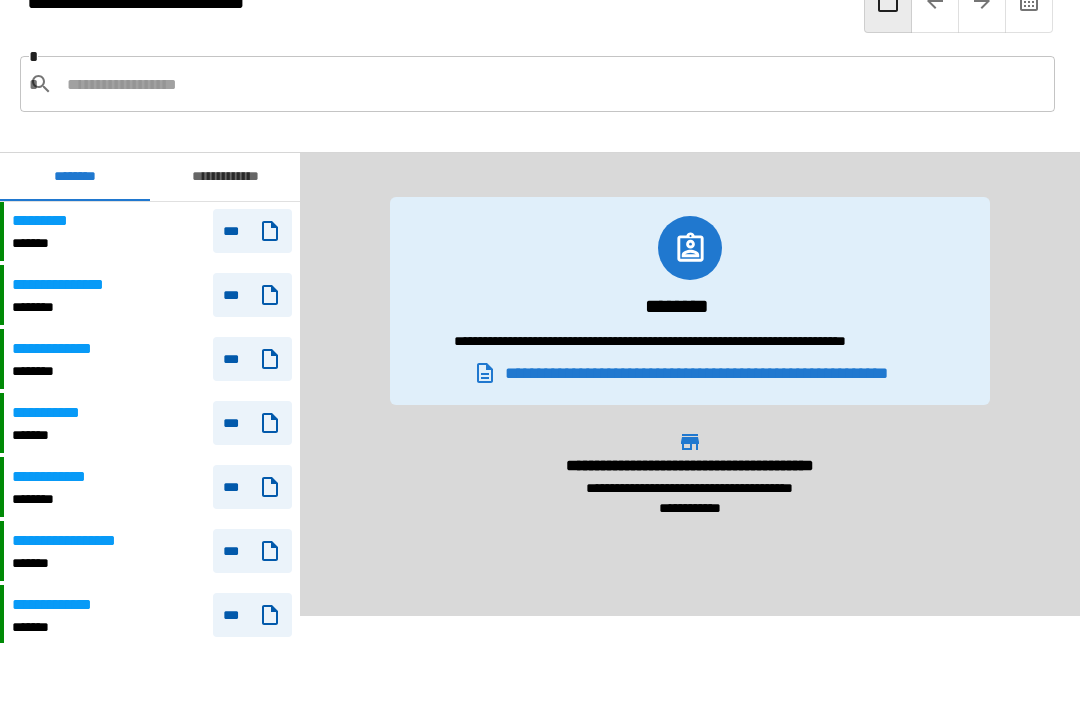 click on "**********" at bounding box center [152, 295] 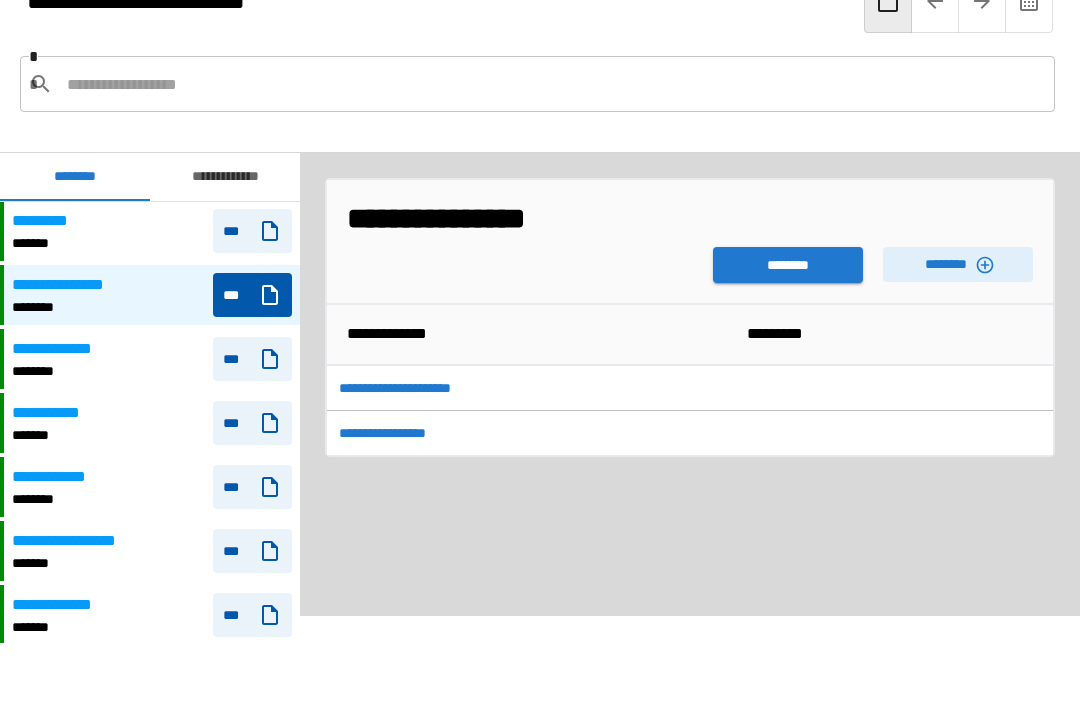 click on "********" at bounding box center [788, 265] 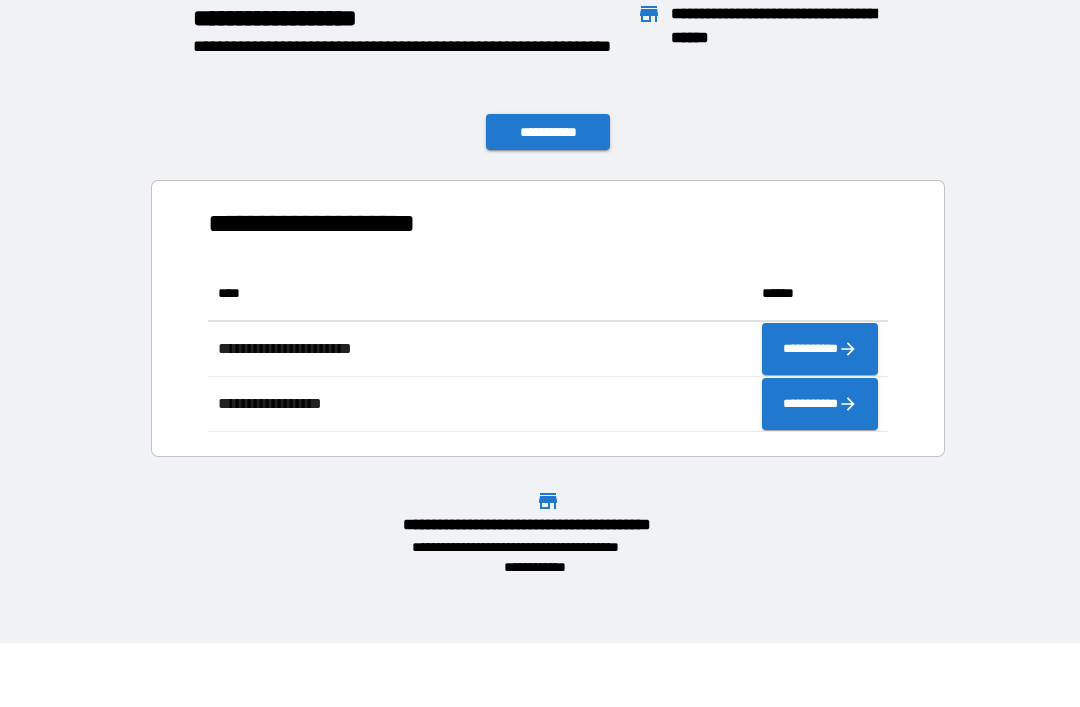 scroll, scrollTop: 166, scrollLeft: 680, axis: both 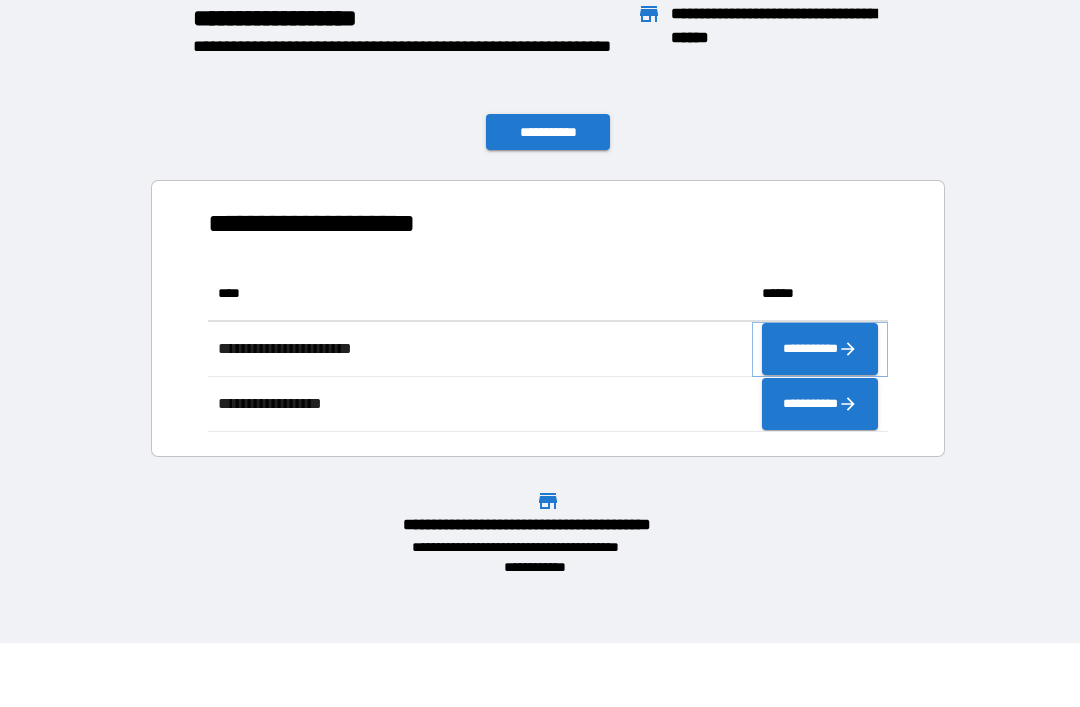 click on "**********" at bounding box center (820, 349) 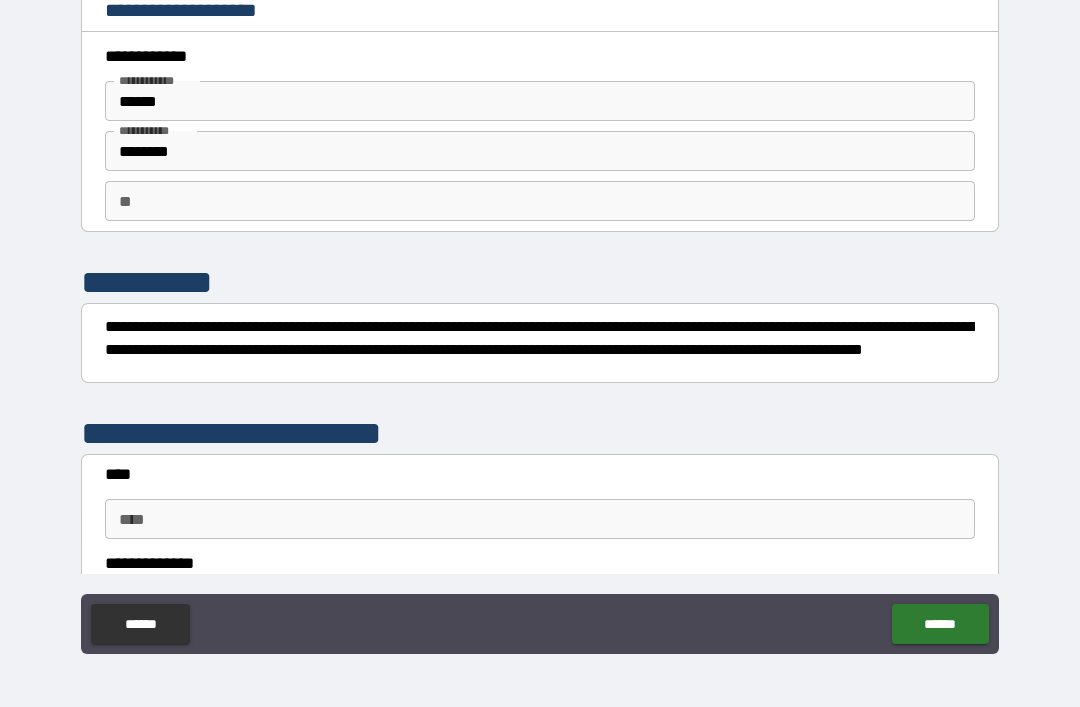 click on "****" at bounding box center (540, 519) 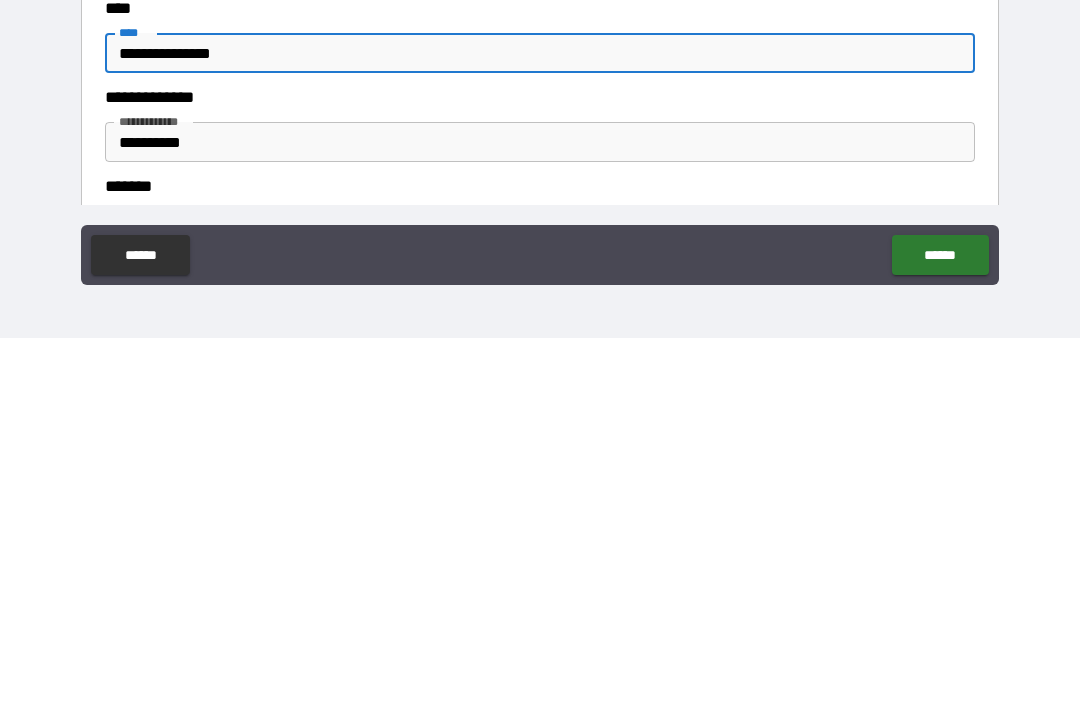 scroll, scrollTop: 98, scrollLeft: 0, axis: vertical 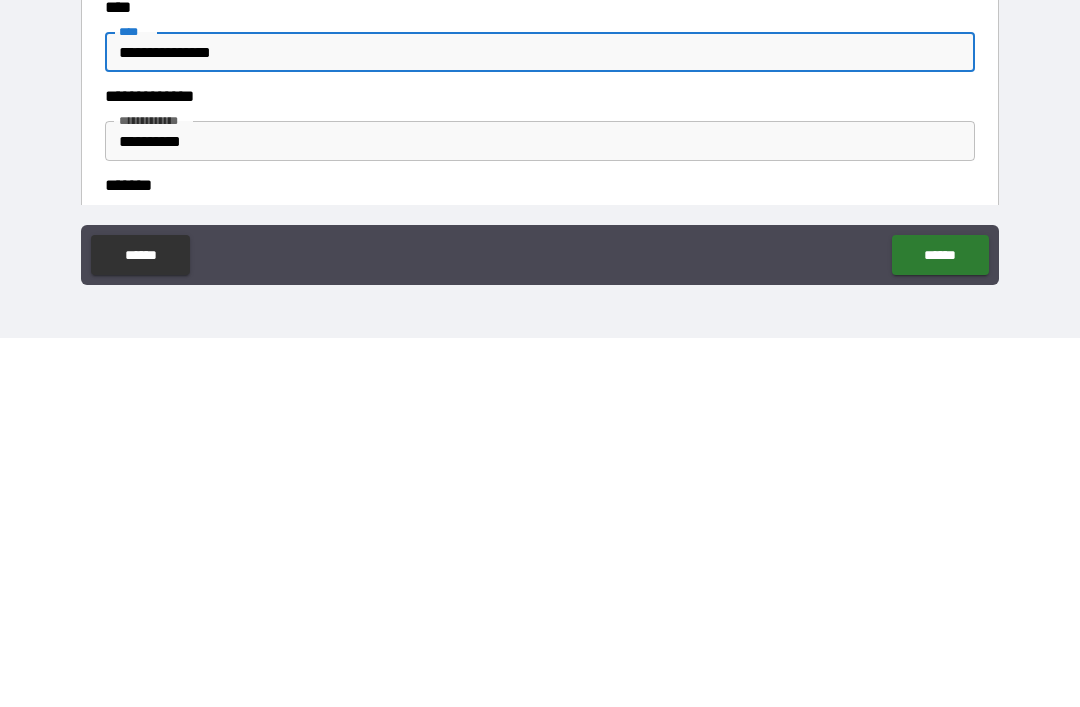 click on "**********" at bounding box center (540, 510) 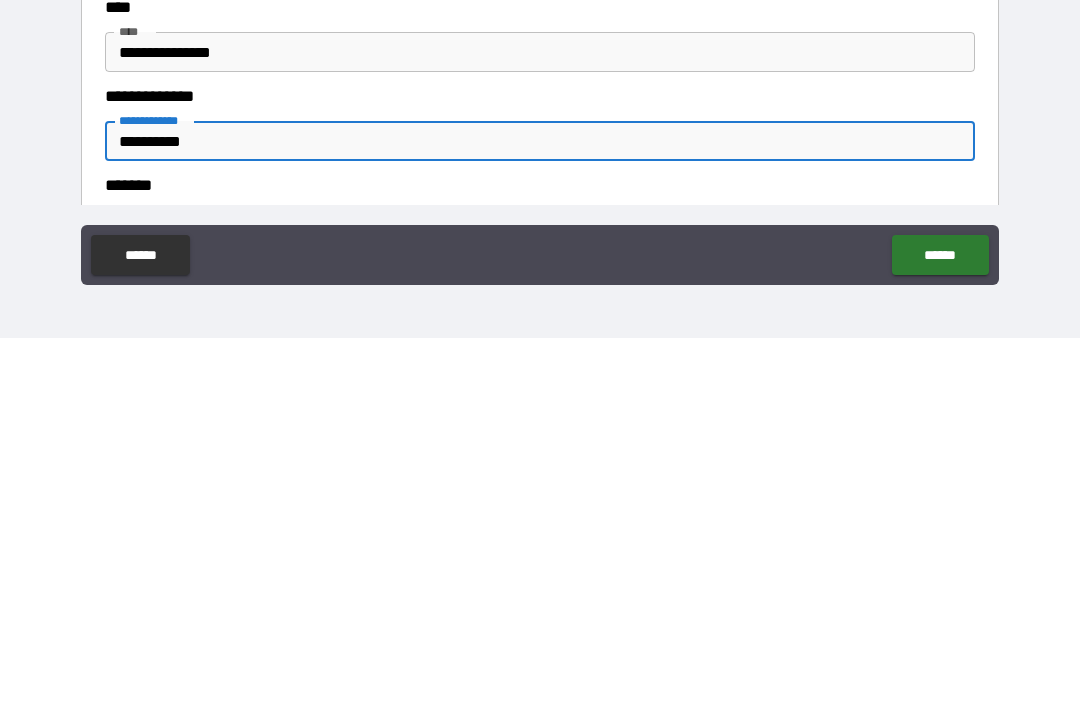 click on "**********" at bounding box center [540, 510] 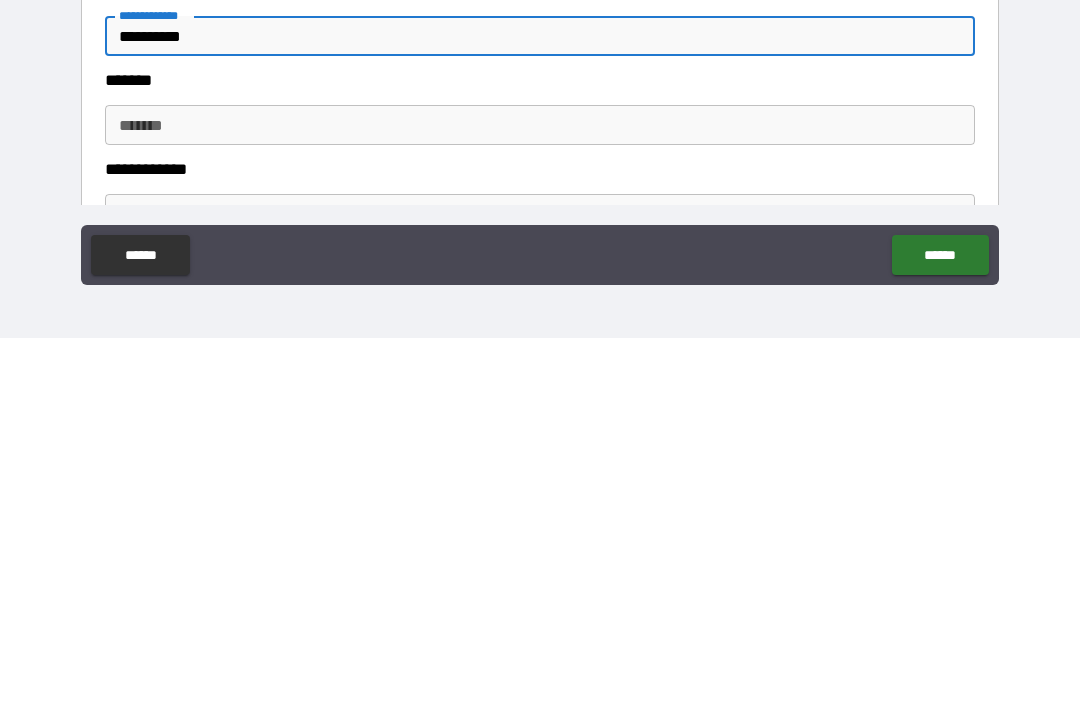 scroll, scrollTop: 206, scrollLeft: 0, axis: vertical 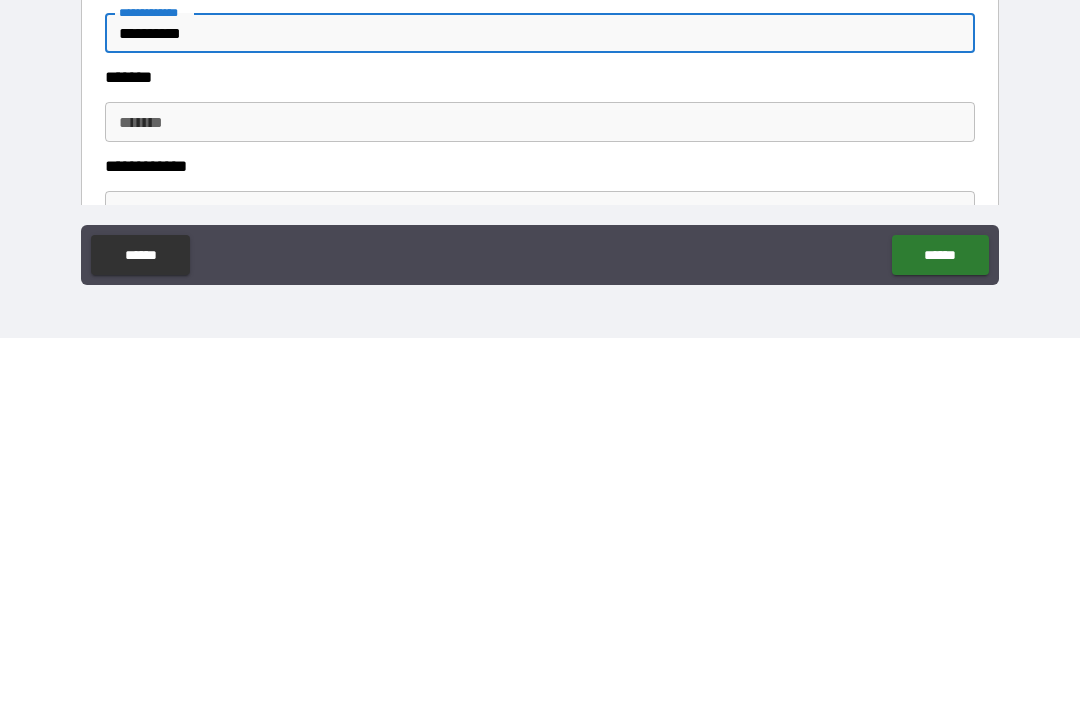 click on "******* *******" at bounding box center [540, 491] 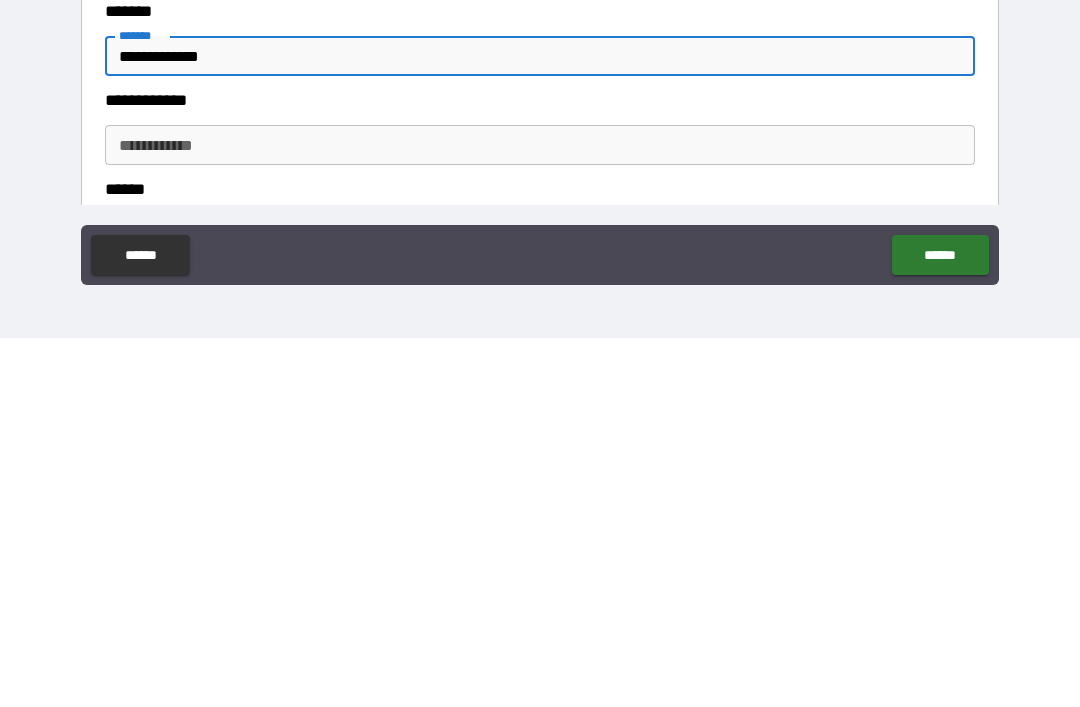 scroll, scrollTop: 280, scrollLeft: 0, axis: vertical 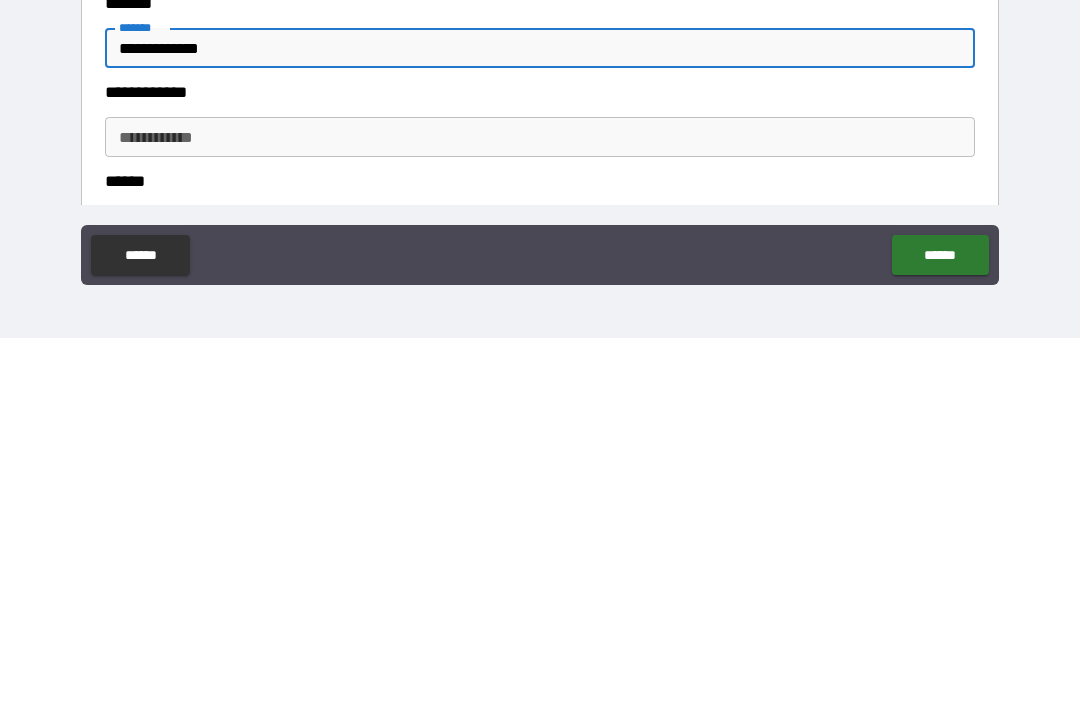 click on "**********" at bounding box center (540, 506) 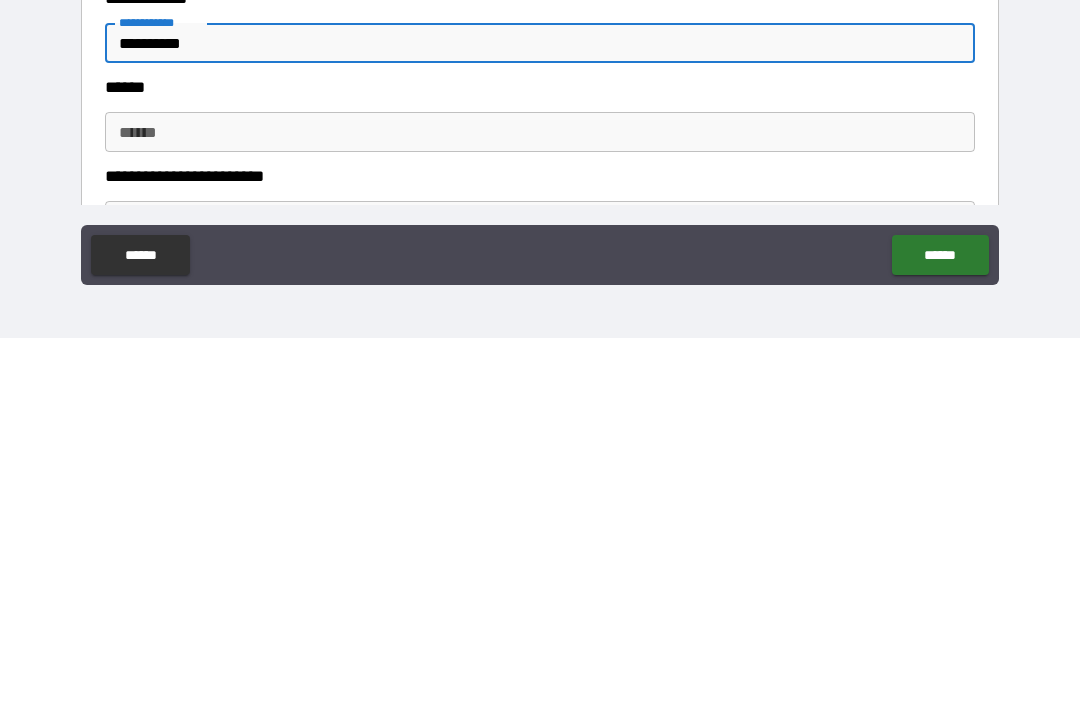 scroll, scrollTop: 377, scrollLeft: 0, axis: vertical 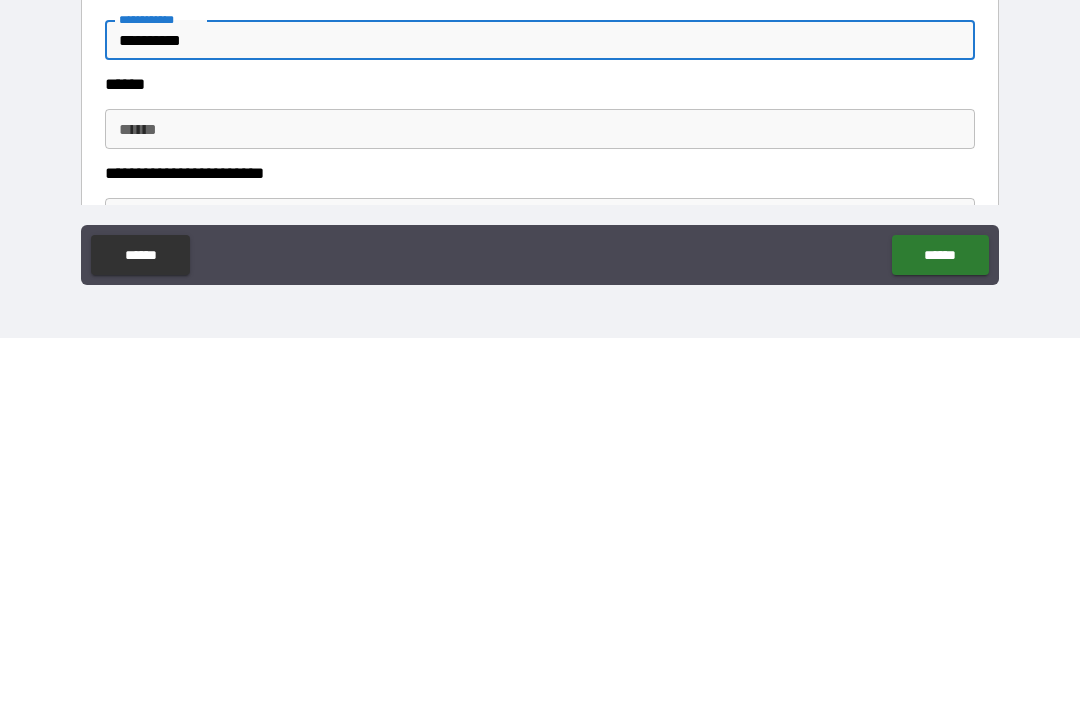 click on "****** ******" at bounding box center (540, 498) 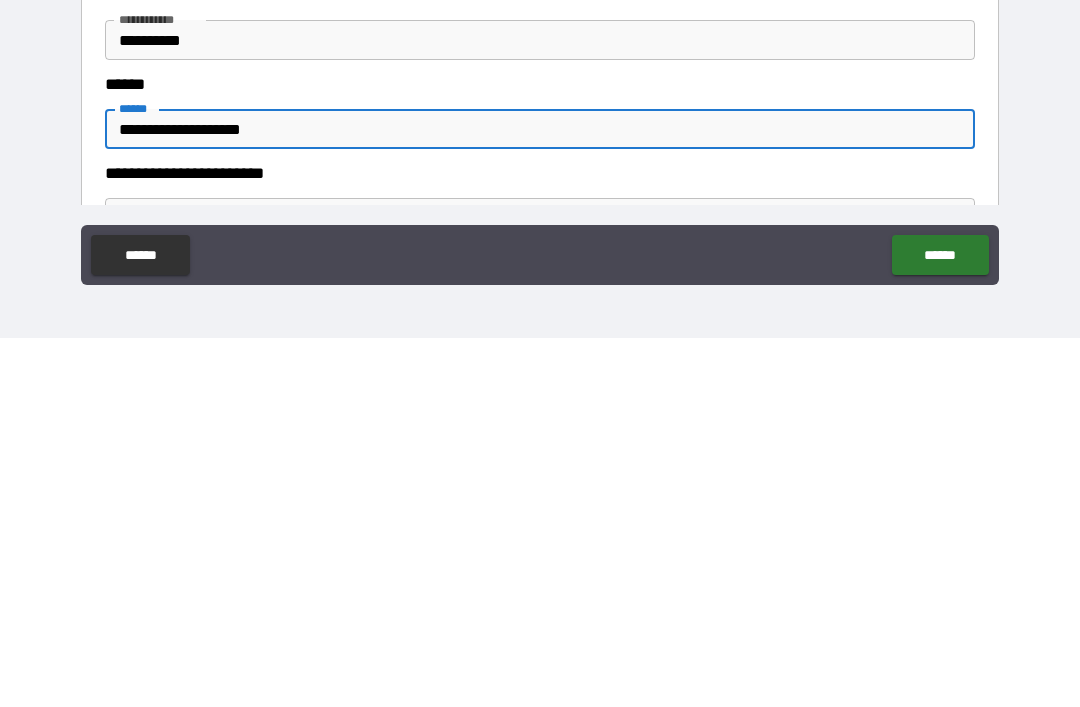 click on "**********" at bounding box center (540, 498) 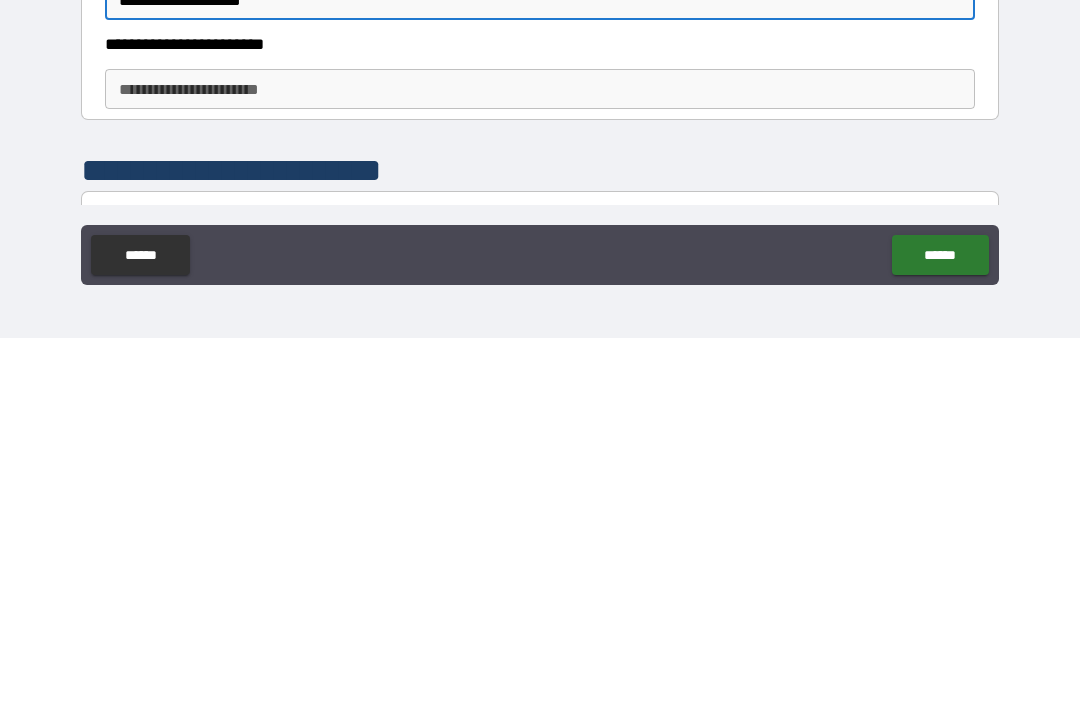 scroll, scrollTop: 503, scrollLeft: 0, axis: vertical 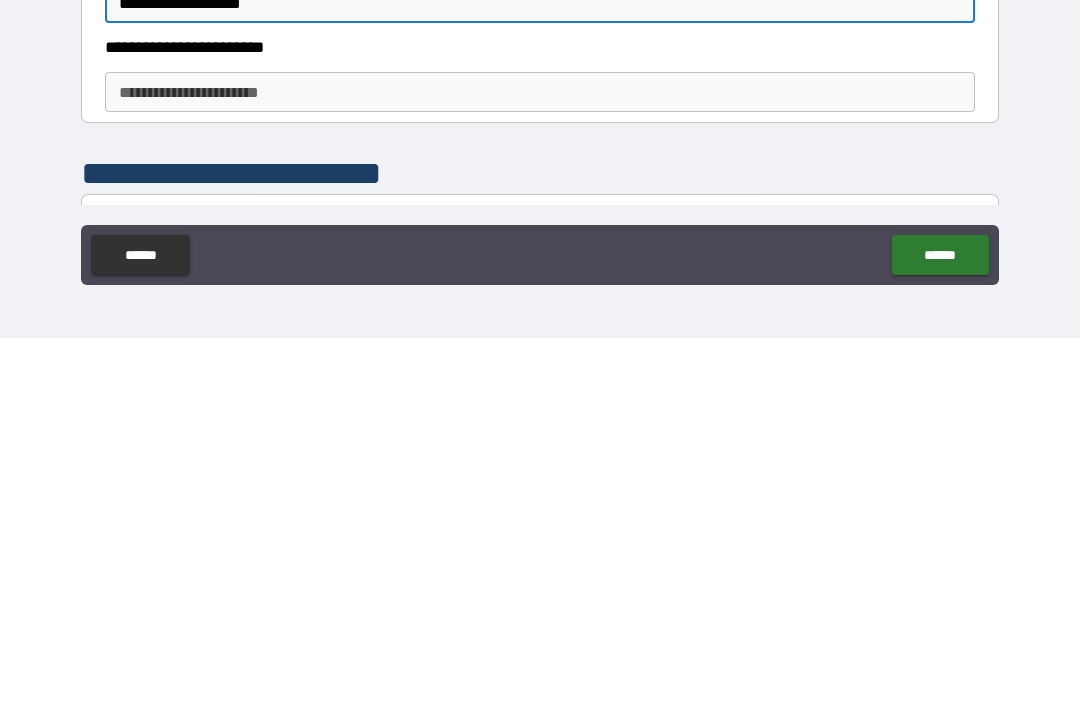 click on "**********" at bounding box center (540, 461) 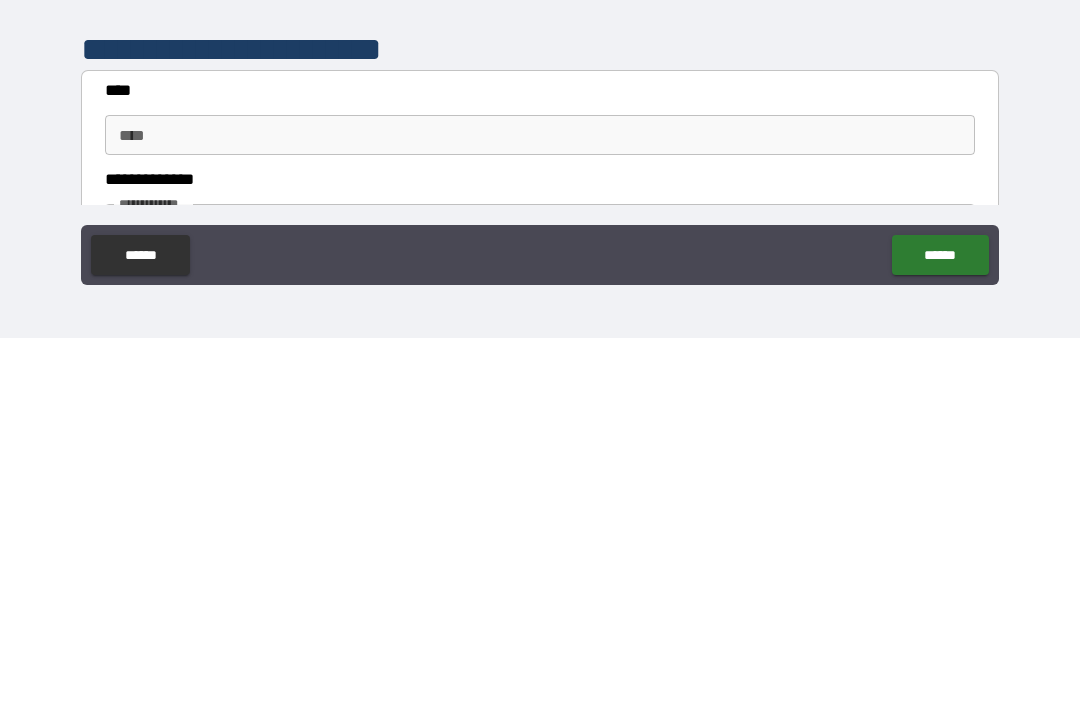scroll, scrollTop: 636, scrollLeft: 0, axis: vertical 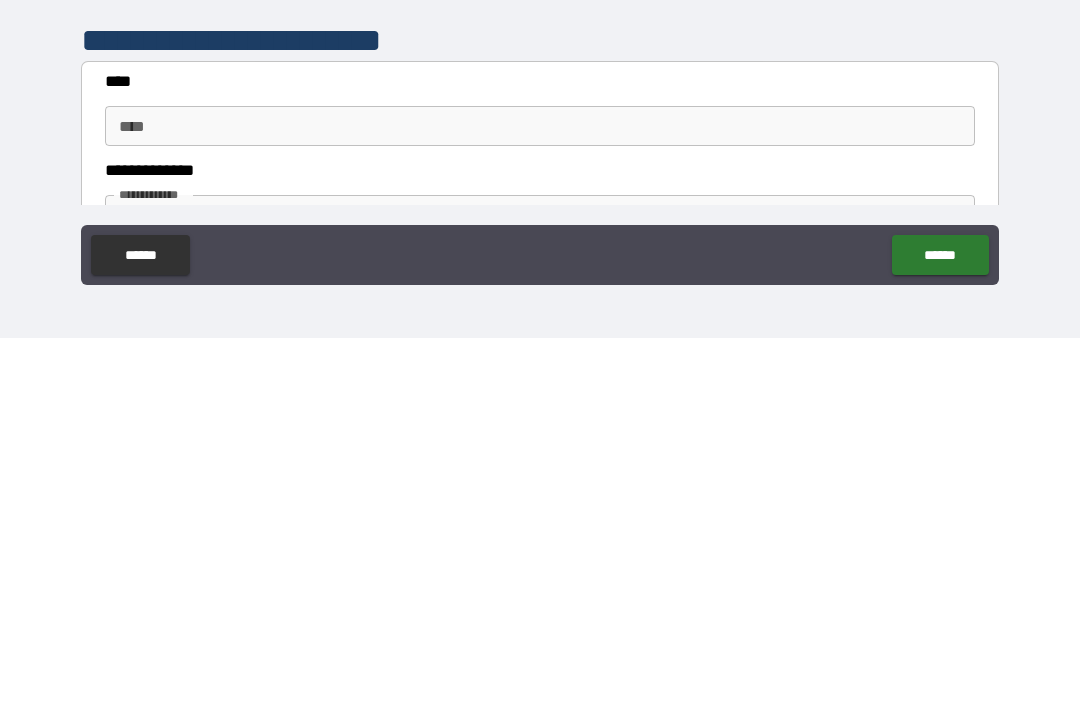 click on "****" at bounding box center [540, 495] 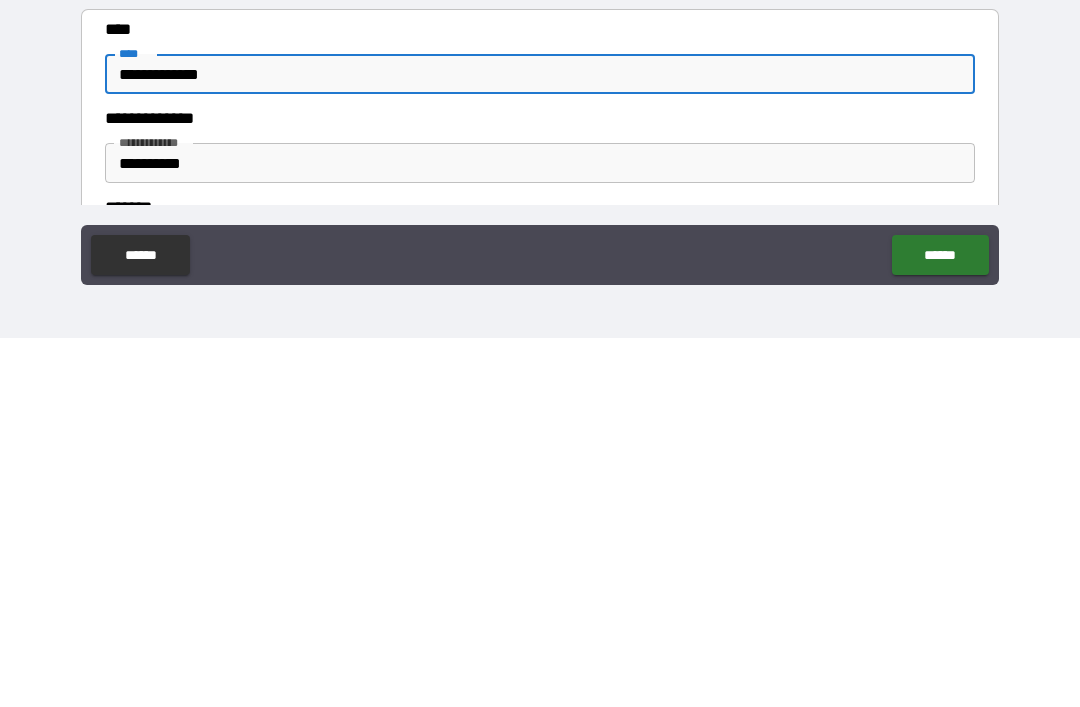 scroll, scrollTop: 684, scrollLeft: 0, axis: vertical 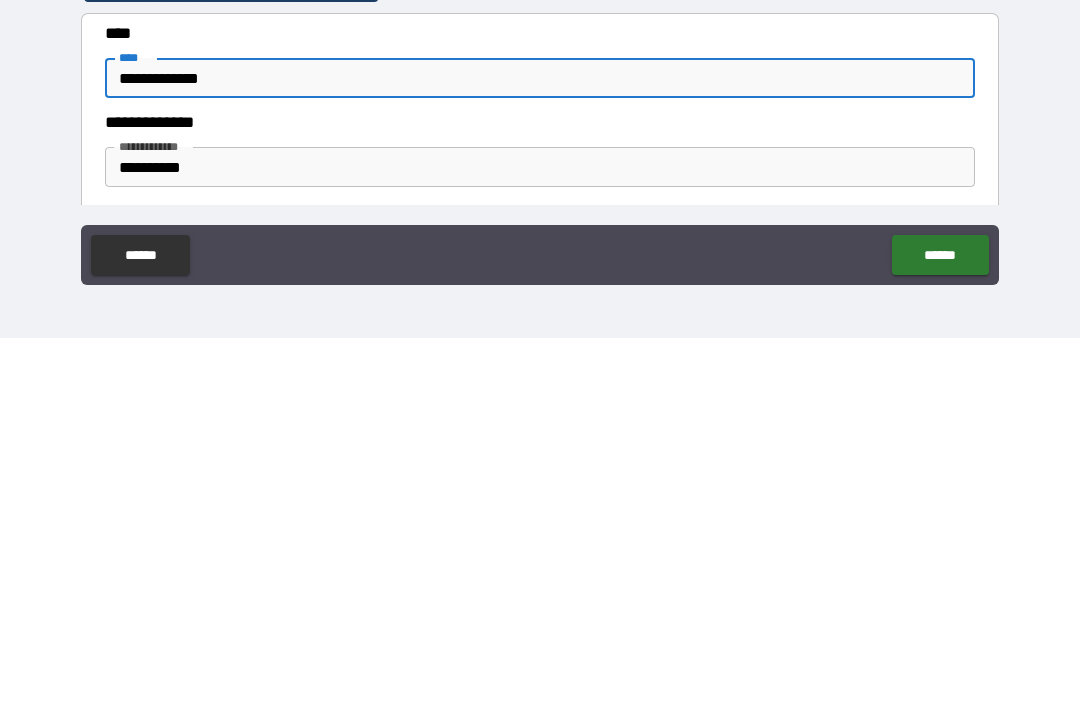 click on "**********" at bounding box center [540, 536] 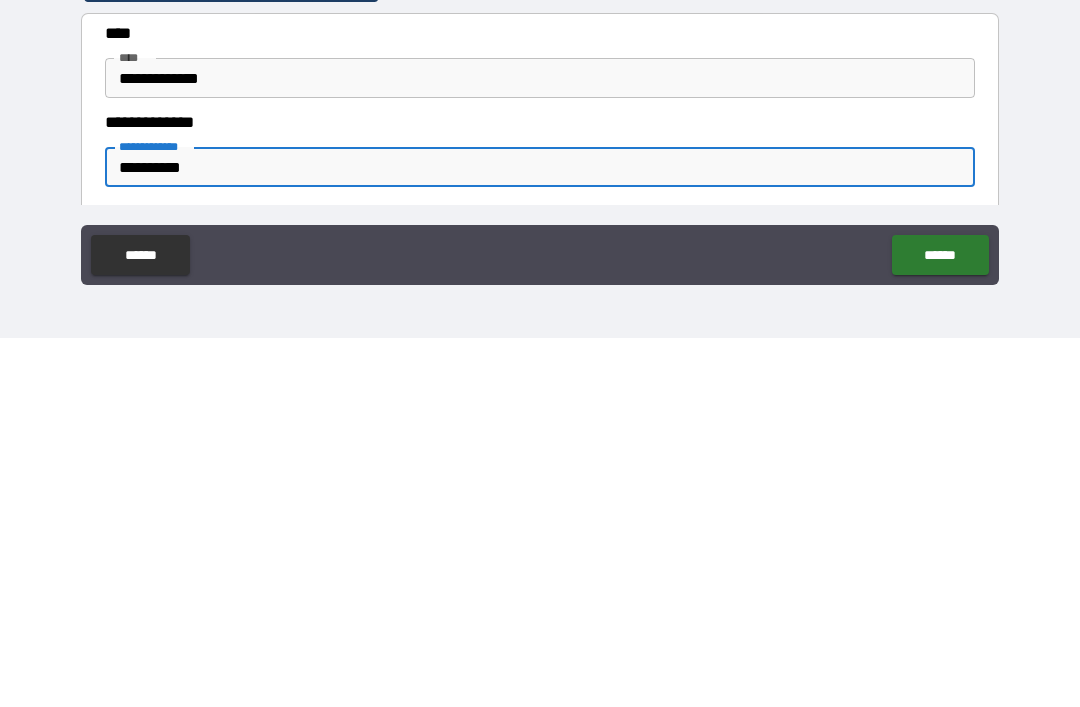 click on "**********" at bounding box center (540, 536) 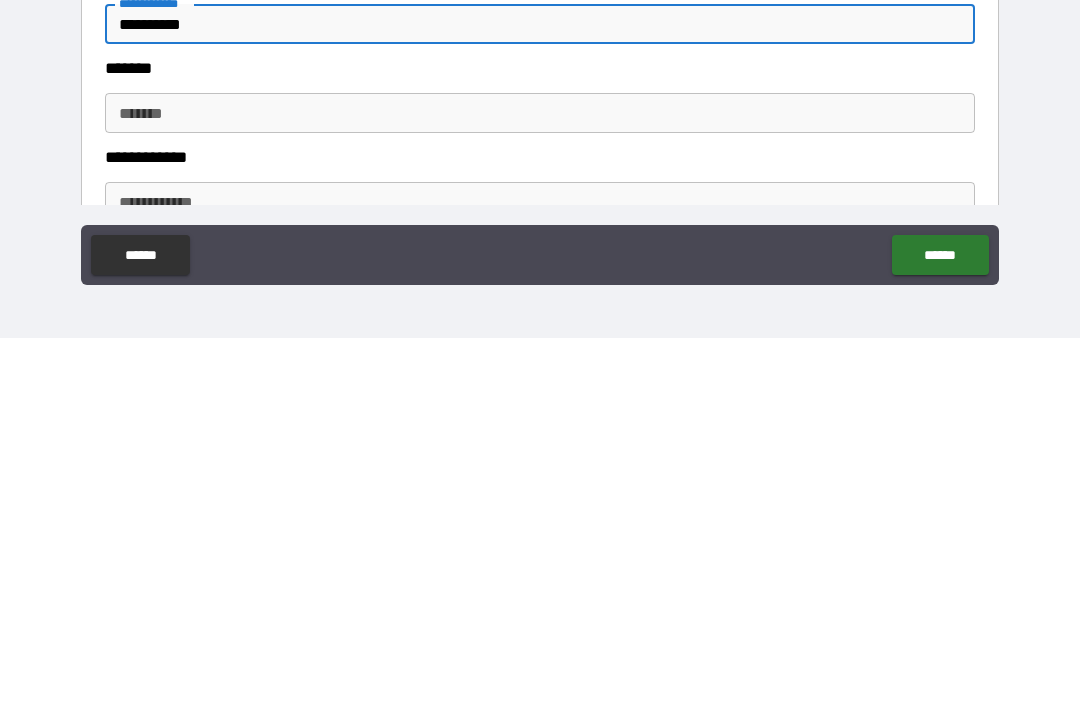 scroll, scrollTop: 831, scrollLeft: 0, axis: vertical 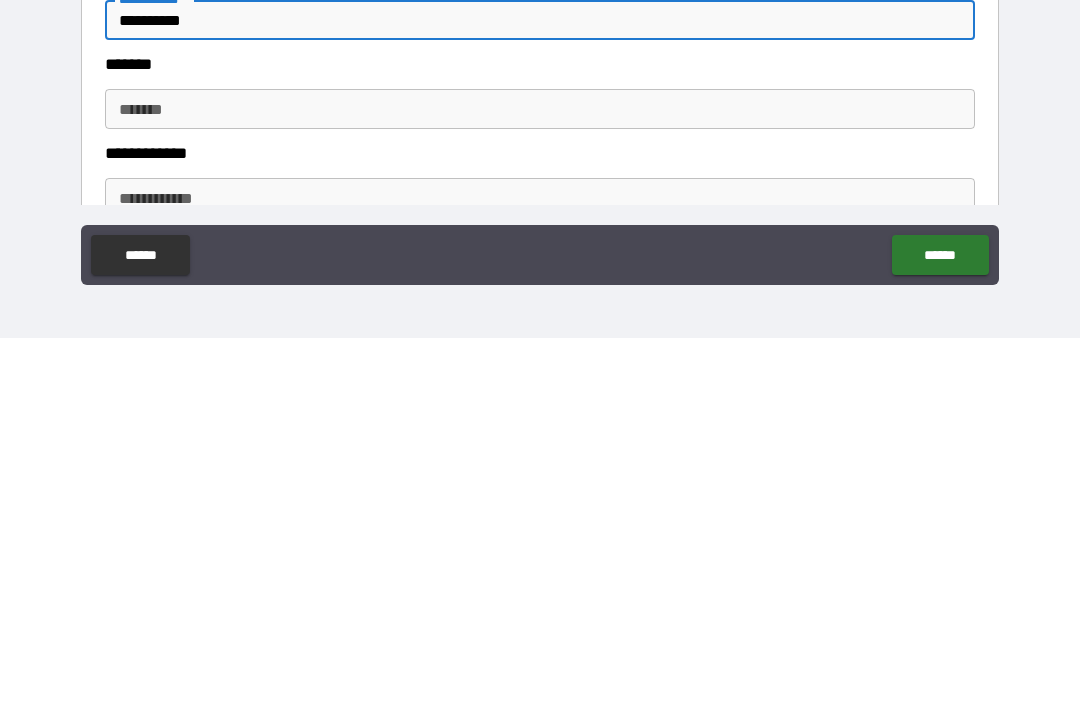 click on "*******" at bounding box center (540, 478) 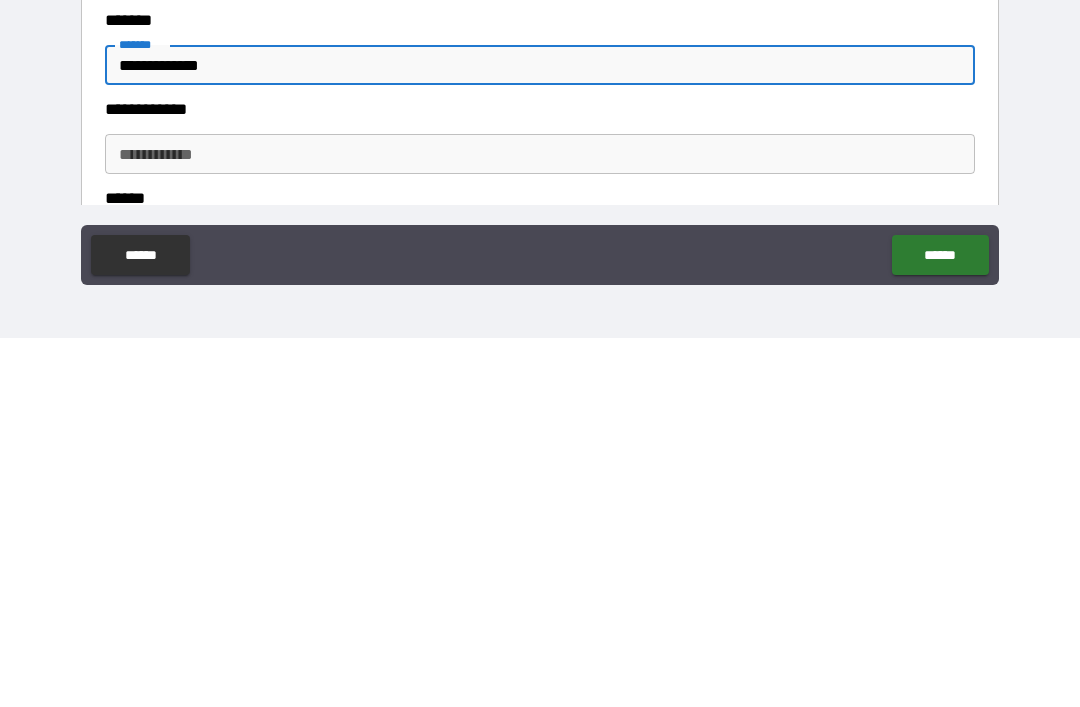 scroll, scrollTop: 889, scrollLeft: 0, axis: vertical 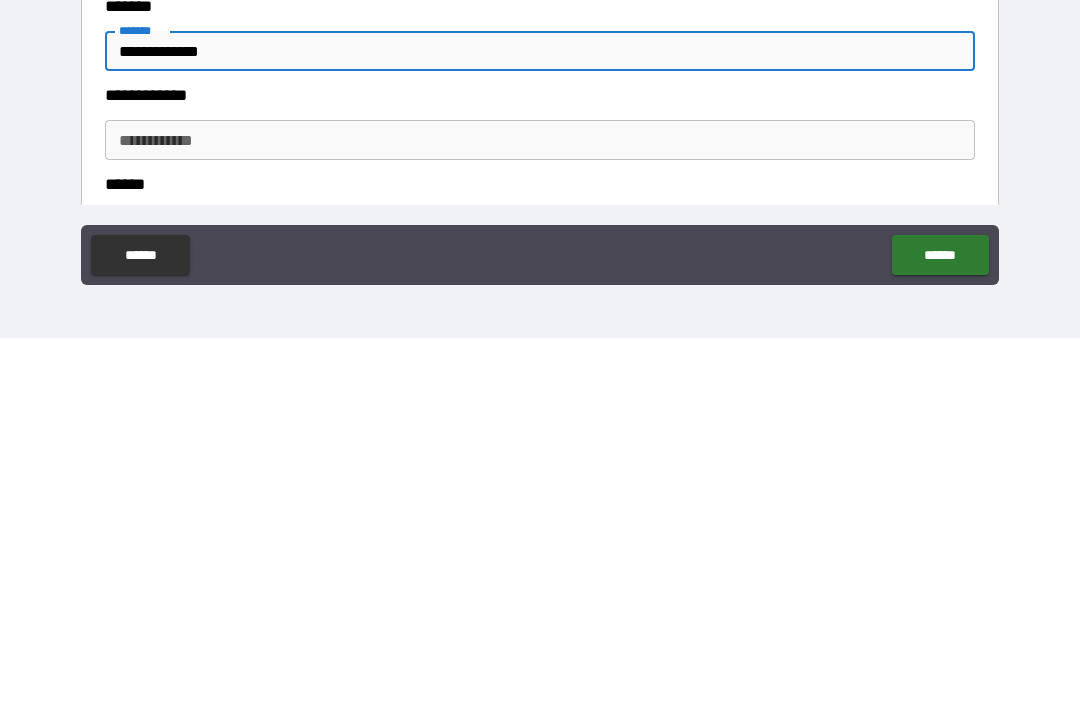 click on "**********" at bounding box center (540, 509) 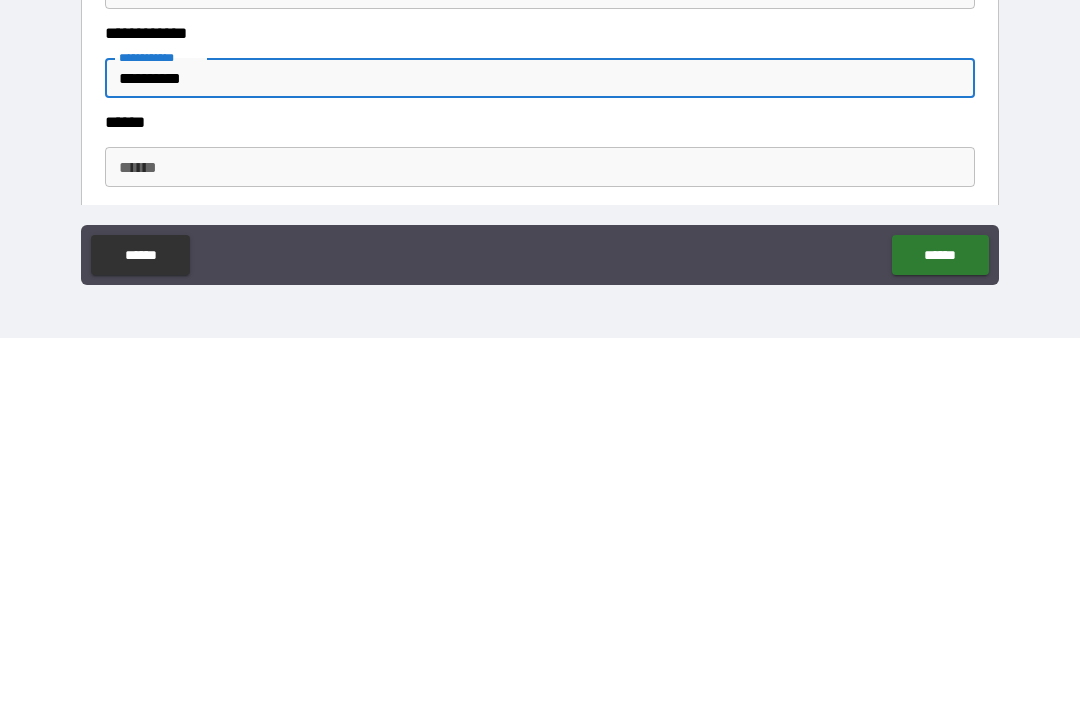 scroll, scrollTop: 1005, scrollLeft: 0, axis: vertical 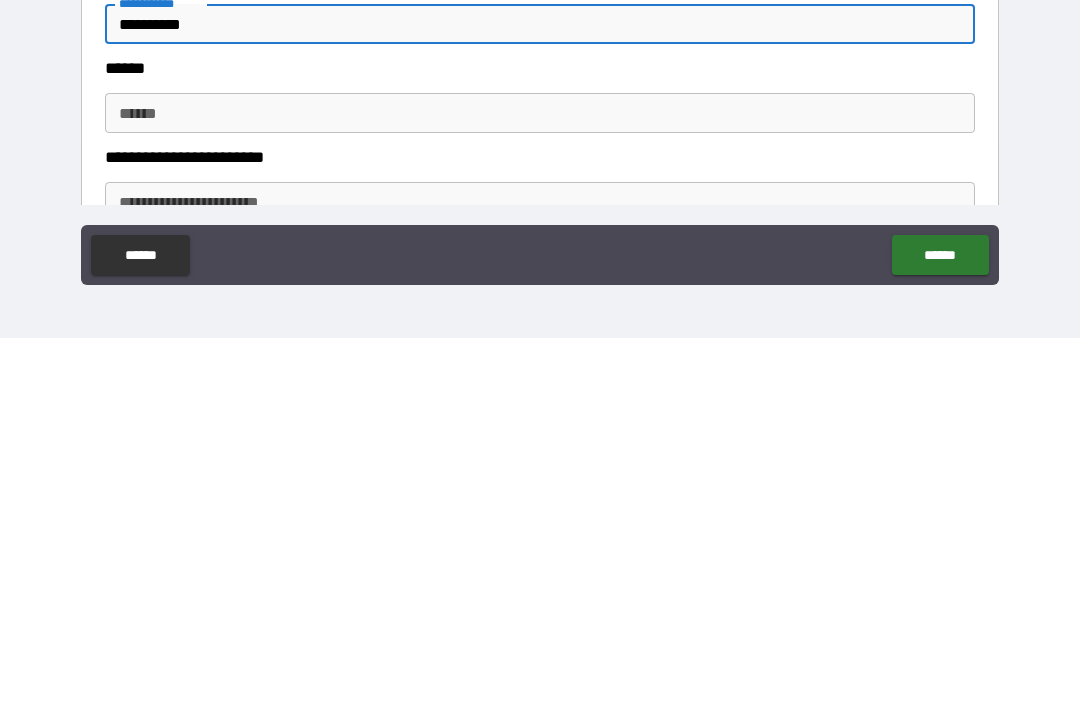 click on "******" at bounding box center [540, 482] 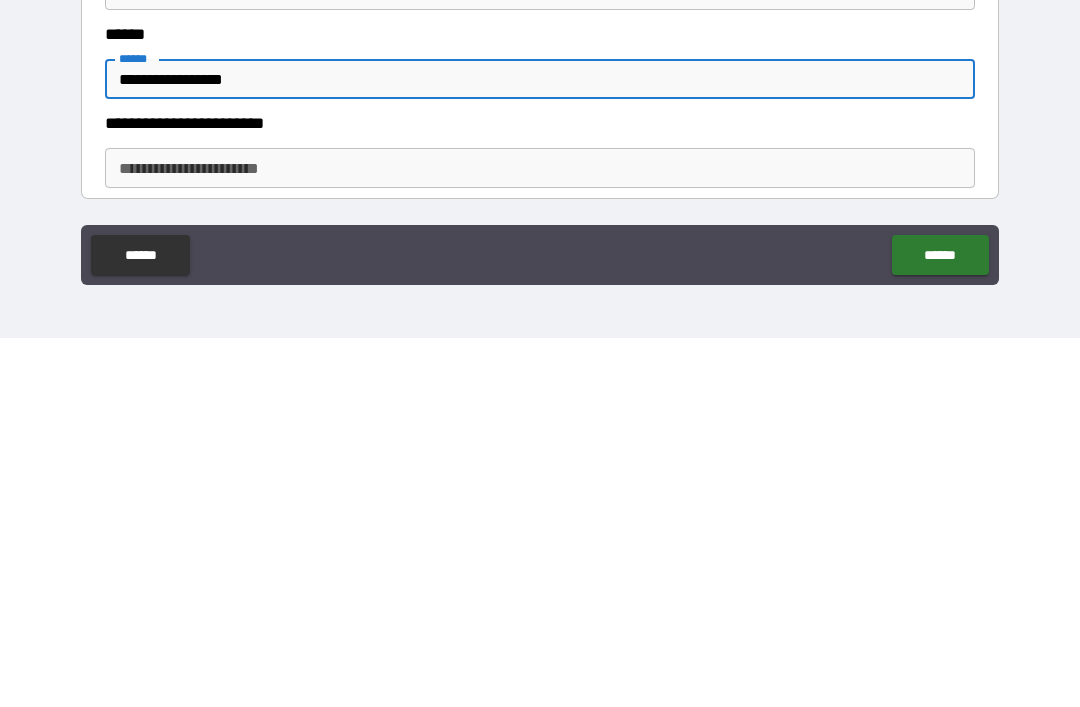 scroll, scrollTop: 1076, scrollLeft: 0, axis: vertical 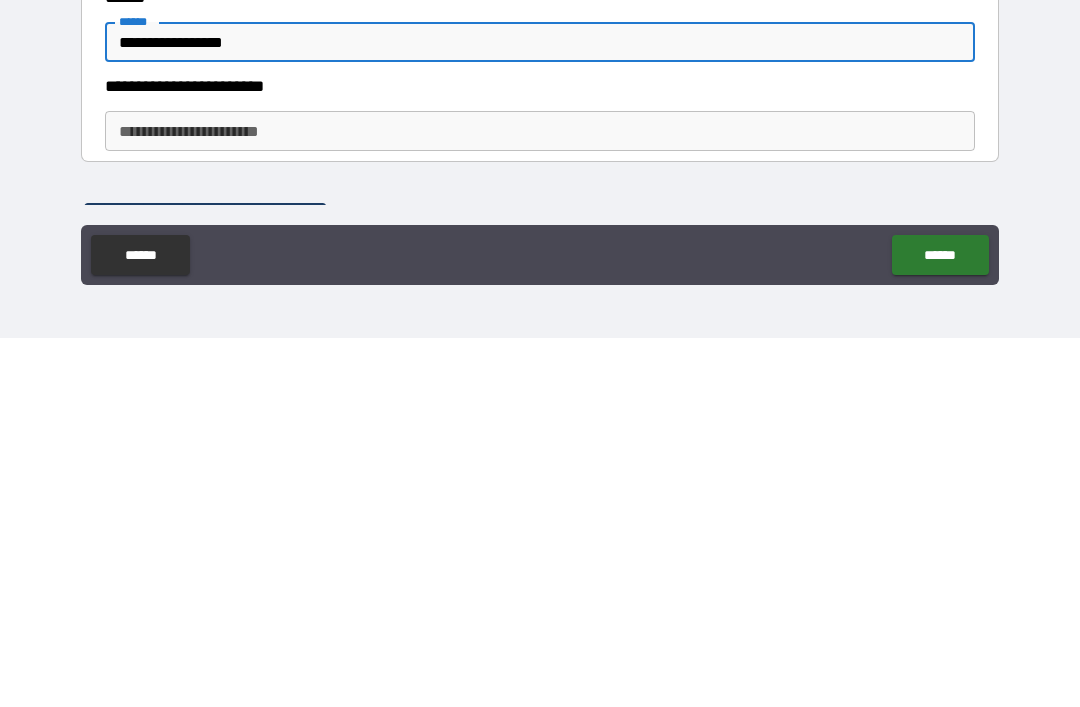 click on "**********" at bounding box center [540, 500] 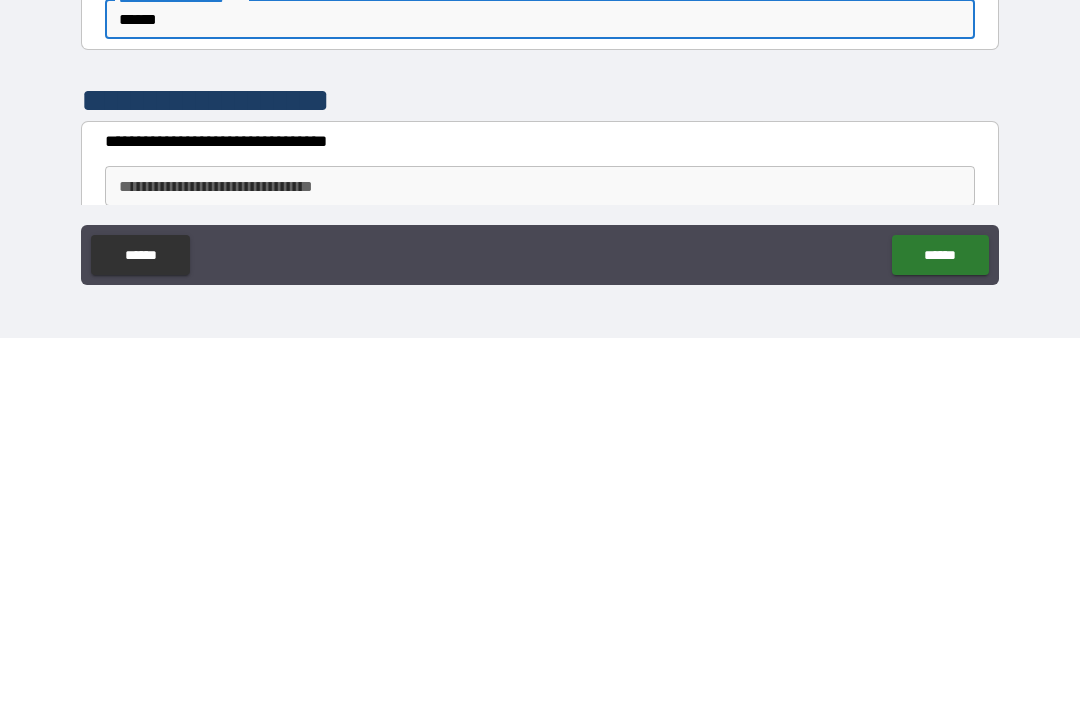 scroll, scrollTop: 1222, scrollLeft: 0, axis: vertical 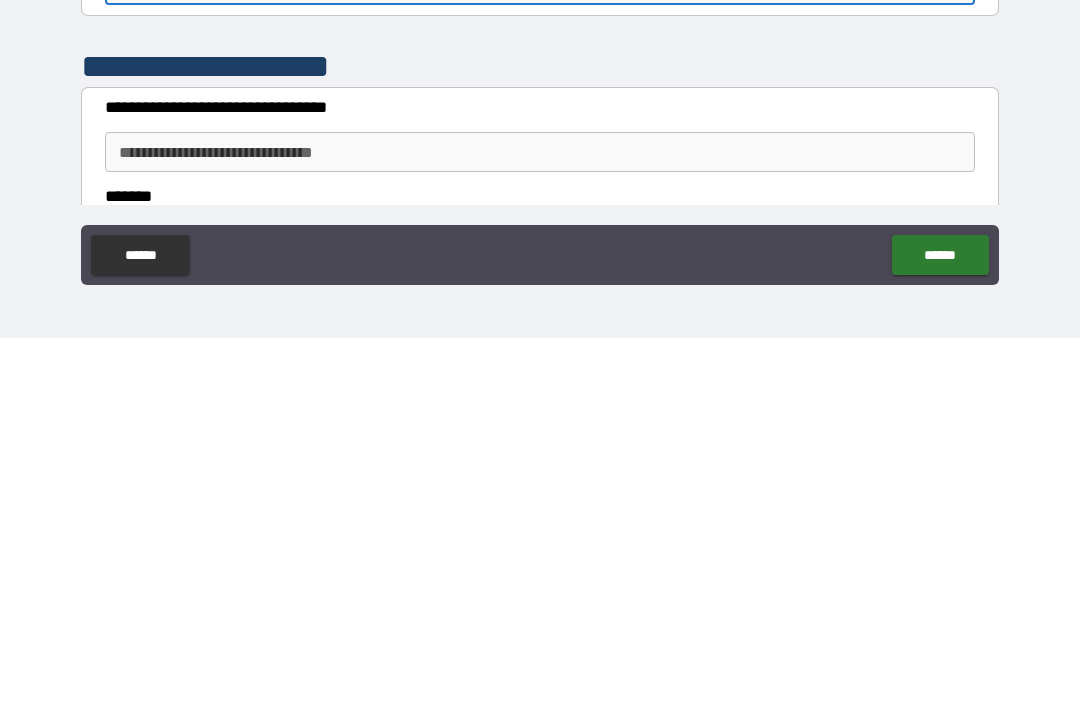 click on "**********" at bounding box center (540, 521) 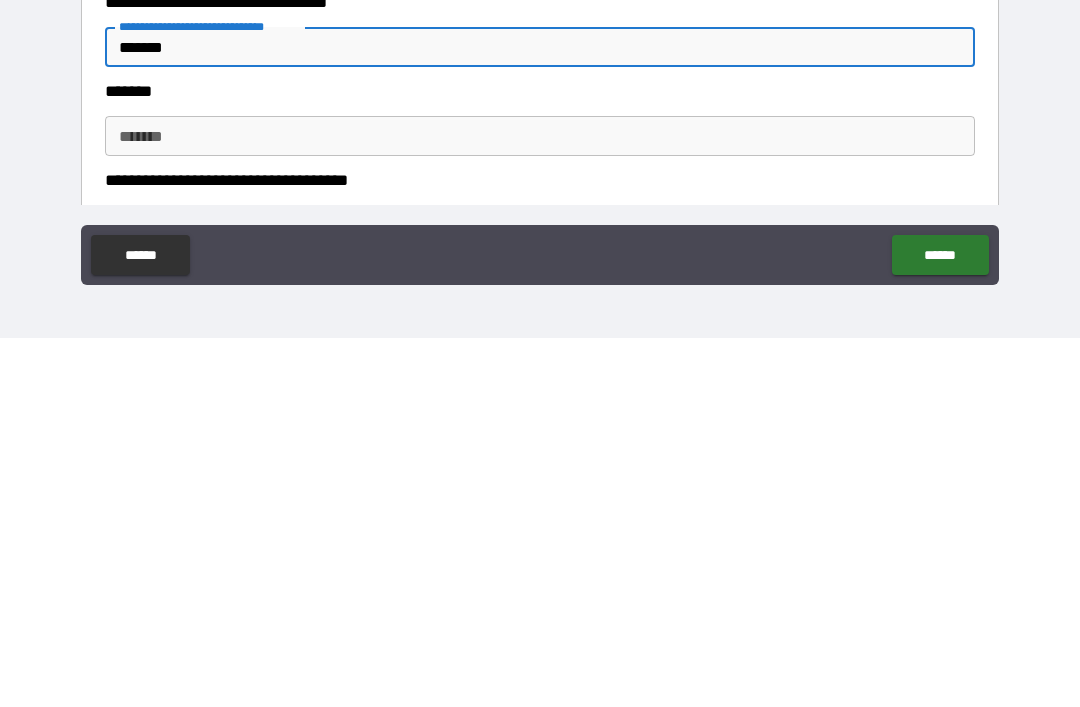 scroll, scrollTop: 1337, scrollLeft: 0, axis: vertical 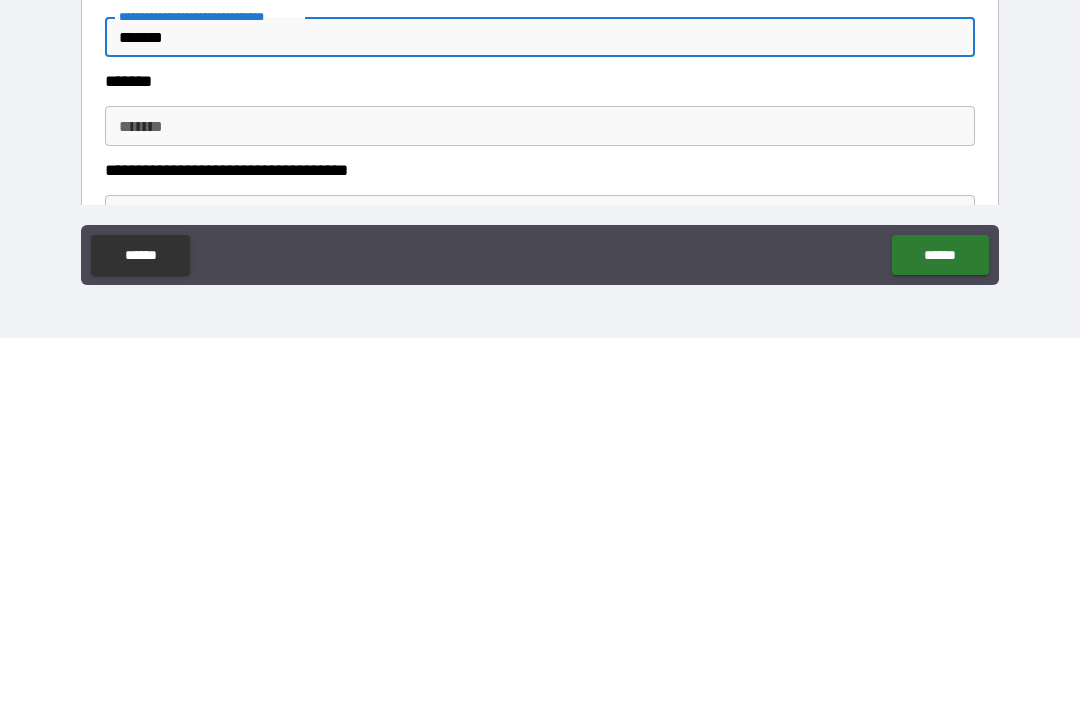 click on "*******" at bounding box center [540, 495] 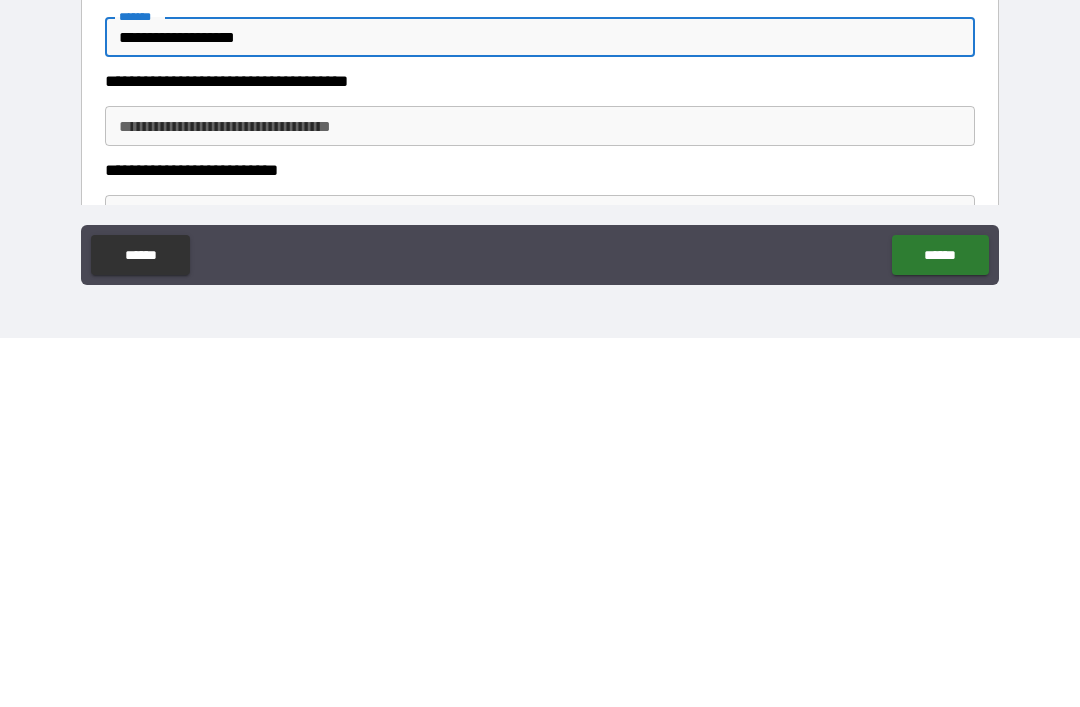 scroll, scrollTop: 1425, scrollLeft: 0, axis: vertical 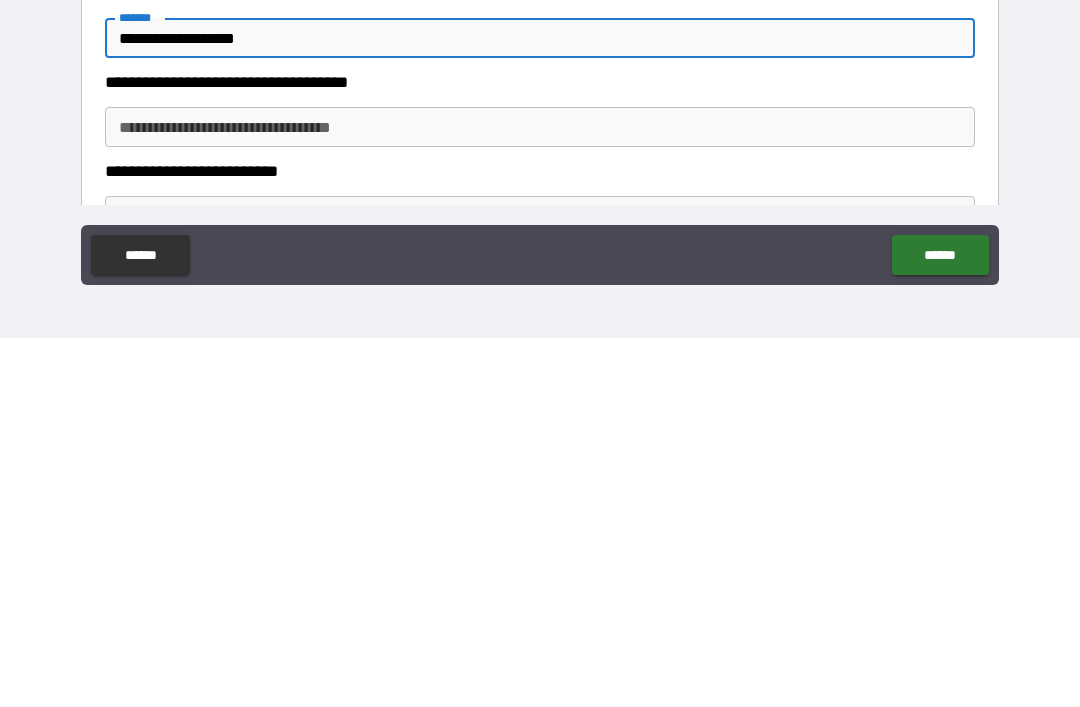 click on "**********" at bounding box center (540, 496) 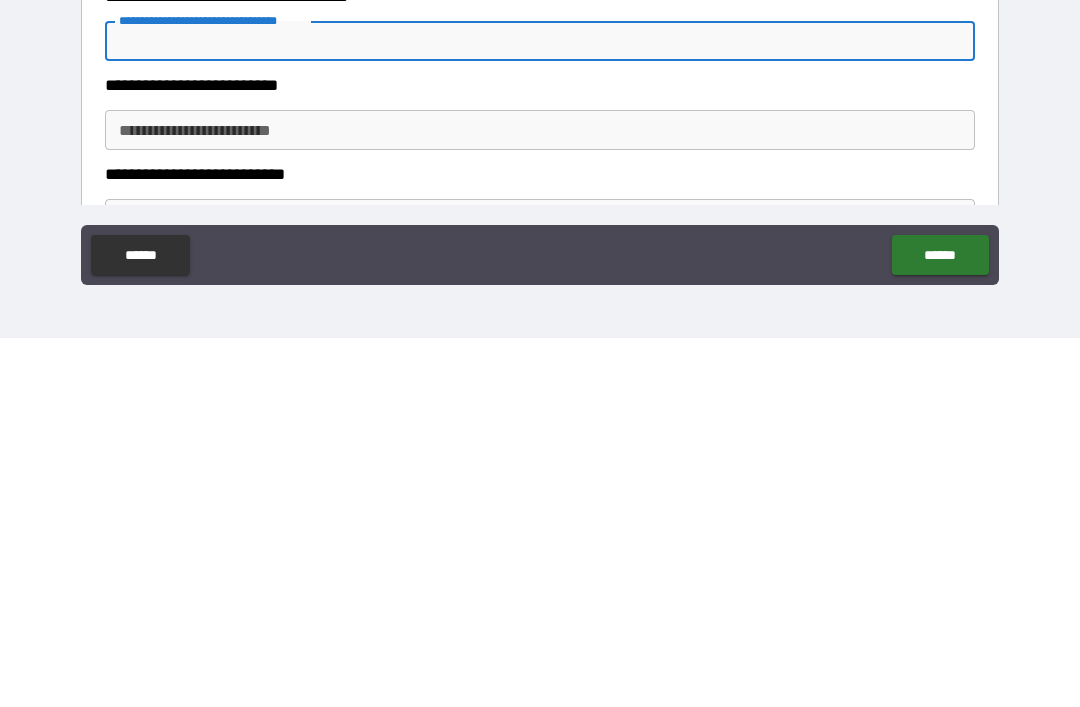 scroll, scrollTop: 1512, scrollLeft: 0, axis: vertical 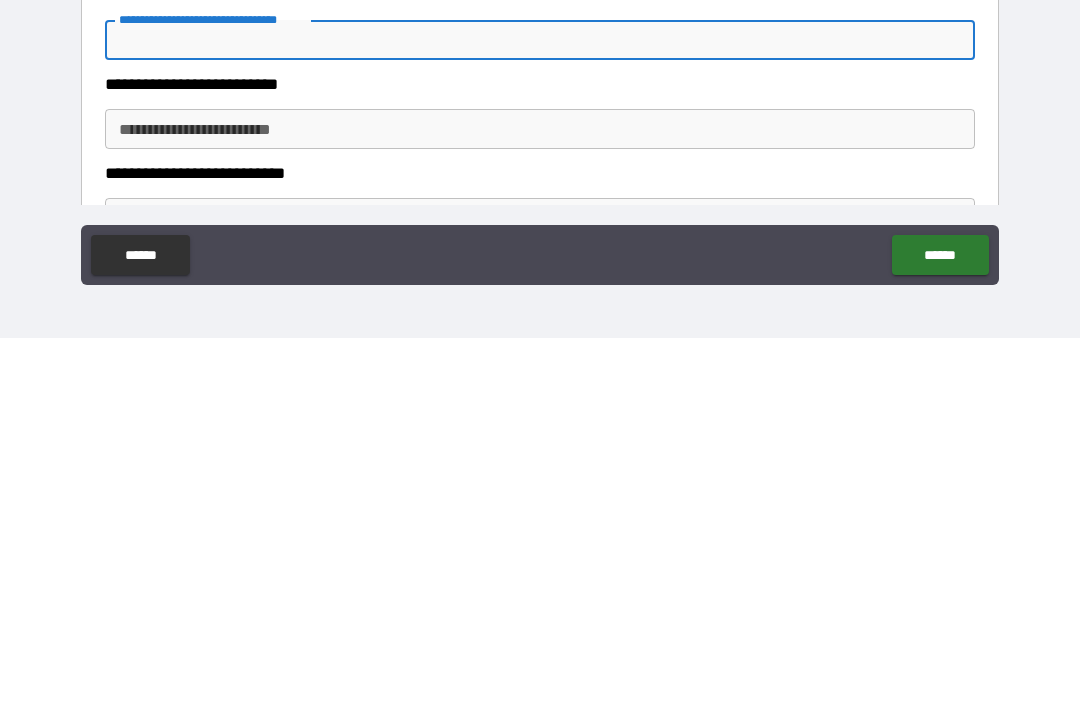 click on "**********" at bounding box center [540, 498] 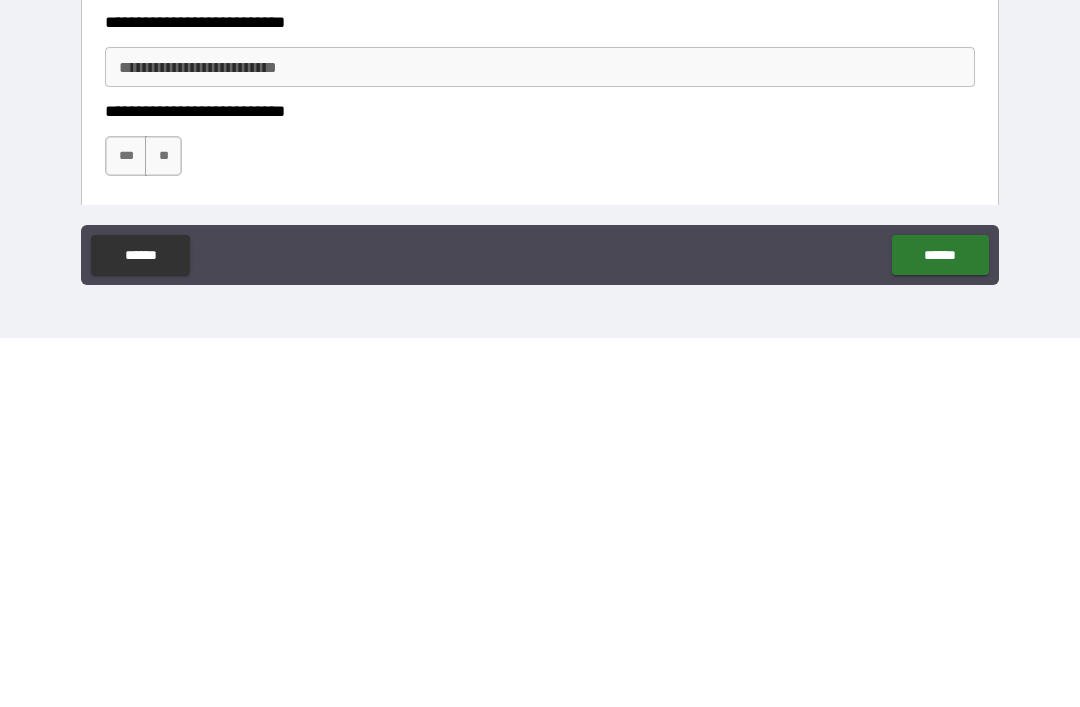 scroll, scrollTop: 1664, scrollLeft: 0, axis: vertical 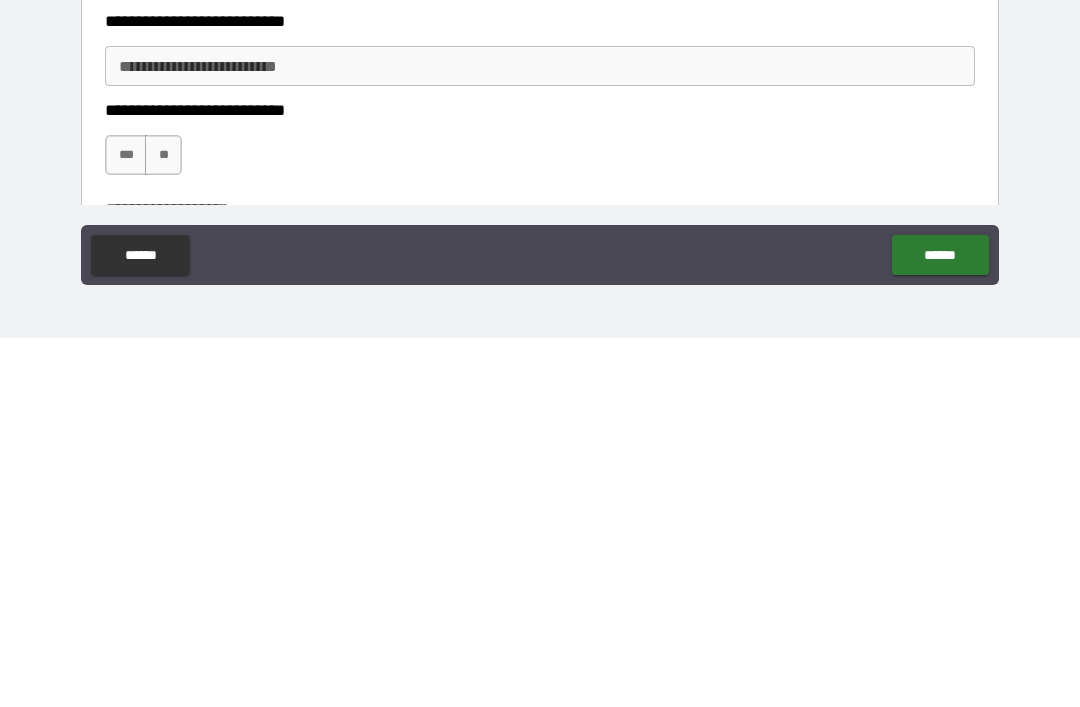 click on "**" at bounding box center [163, 524] 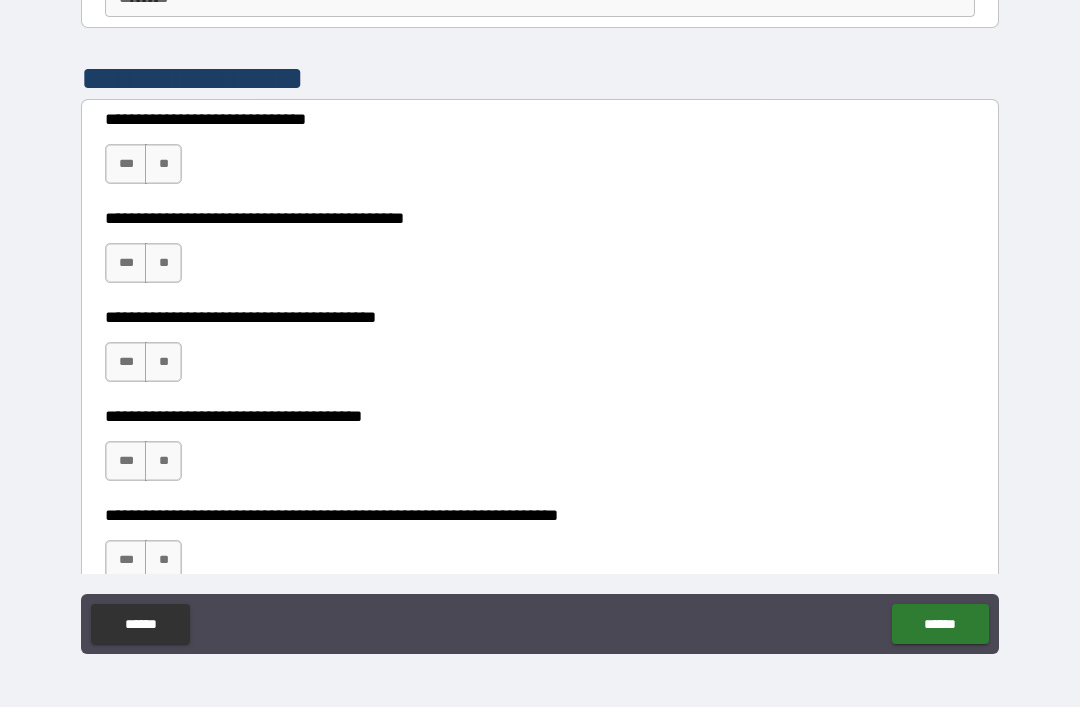 scroll, scrollTop: 2714, scrollLeft: 0, axis: vertical 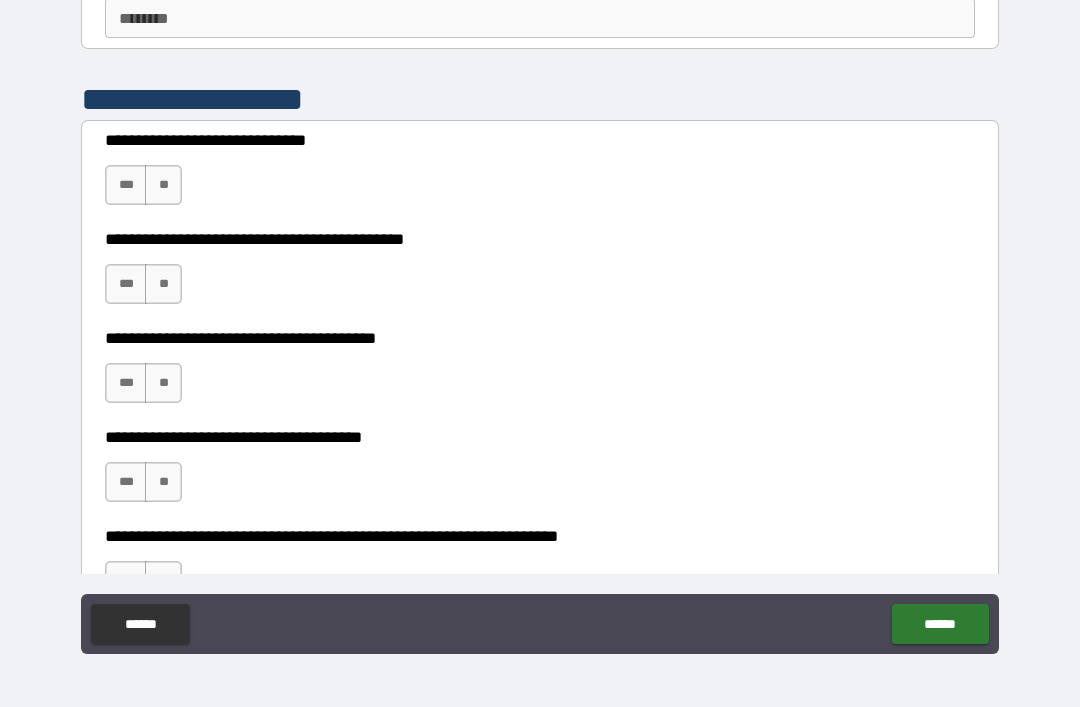 click on "**********" at bounding box center (540, 175) 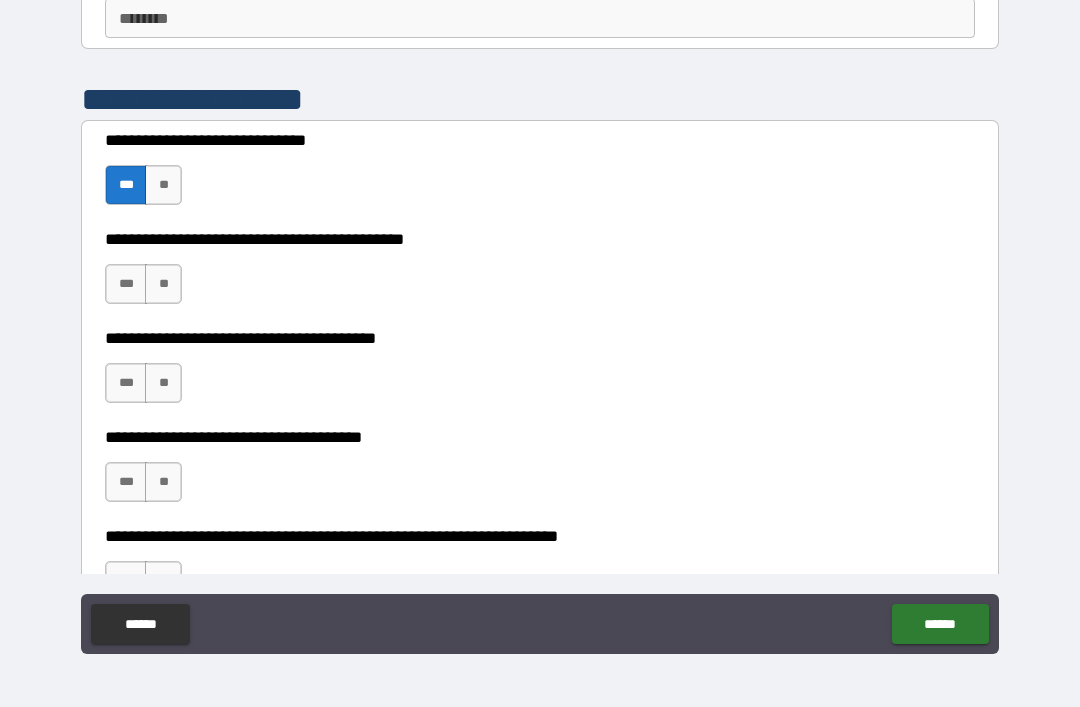 click on "***" at bounding box center (126, 284) 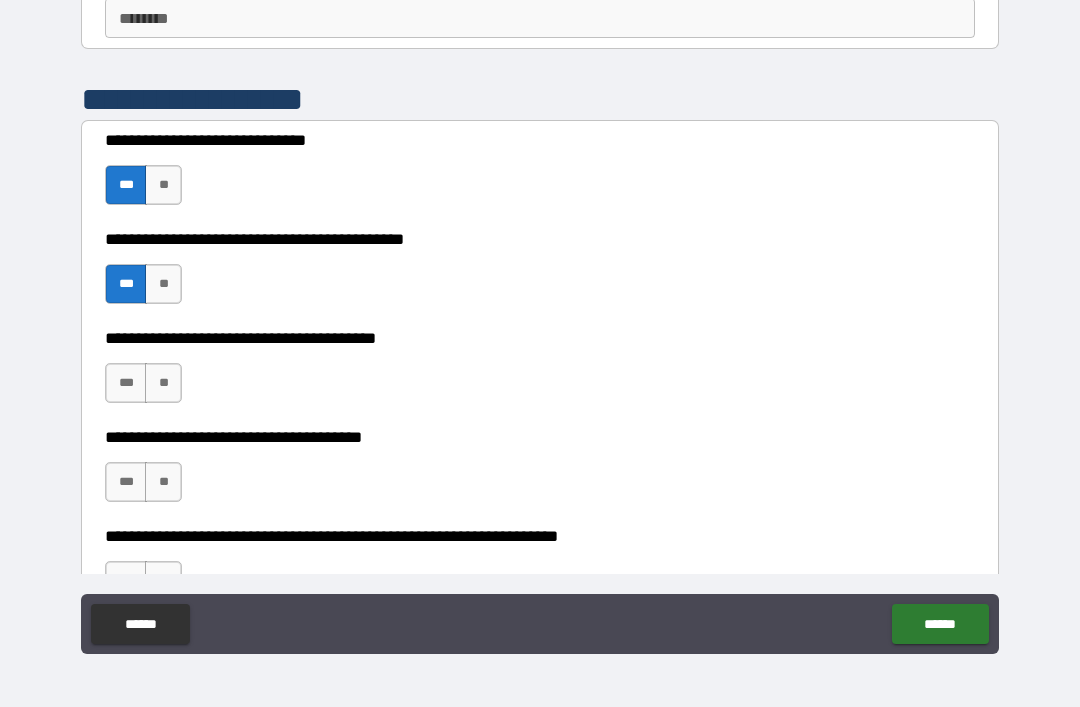 click on "***" at bounding box center (126, 383) 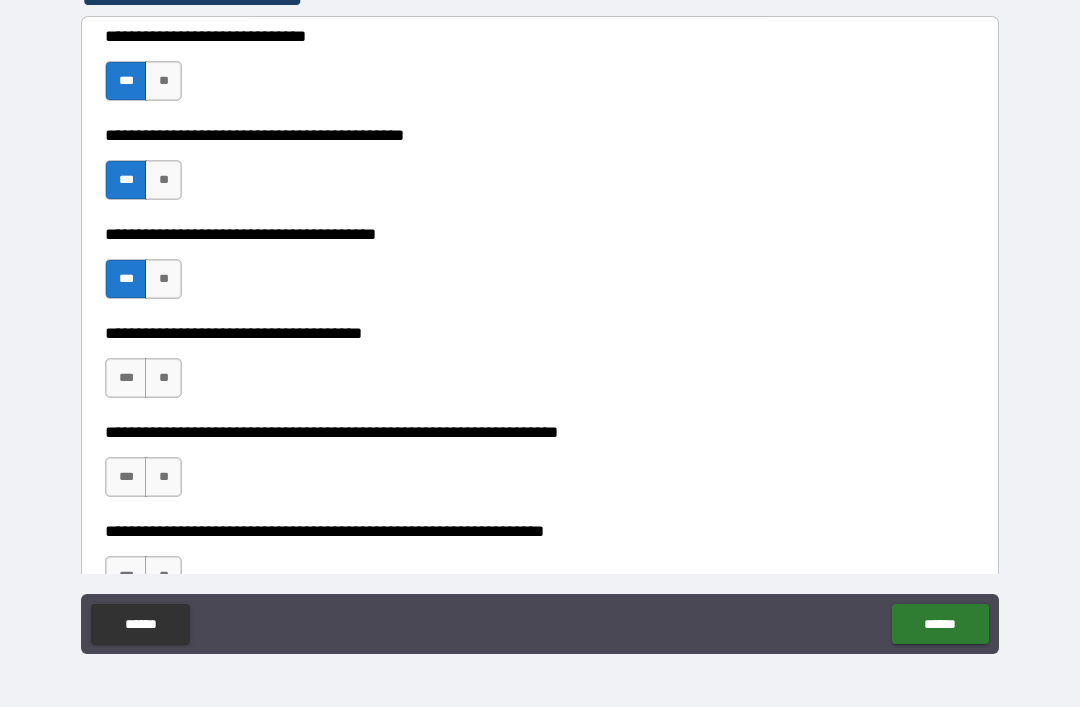scroll, scrollTop: 2836, scrollLeft: 0, axis: vertical 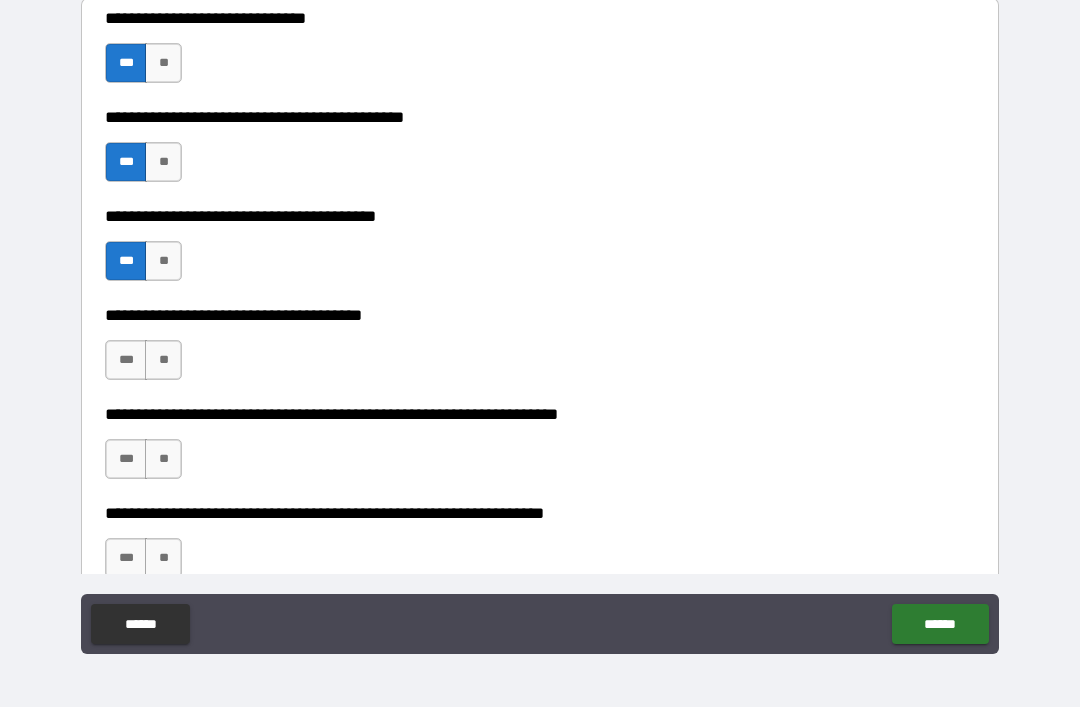 click on "**" at bounding box center (163, 360) 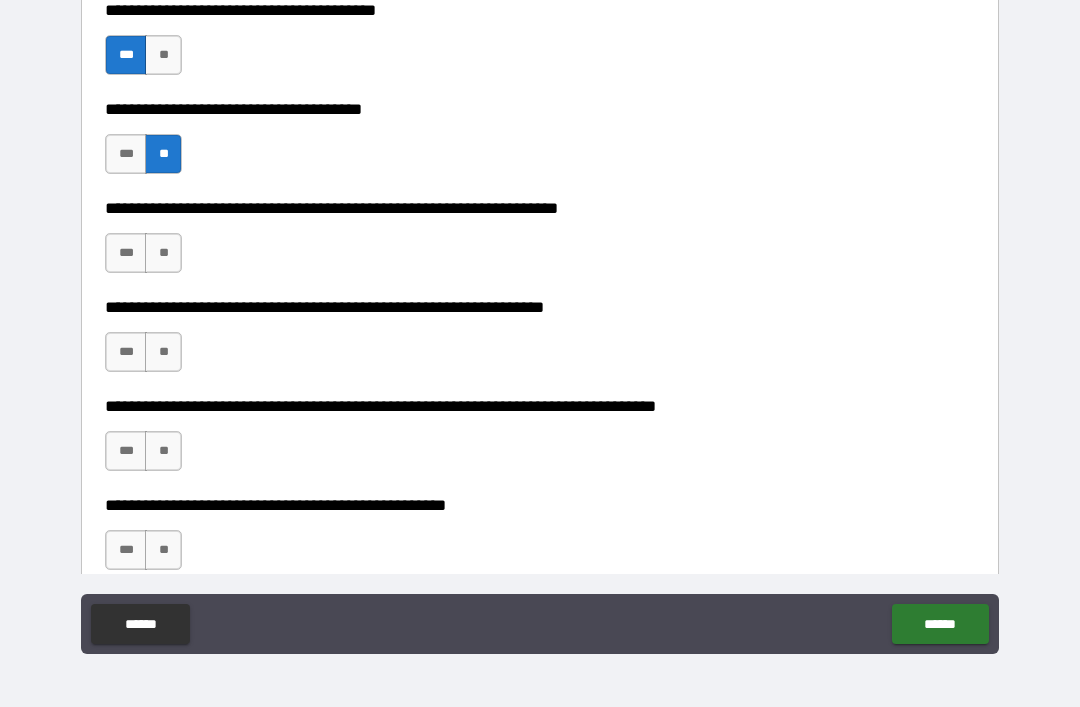 scroll, scrollTop: 3043, scrollLeft: 0, axis: vertical 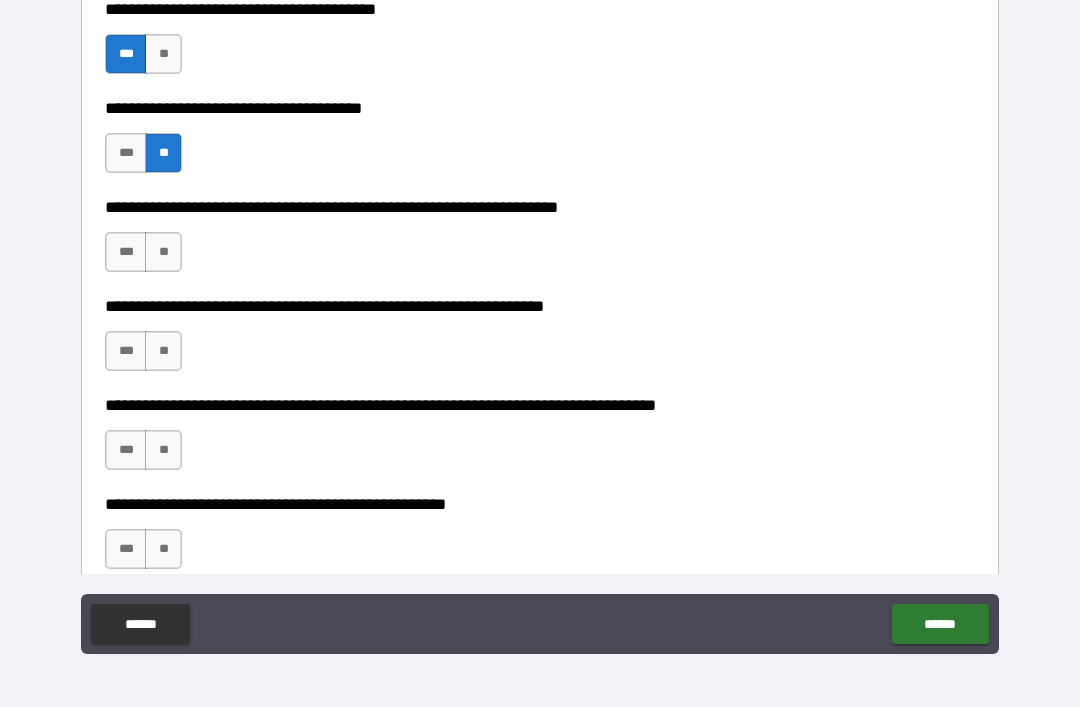 click on "***" at bounding box center (126, 252) 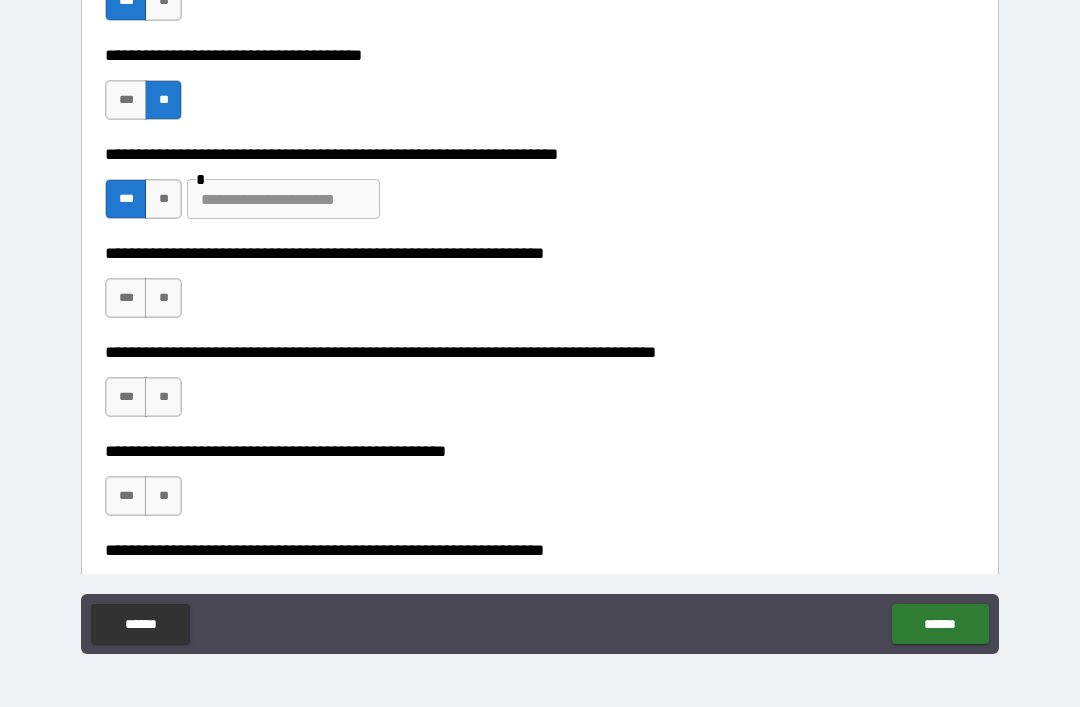 scroll, scrollTop: 3097, scrollLeft: 0, axis: vertical 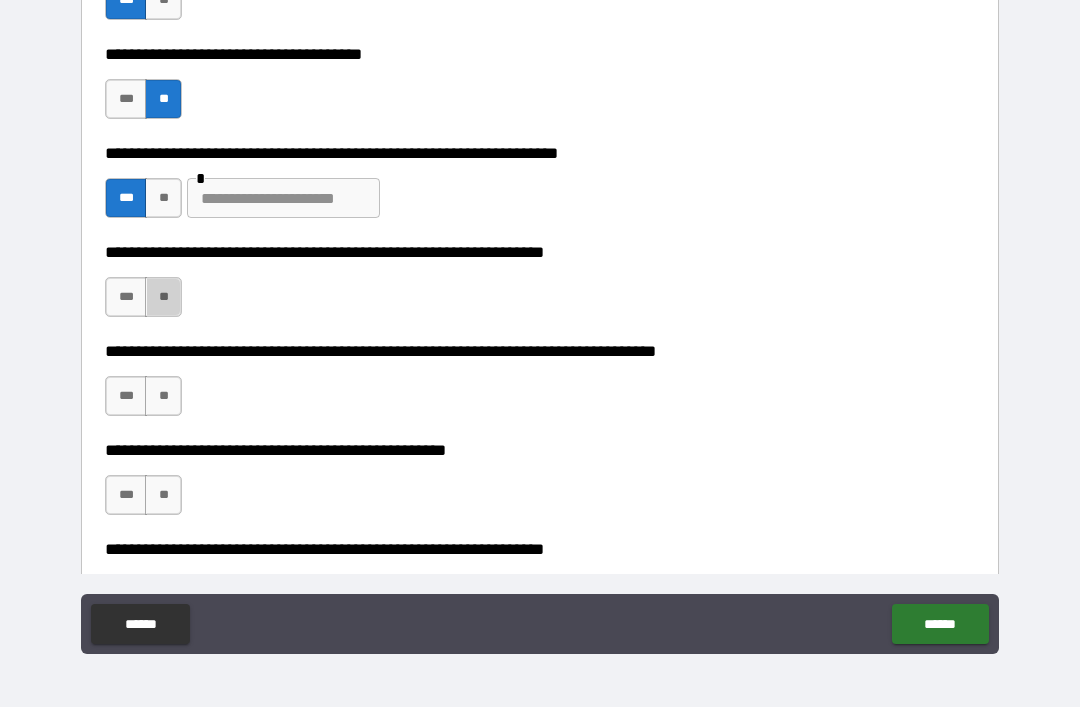 click on "**" at bounding box center (163, 297) 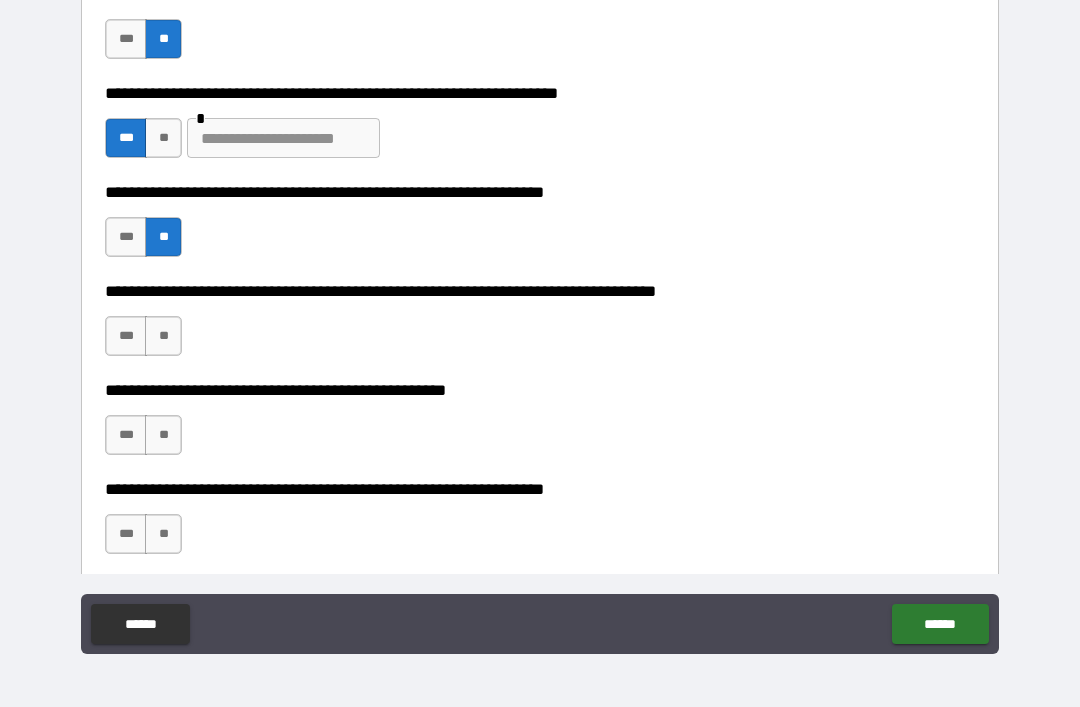 scroll, scrollTop: 3160, scrollLeft: 0, axis: vertical 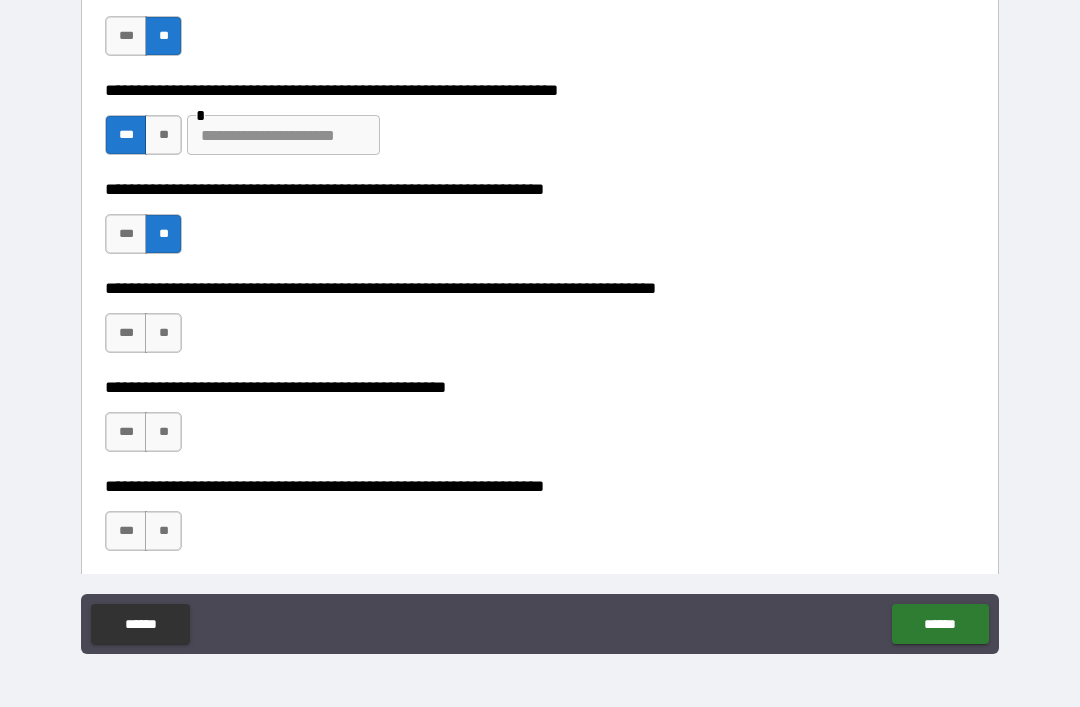 click on "**" at bounding box center [163, 333] 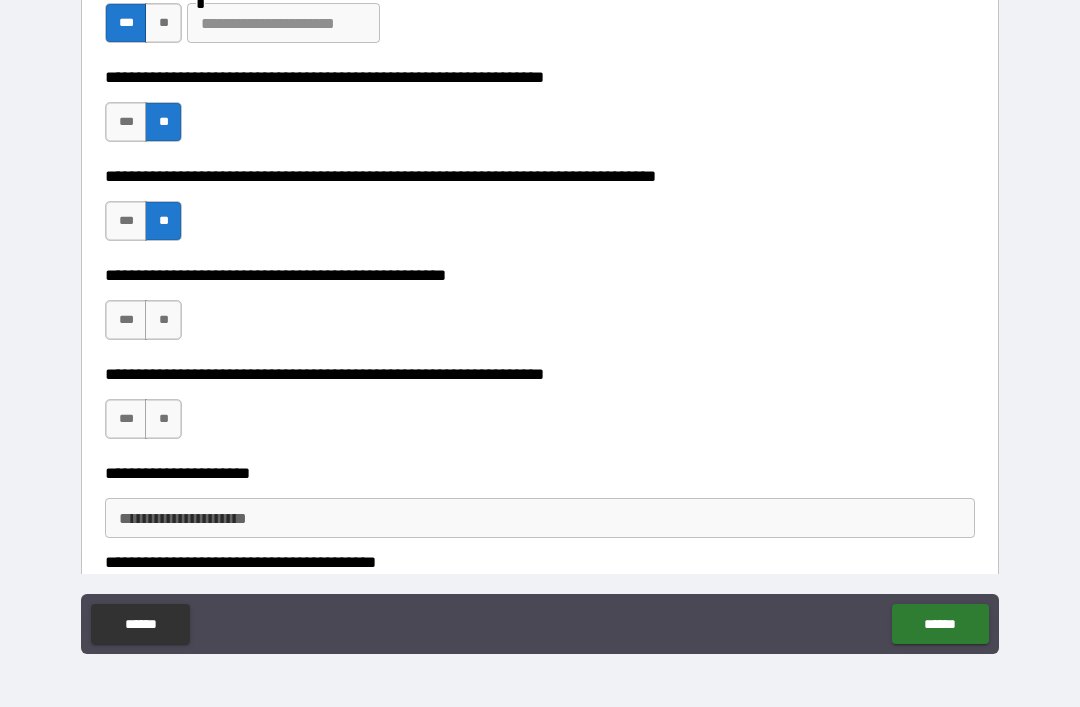 scroll, scrollTop: 3274, scrollLeft: 0, axis: vertical 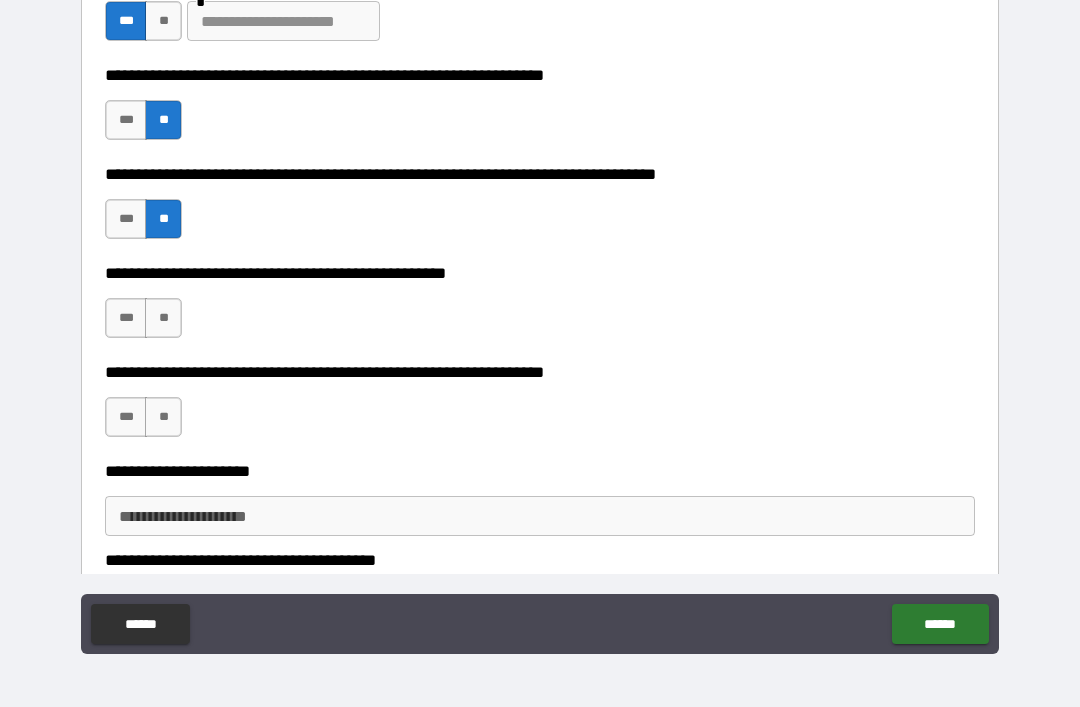click on "**" at bounding box center [163, 318] 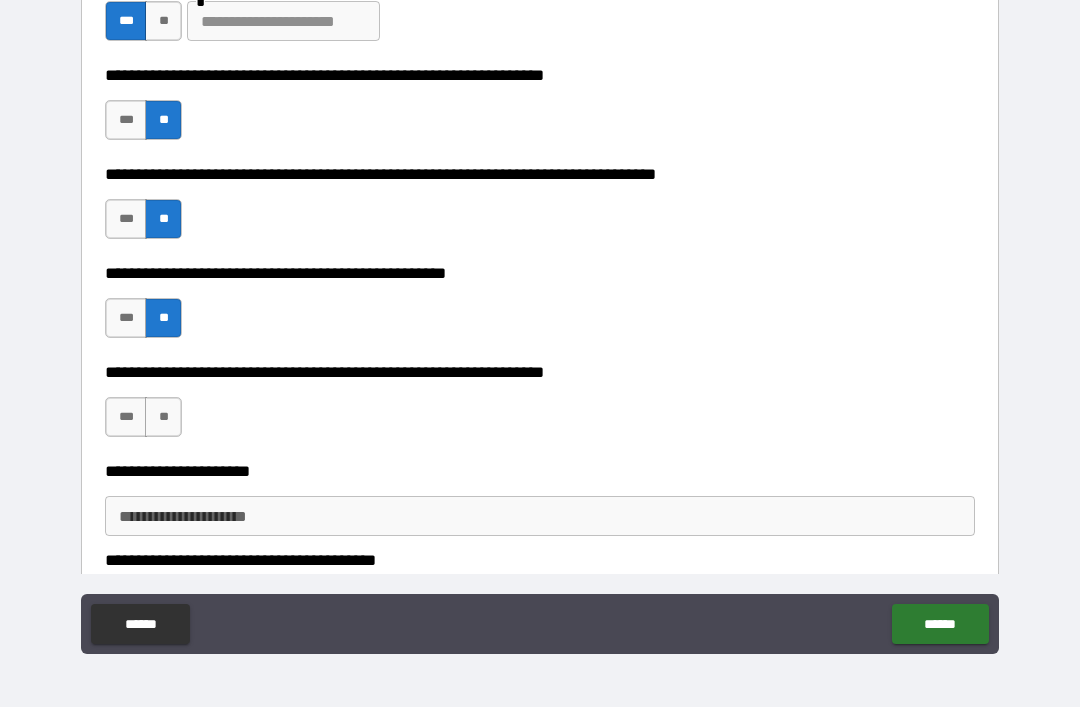 scroll, scrollTop: 3333, scrollLeft: 0, axis: vertical 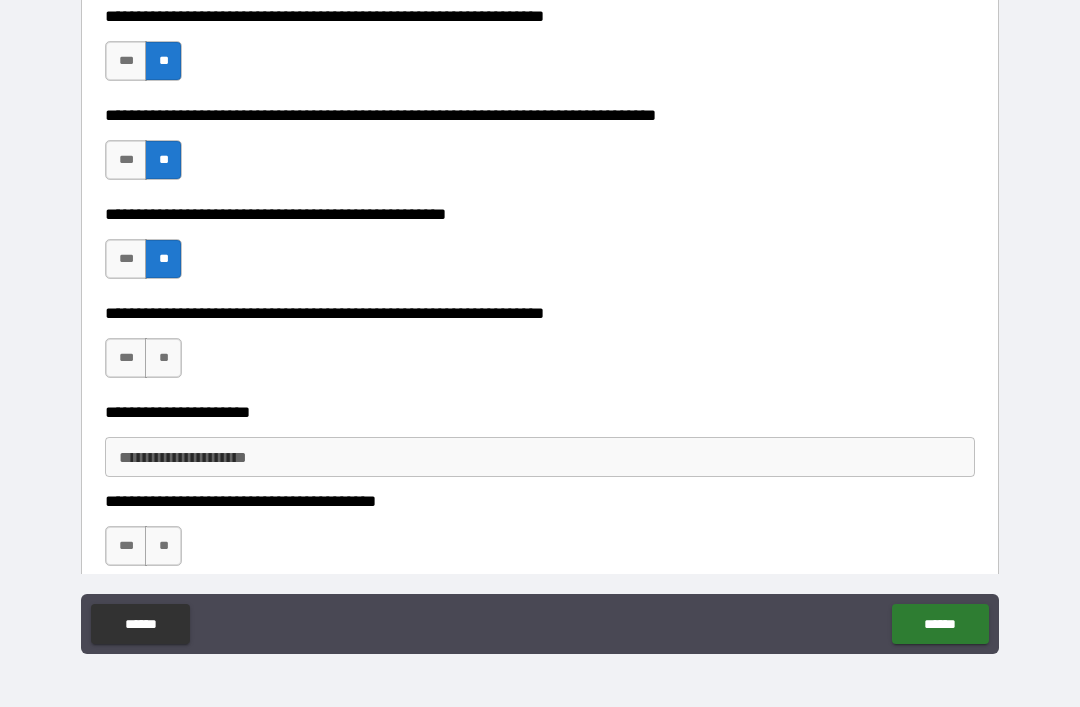 click on "**" at bounding box center (163, 358) 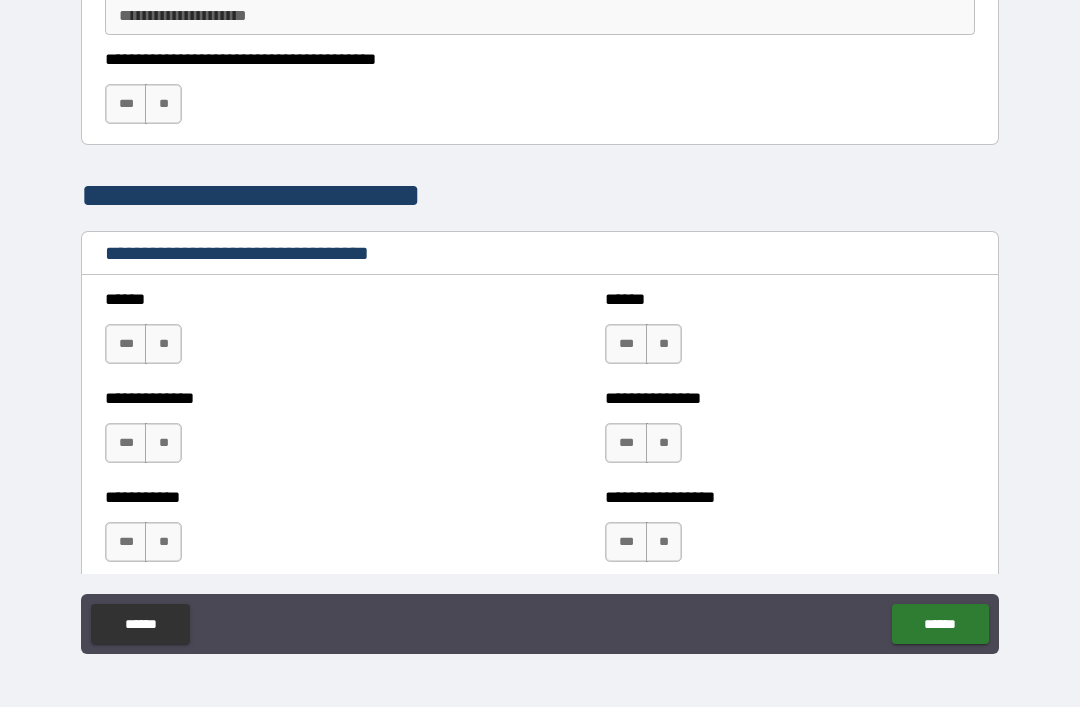 scroll, scrollTop: 3771, scrollLeft: 0, axis: vertical 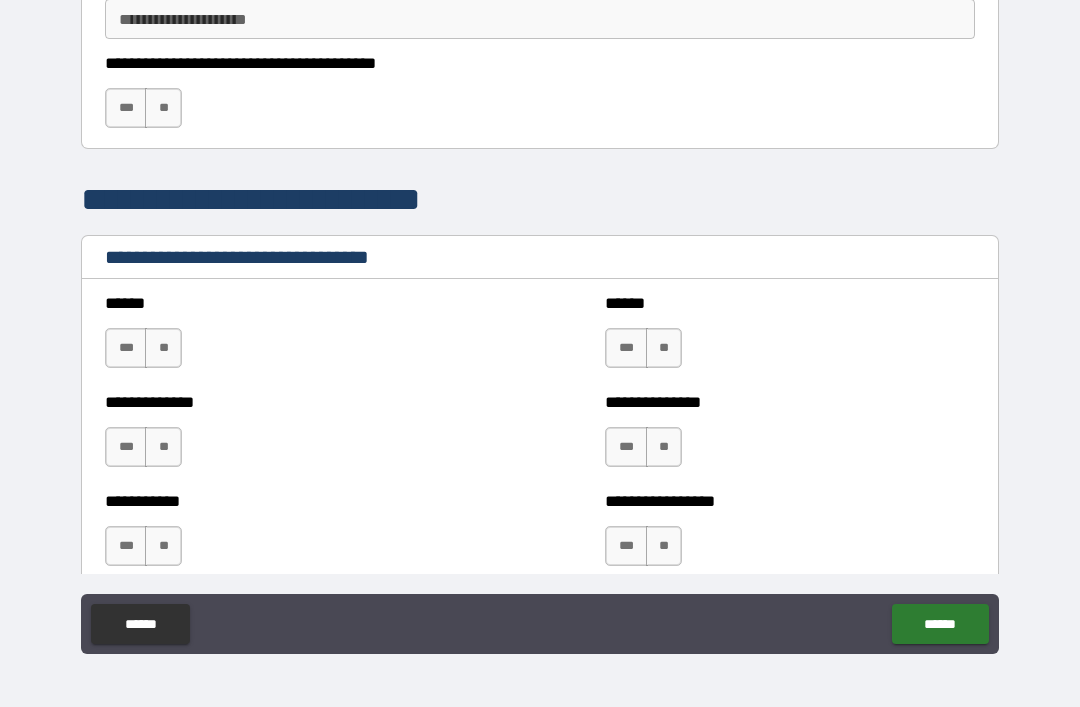 click on "**" at bounding box center (163, 108) 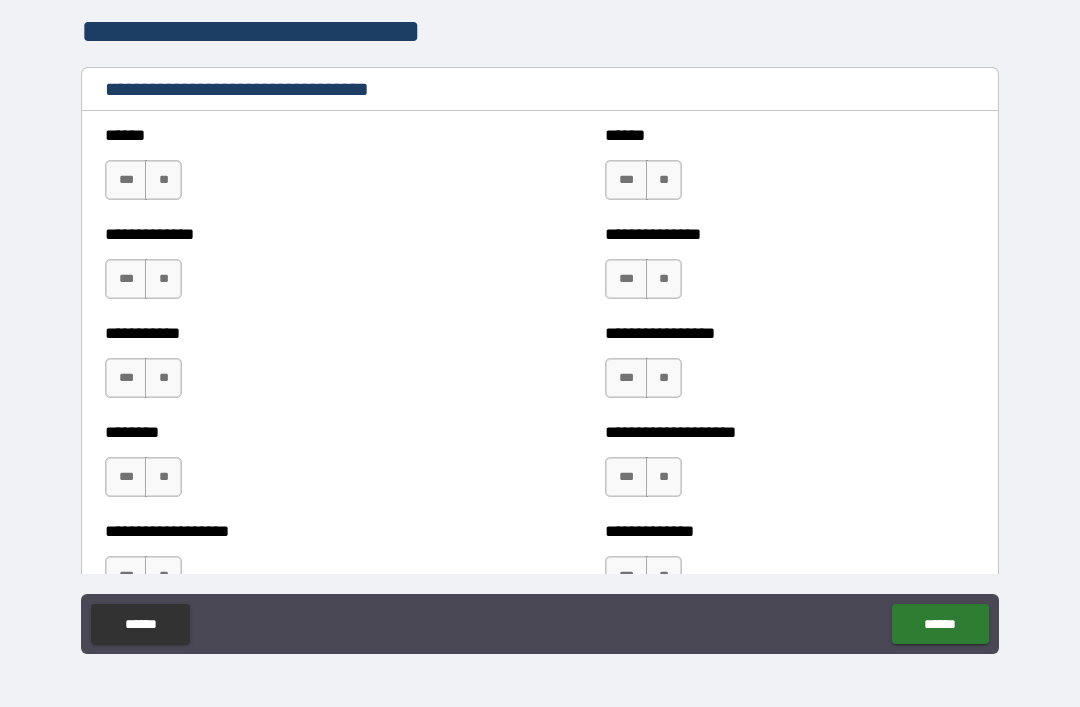 scroll, scrollTop: 3944, scrollLeft: 0, axis: vertical 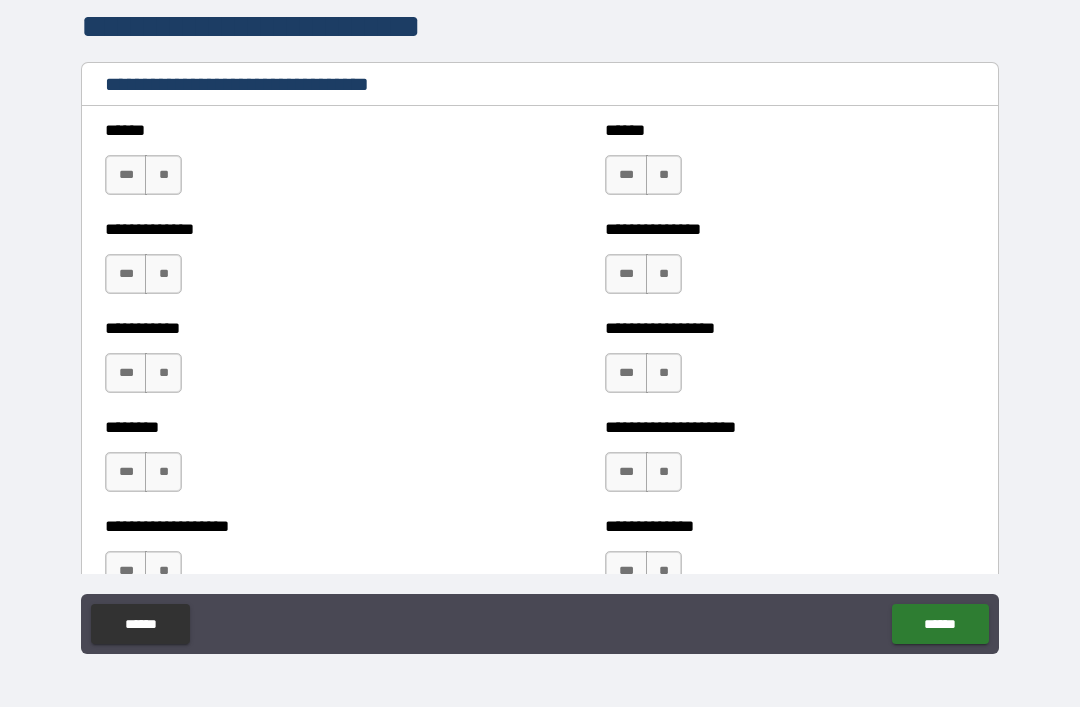 click on "**" at bounding box center [163, 175] 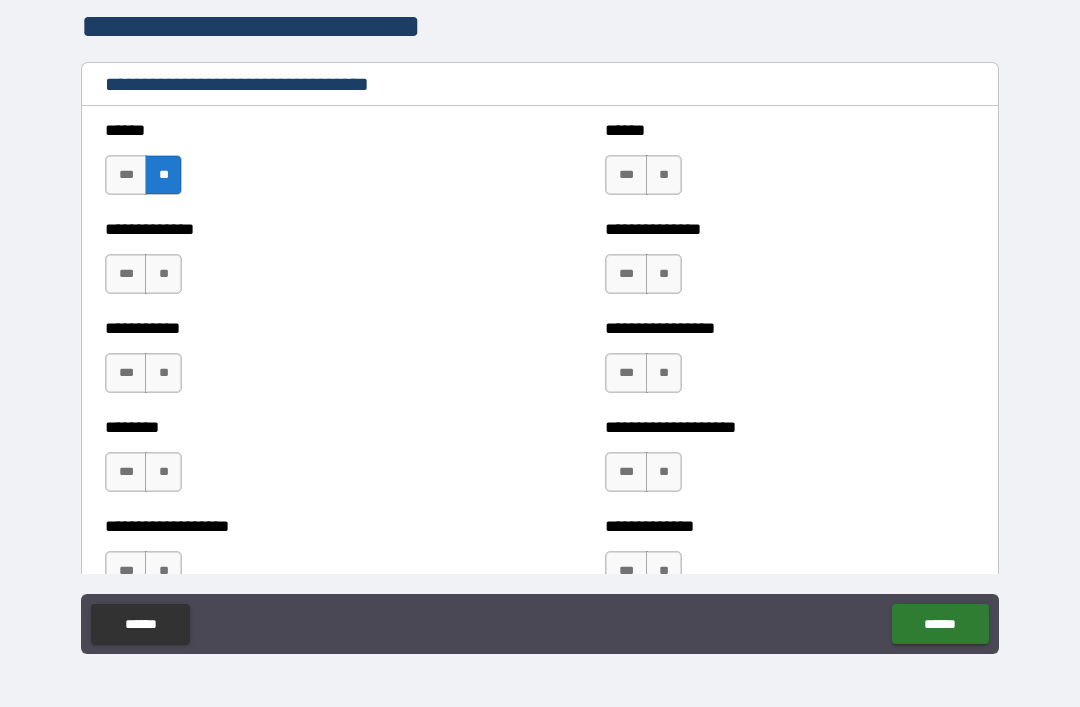 click on "**" at bounding box center (163, 274) 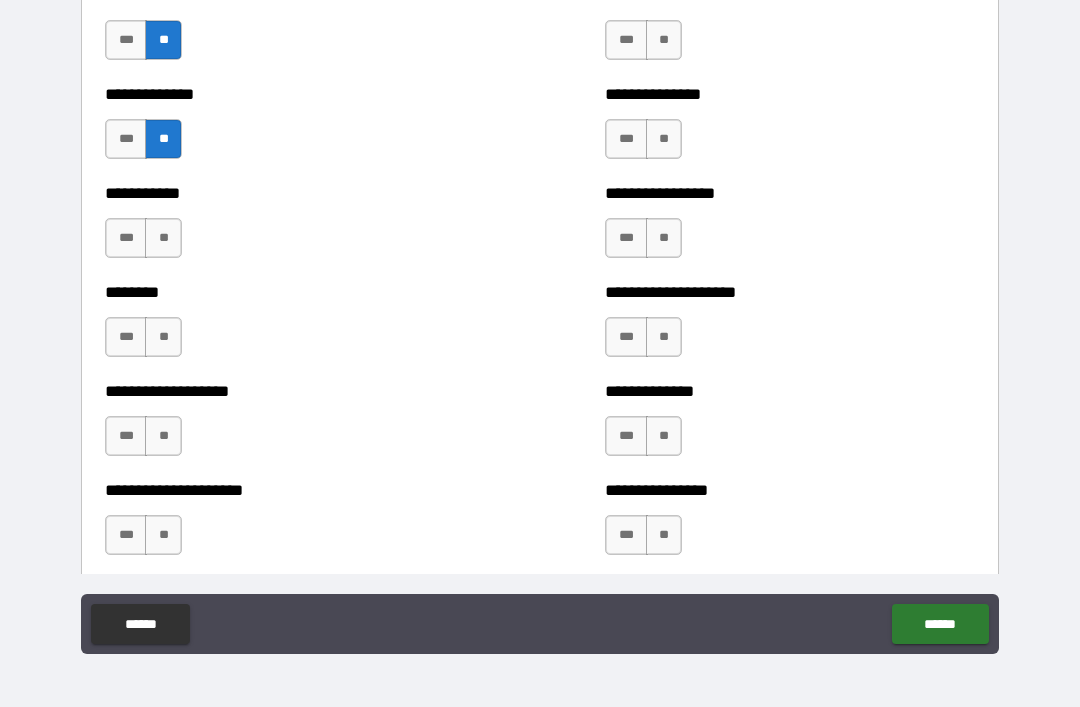 scroll, scrollTop: 4083, scrollLeft: 0, axis: vertical 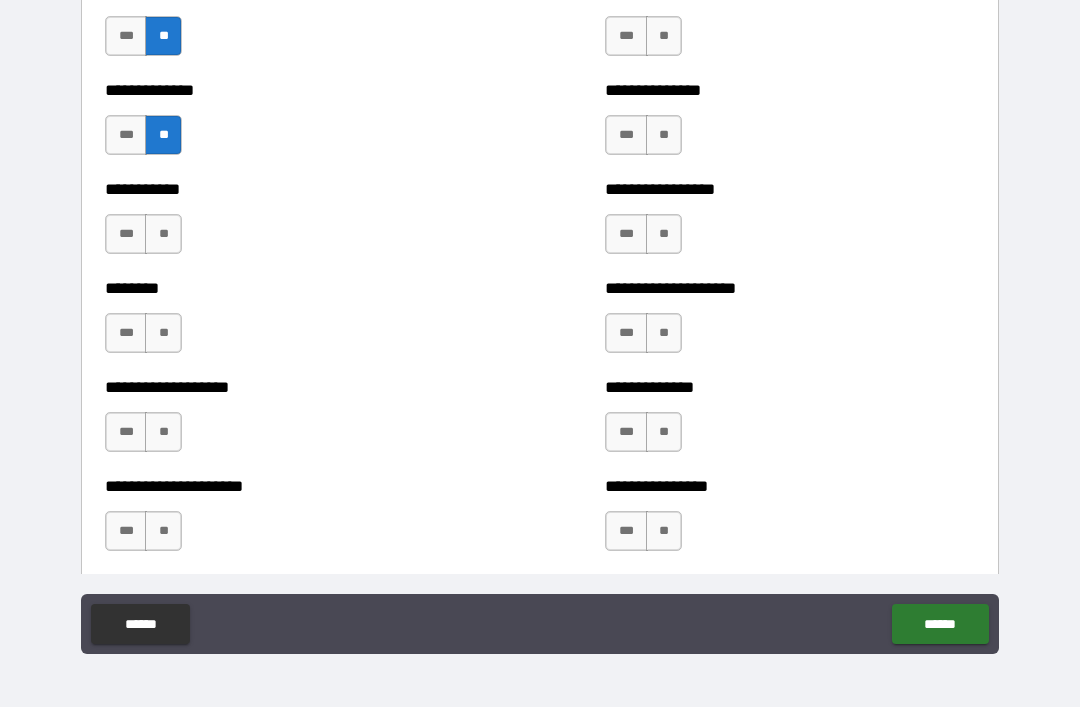 click on "**" at bounding box center [163, 234] 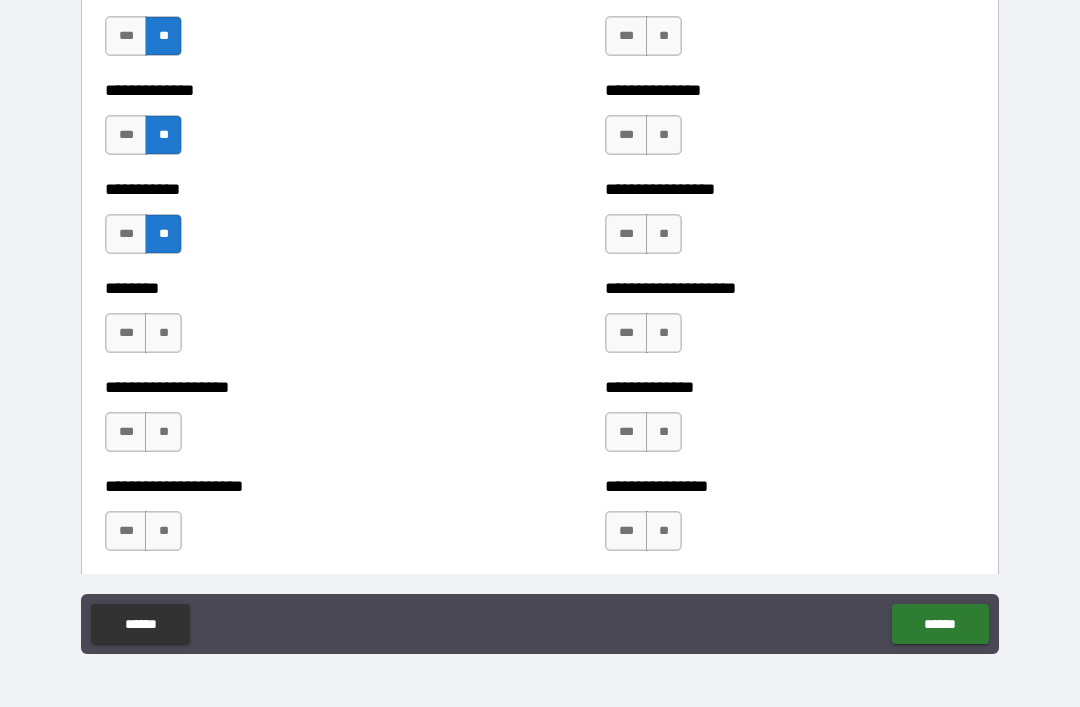 click on "***" at bounding box center (126, 333) 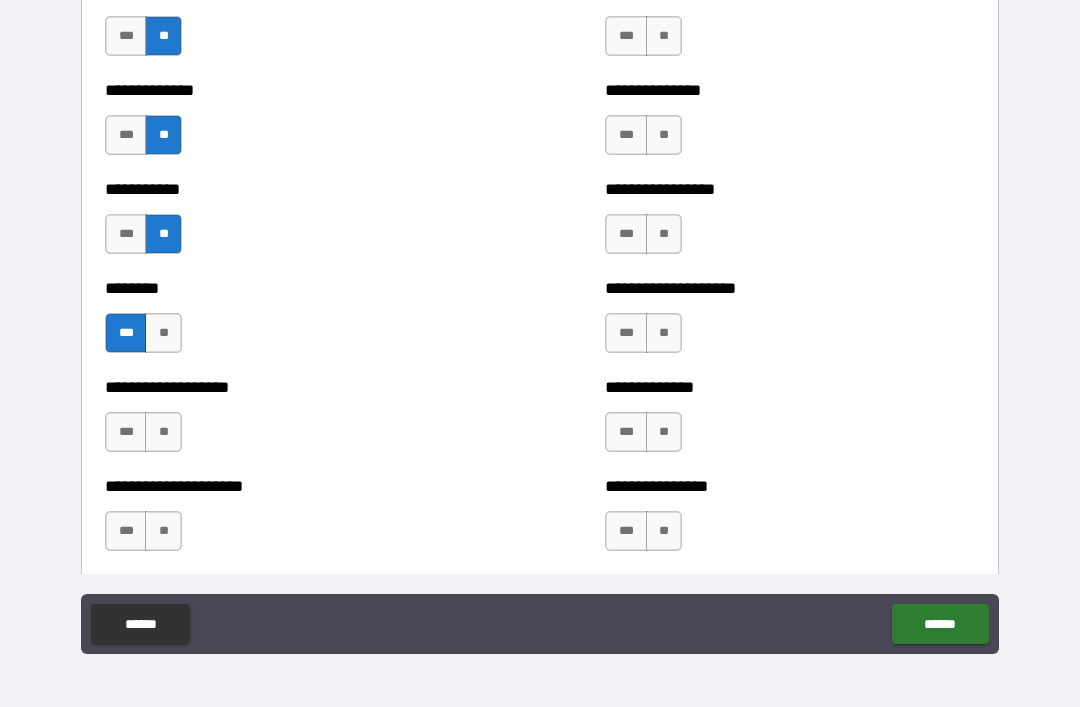 click on "**" at bounding box center (163, 333) 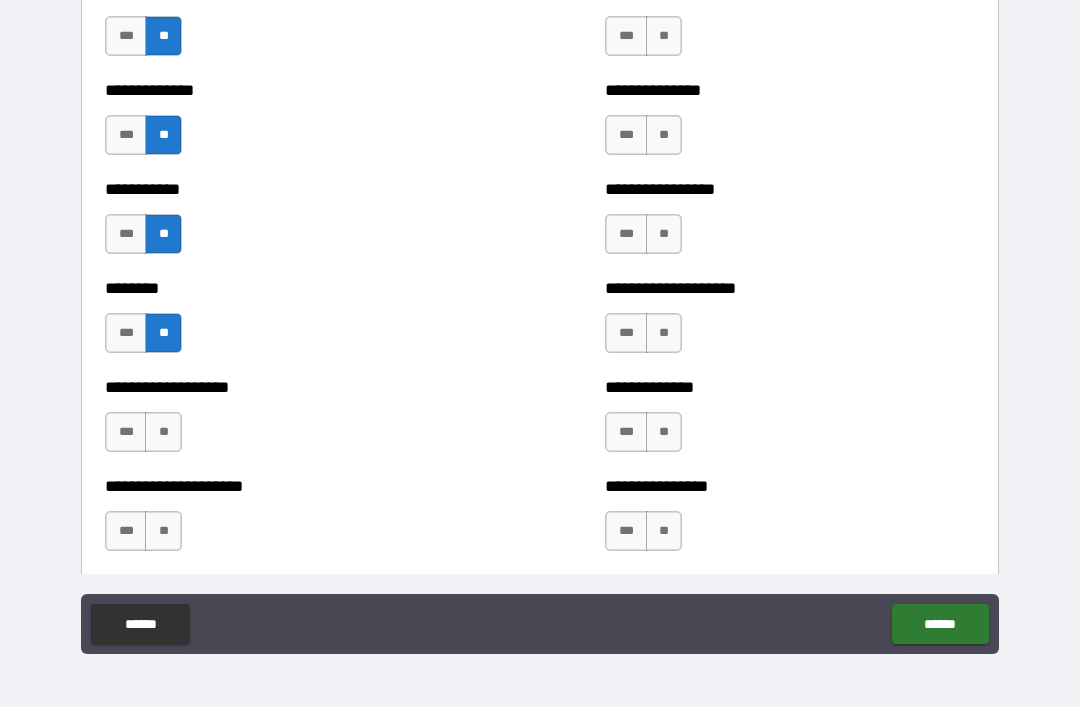 click on "**" at bounding box center [163, 432] 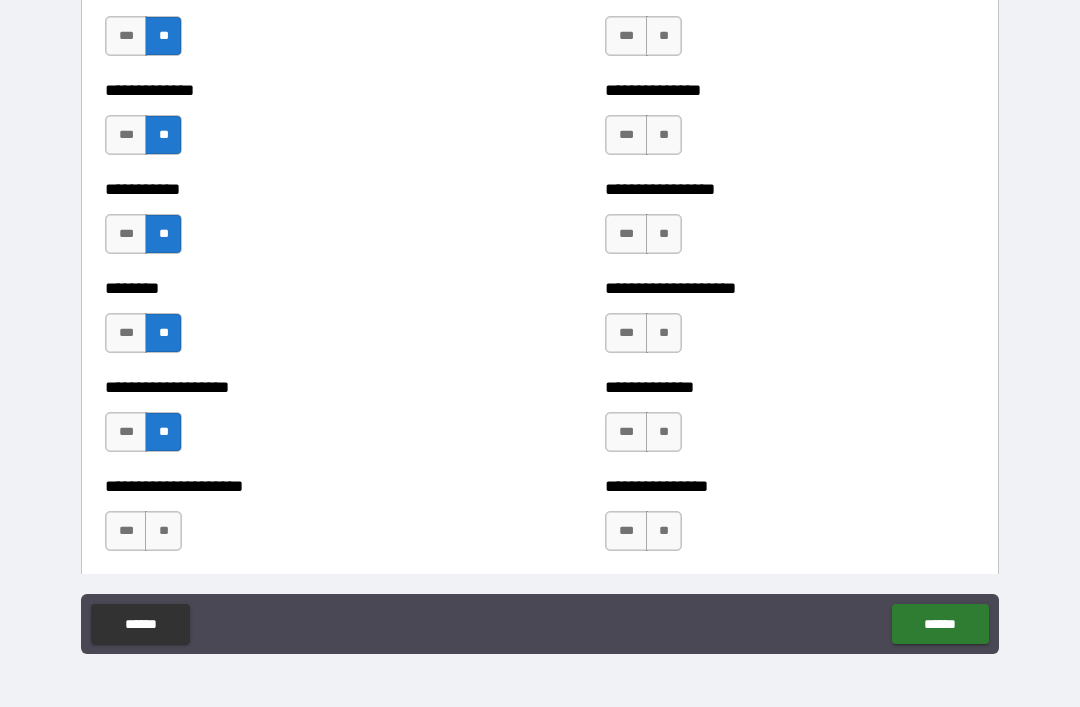 click on "**" at bounding box center (163, 531) 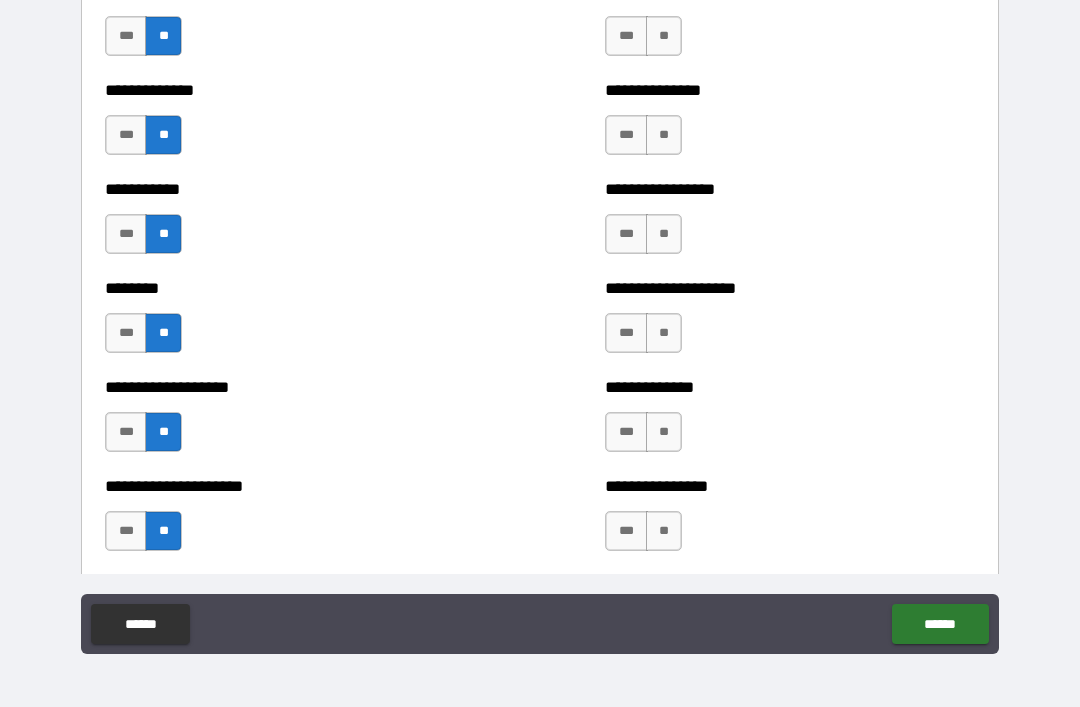 click on "**" at bounding box center (664, 36) 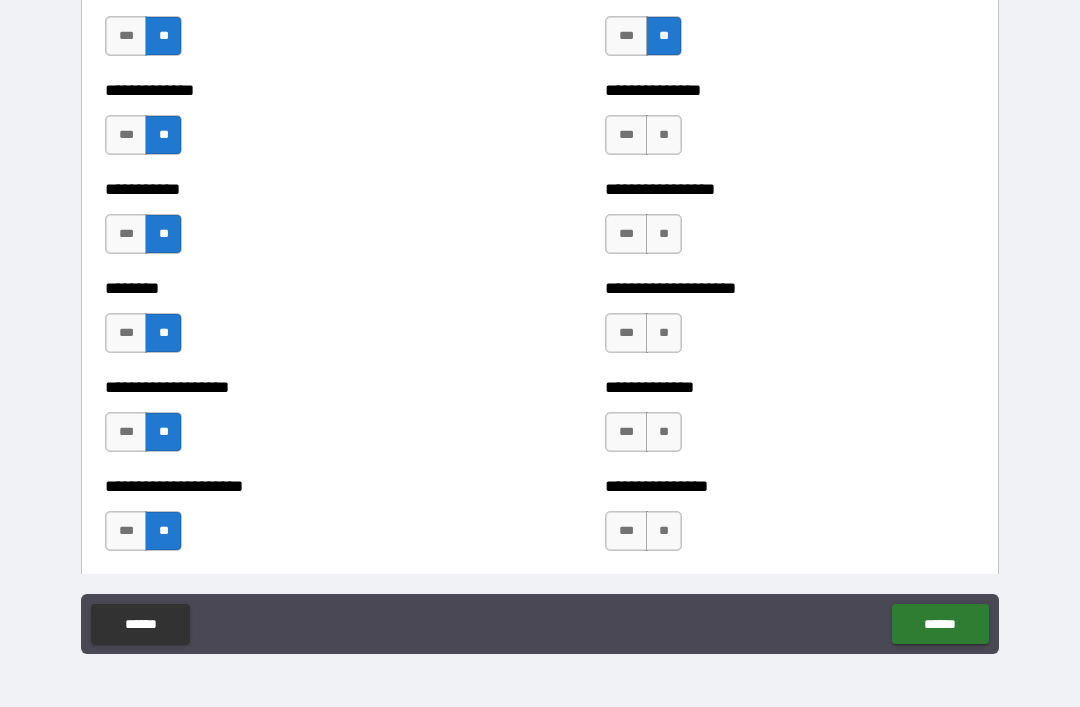 click on "**" at bounding box center [664, 135] 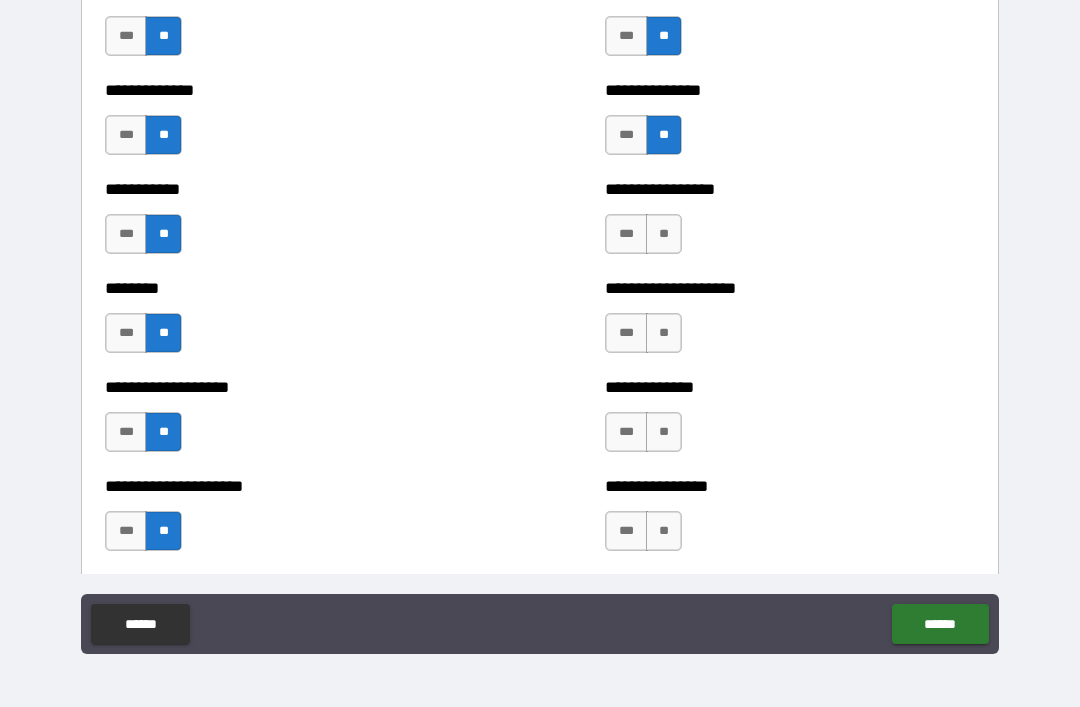 click on "**" at bounding box center [664, 234] 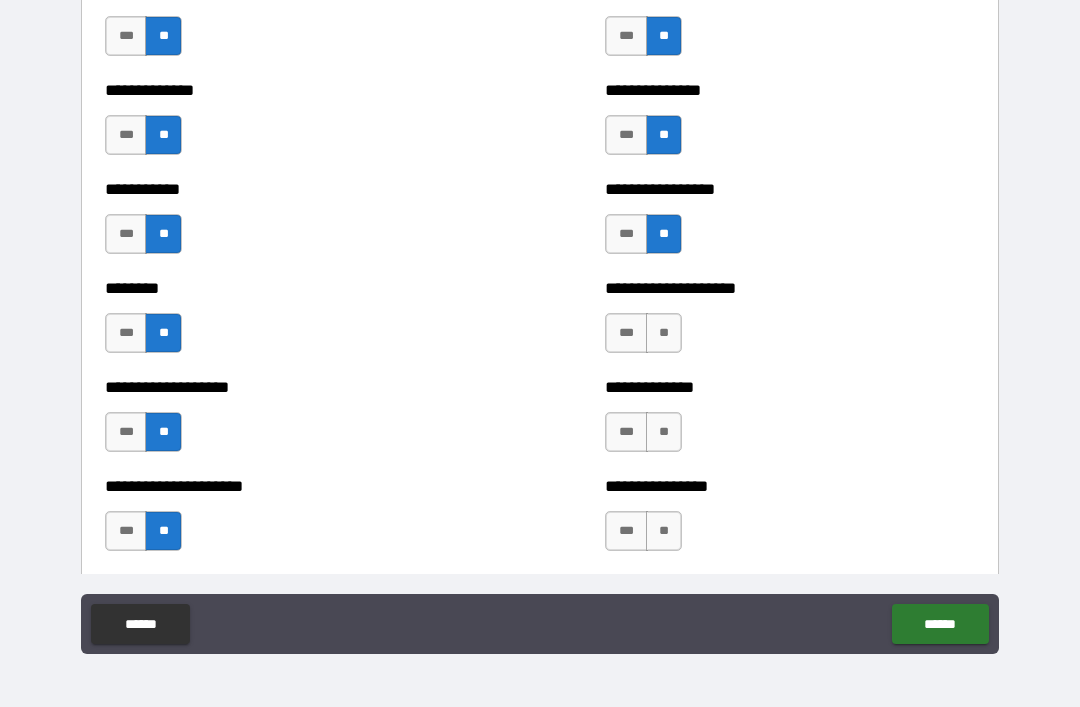 click on "**" at bounding box center (664, 333) 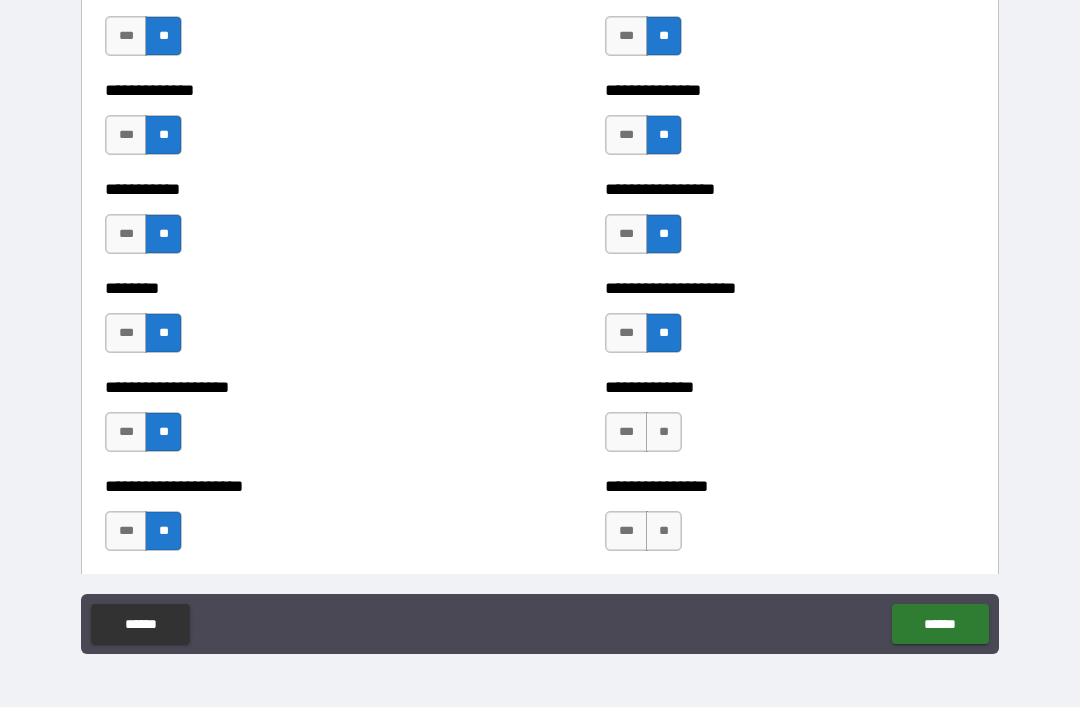 click on "**" at bounding box center [664, 432] 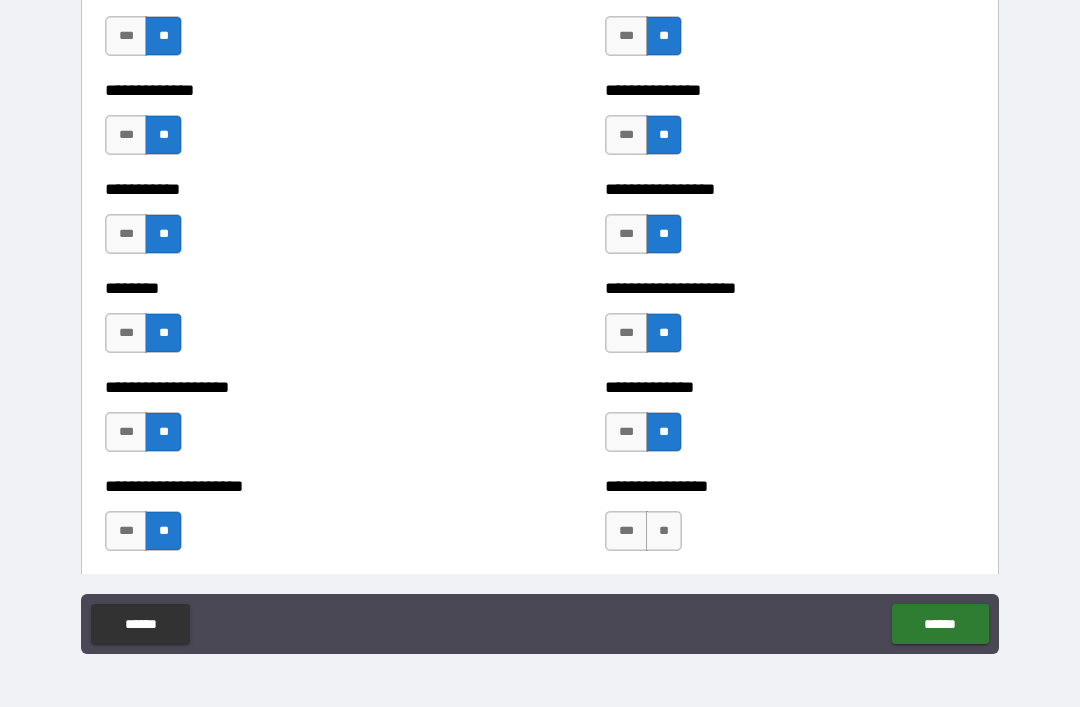 click on "**" at bounding box center (664, 531) 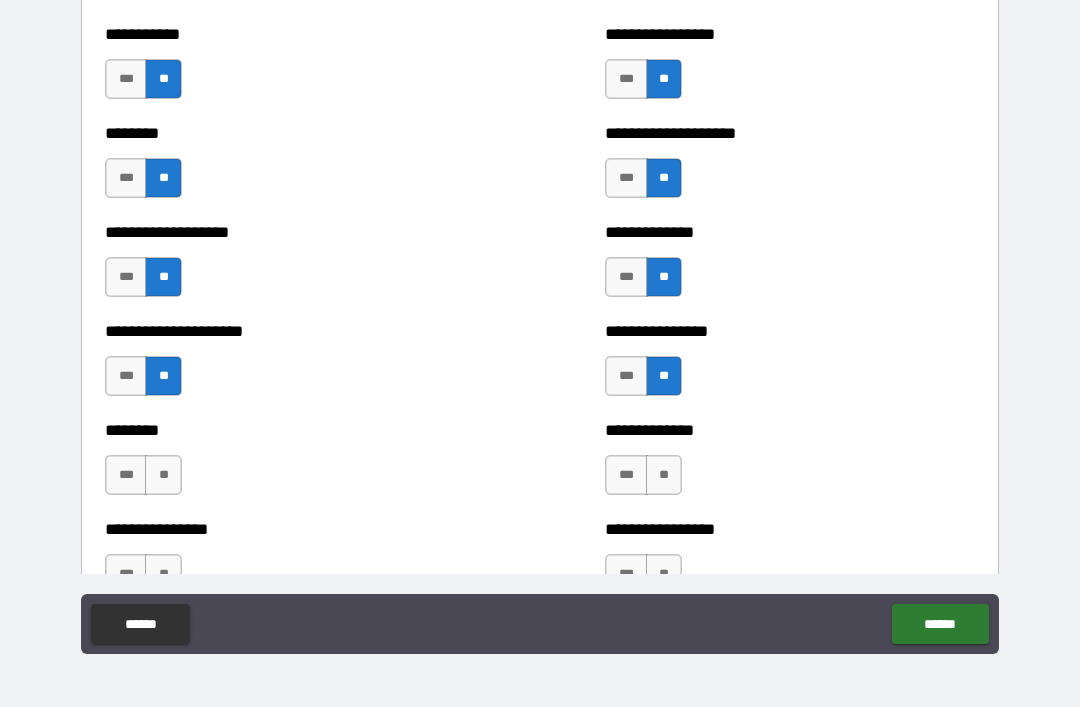 scroll, scrollTop: 4326, scrollLeft: 0, axis: vertical 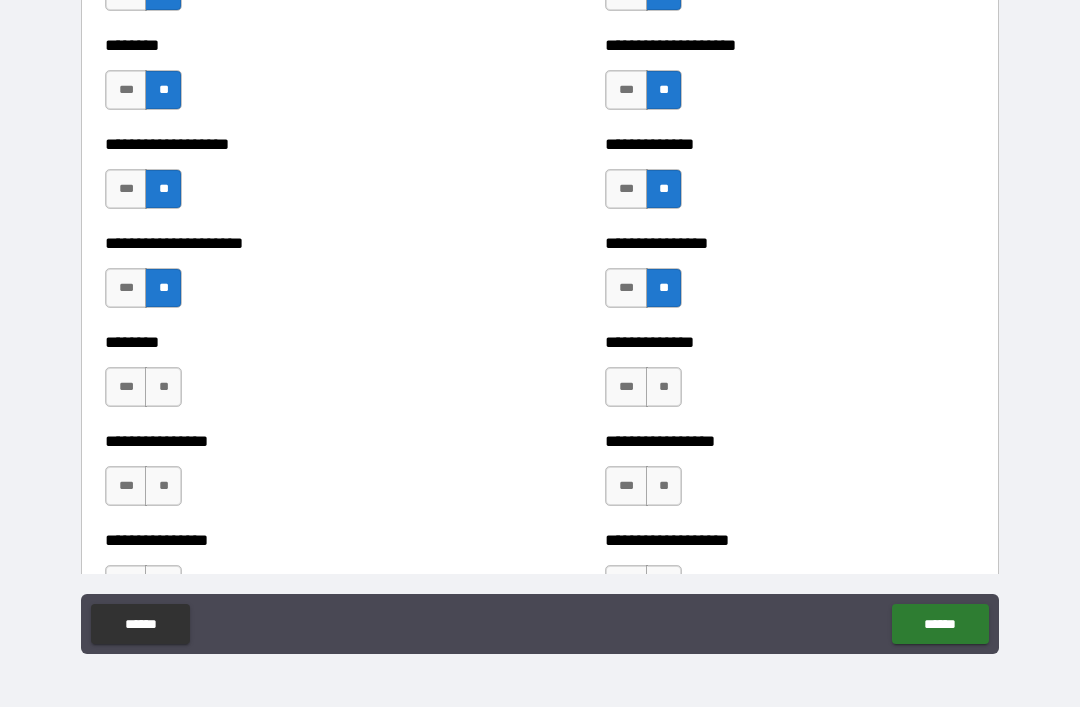 click on "**" at bounding box center (163, 387) 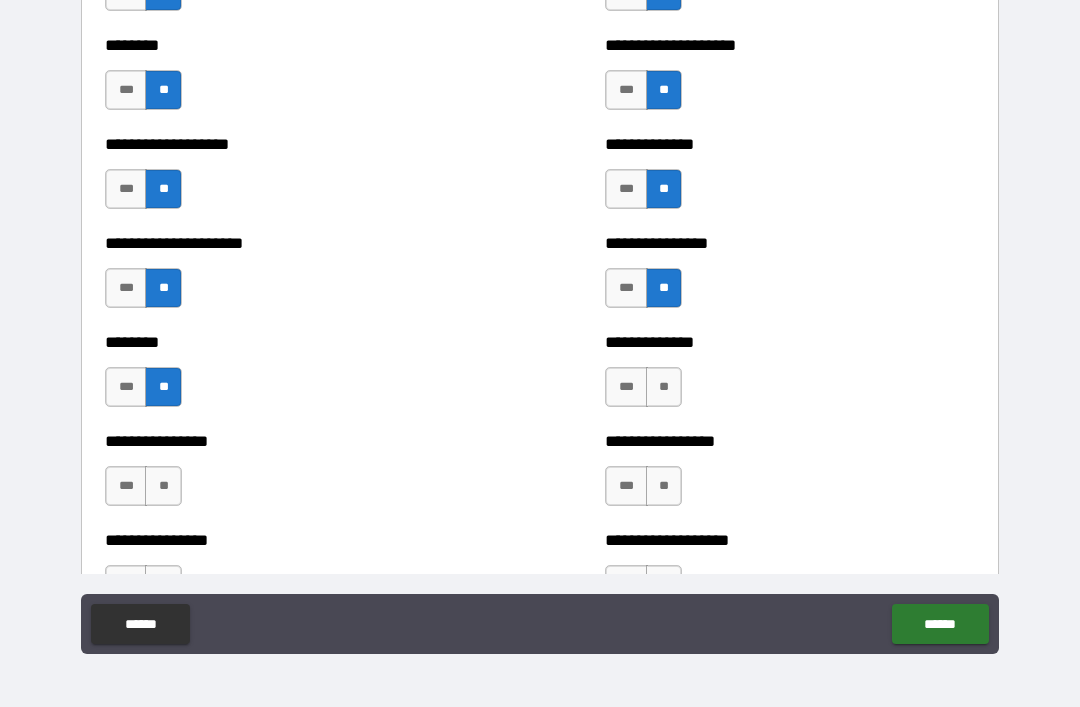 click on "**" at bounding box center [163, 486] 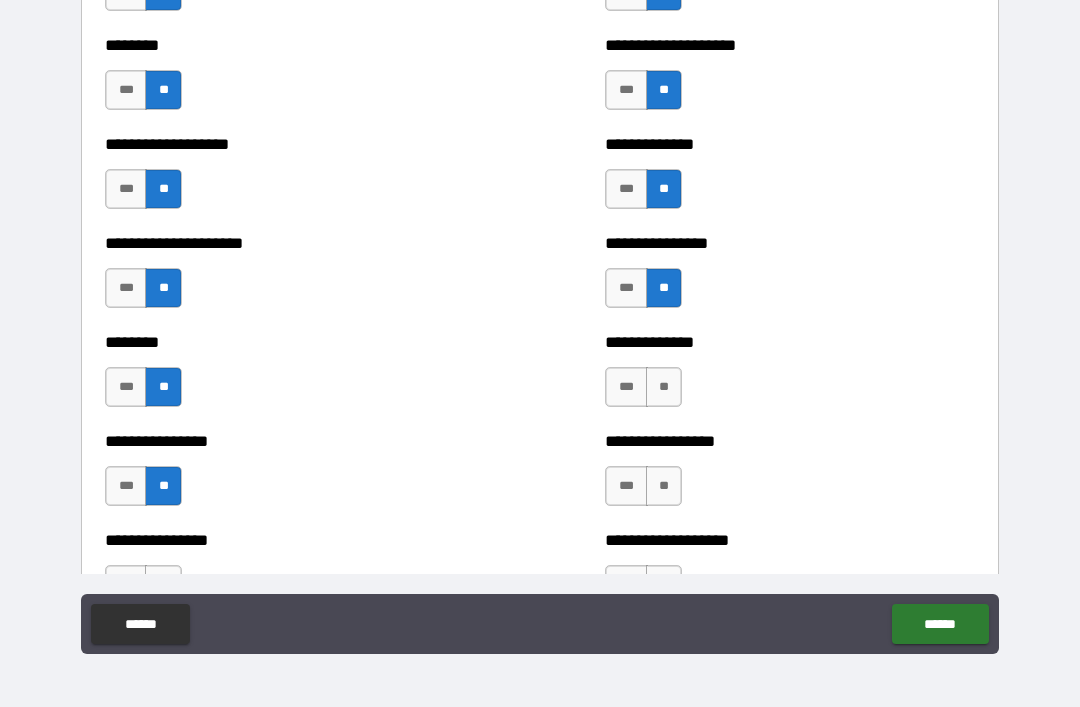 click on "**" at bounding box center (664, 387) 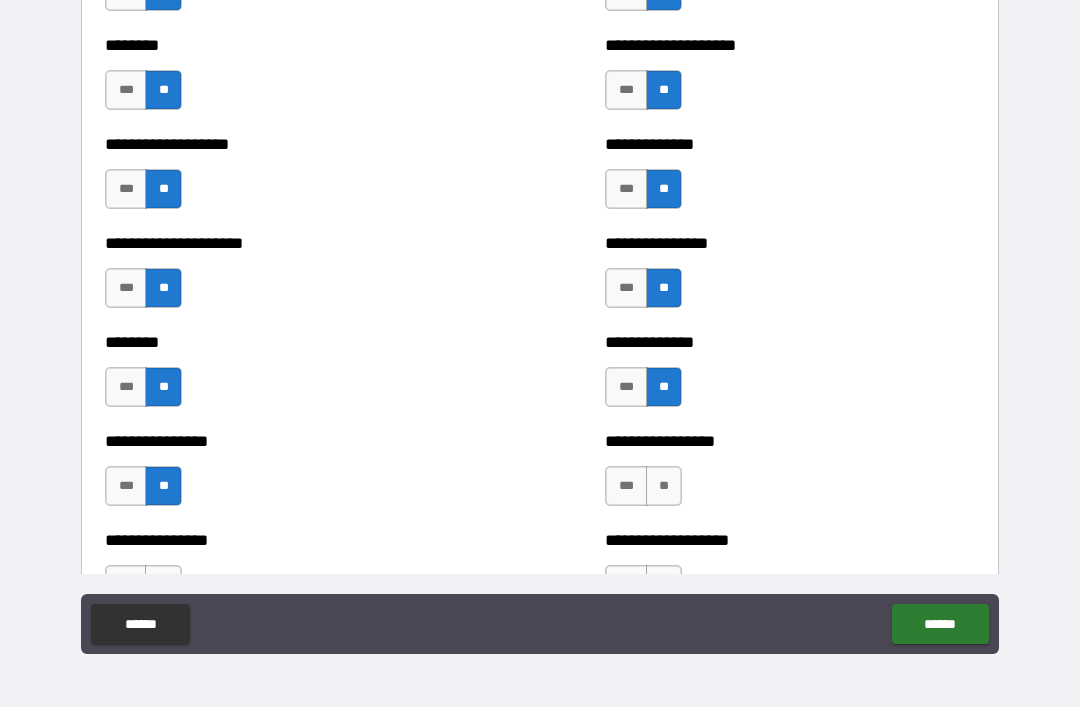 click on "**" at bounding box center (664, 486) 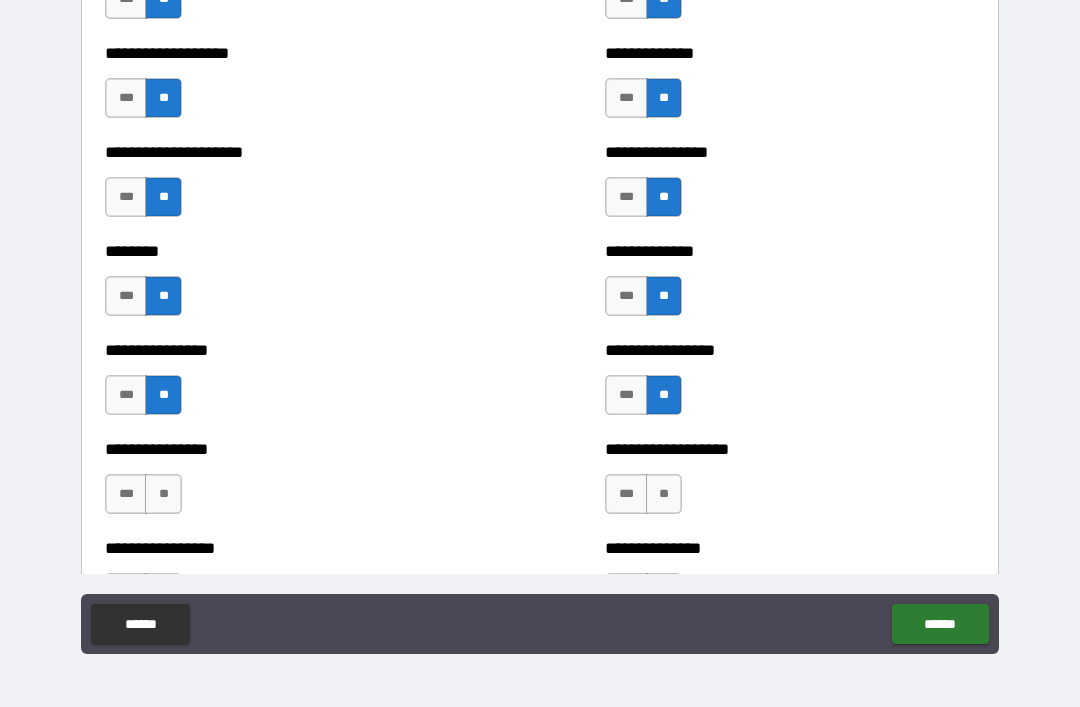 scroll, scrollTop: 4509, scrollLeft: 0, axis: vertical 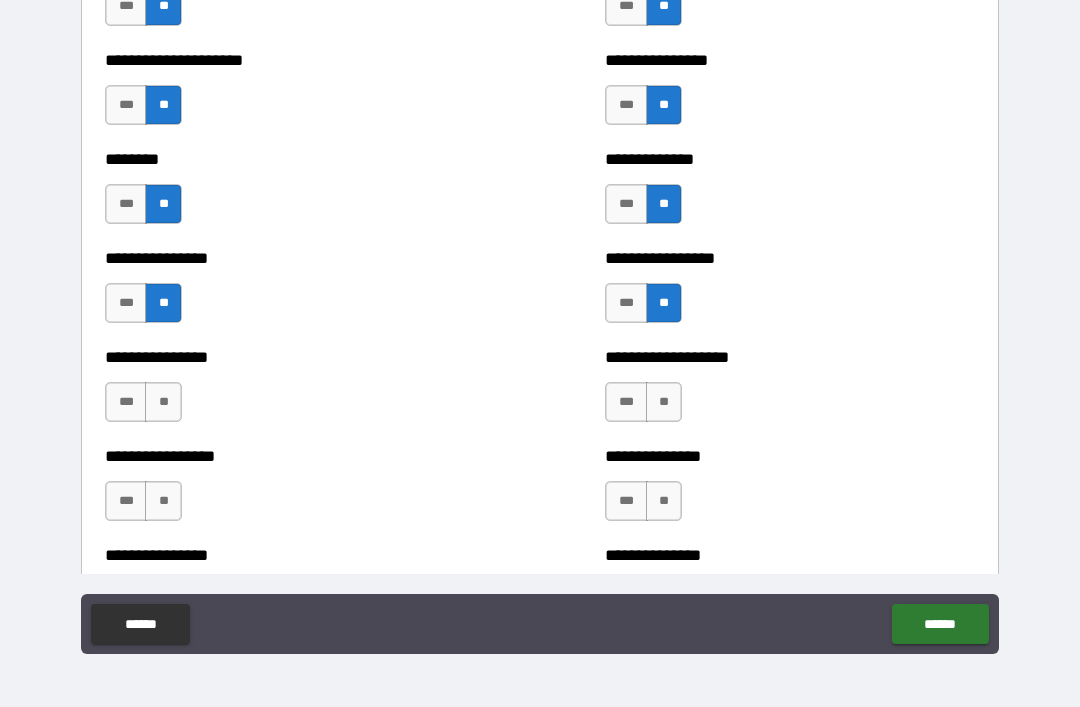 click on "**" at bounding box center [163, 402] 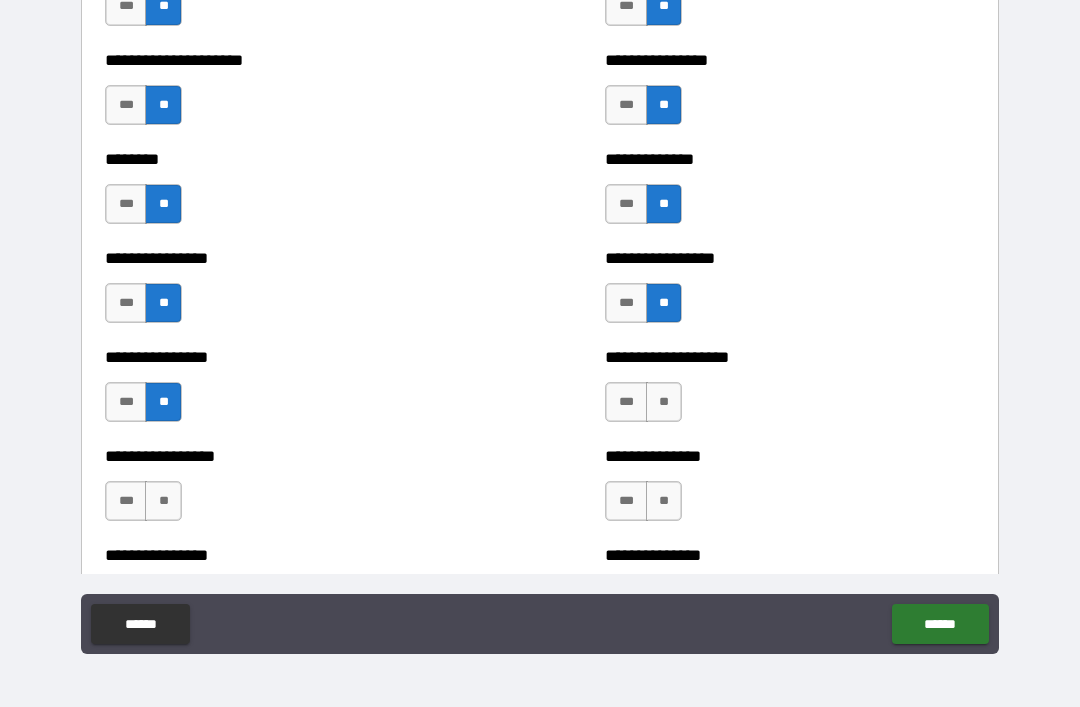 click on "**" at bounding box center [163, 501] 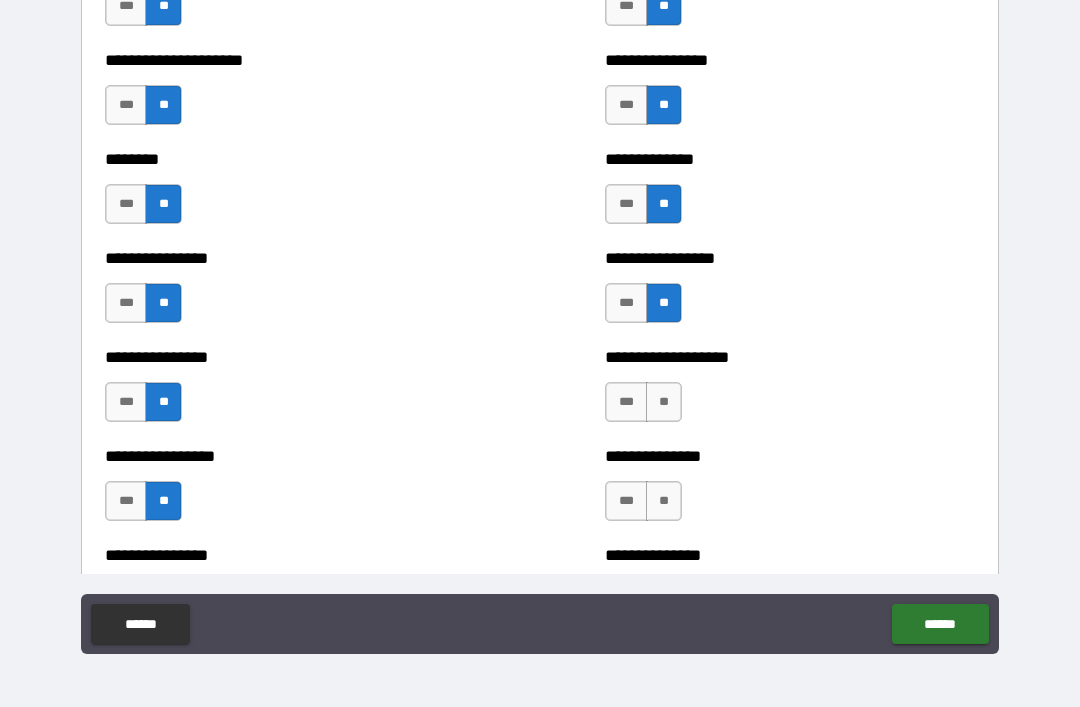 click on "**" at bounding box center [664, 402] 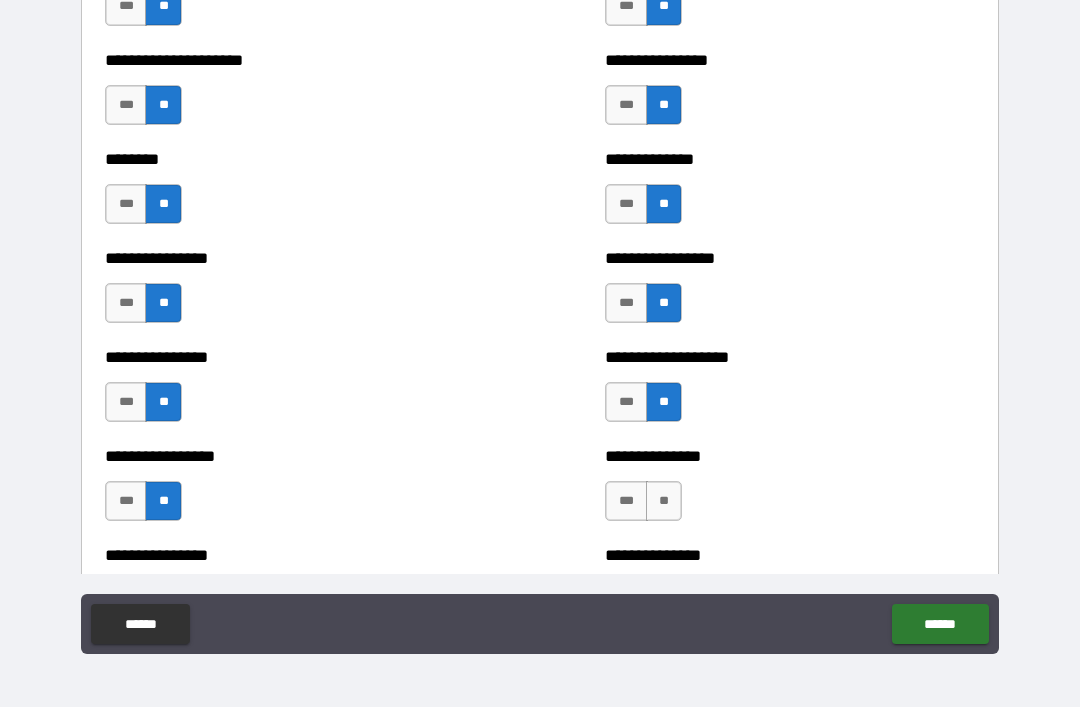 click on "**" at bounding box center [664, 501] 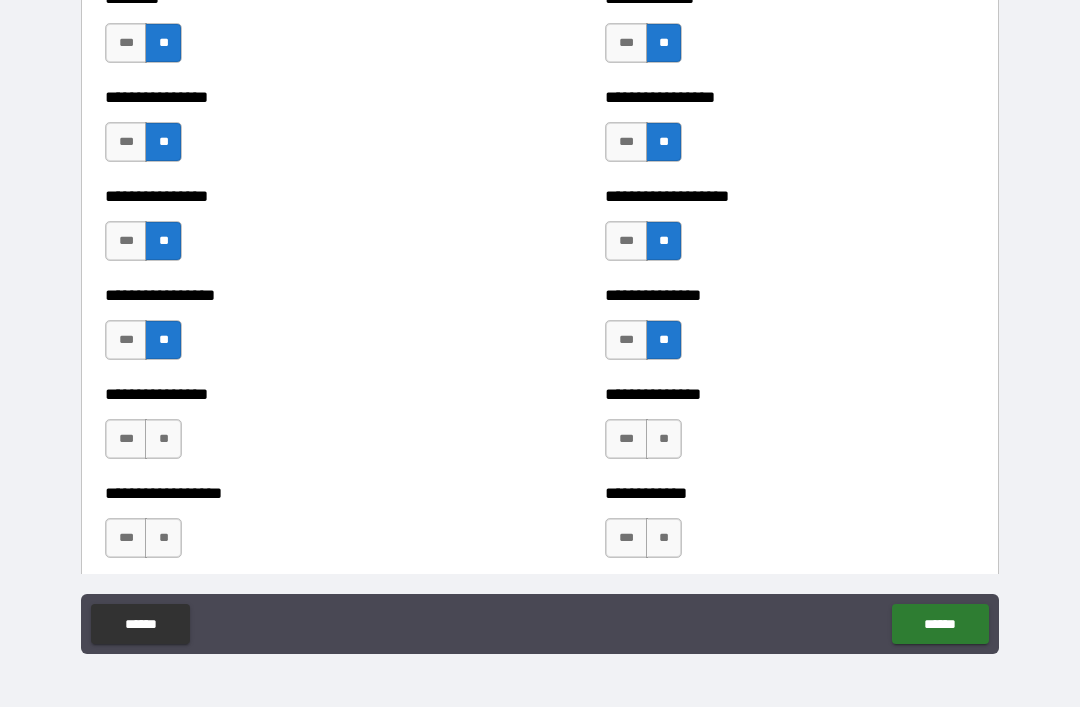 scroll, scrollTop: 4680, scrollLeft: 0, axis: vertical 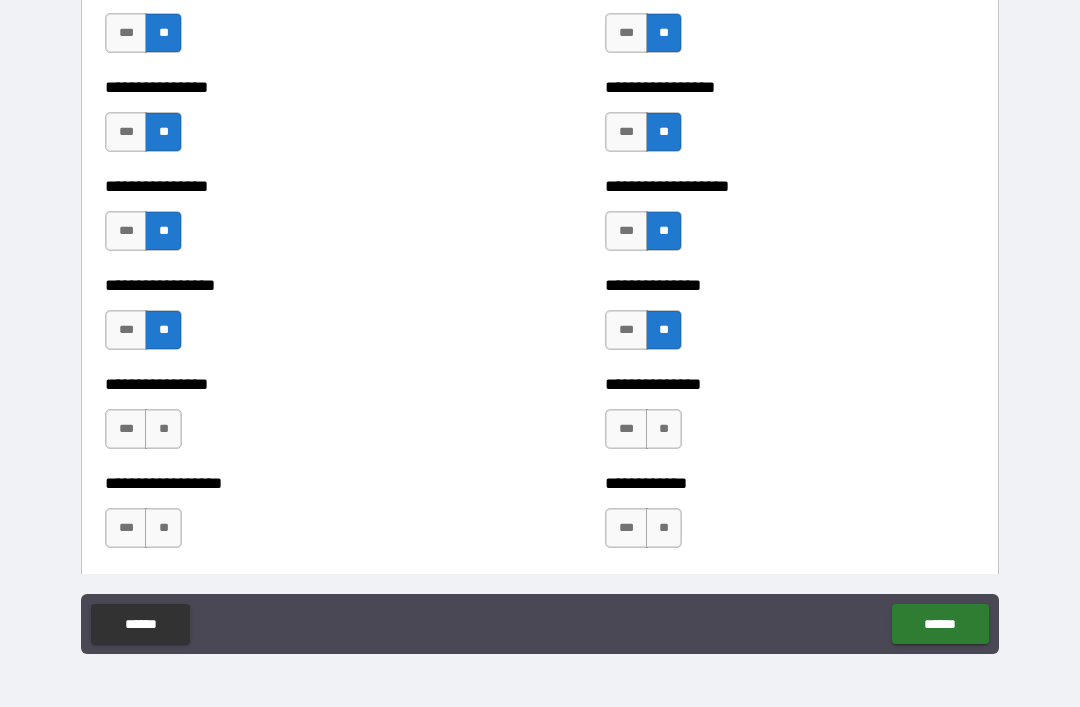click on "**" at bounding box center [163, 429] 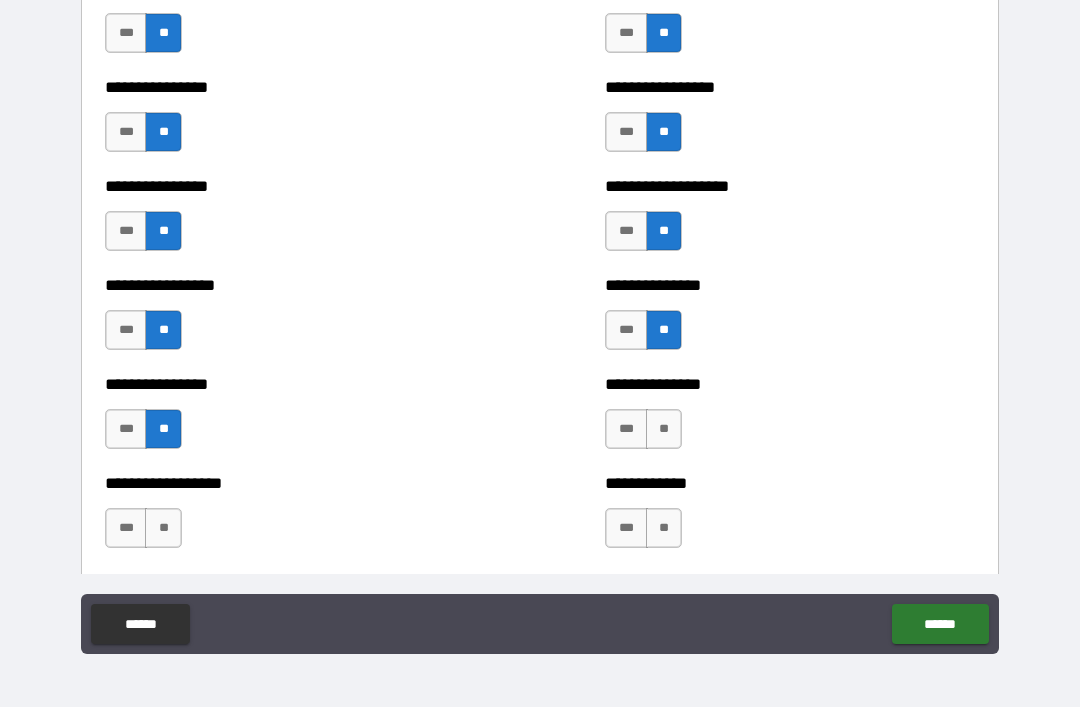 click on "**" at bounding box center [664, 429] 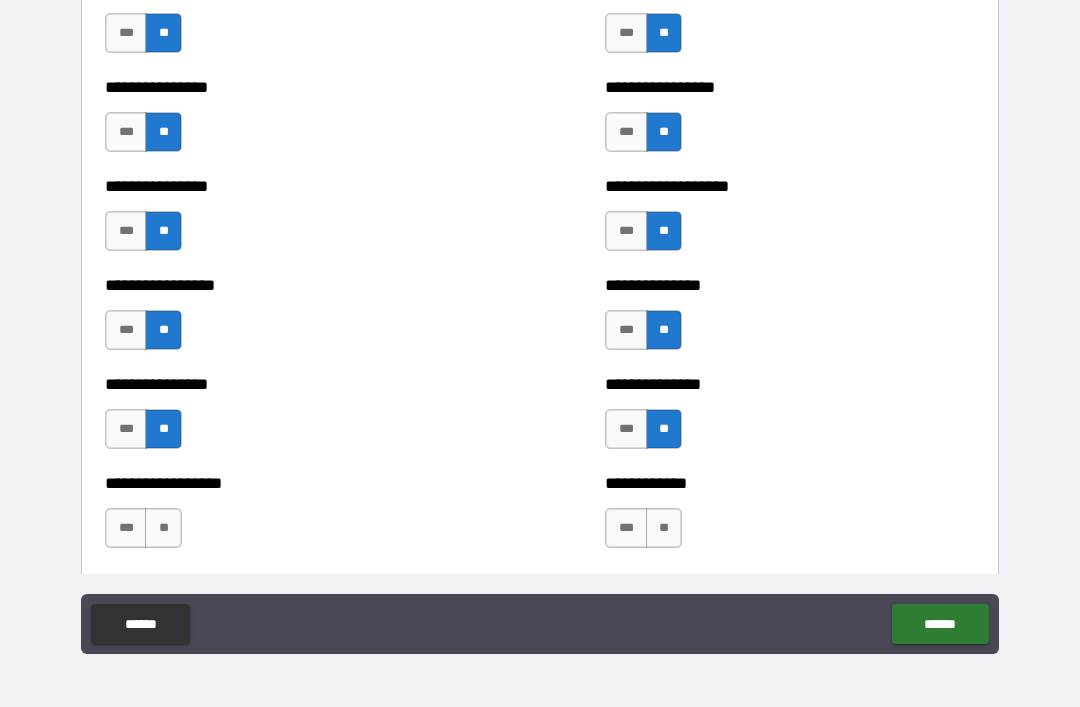 click on "**" at bounding box center (163, 528) 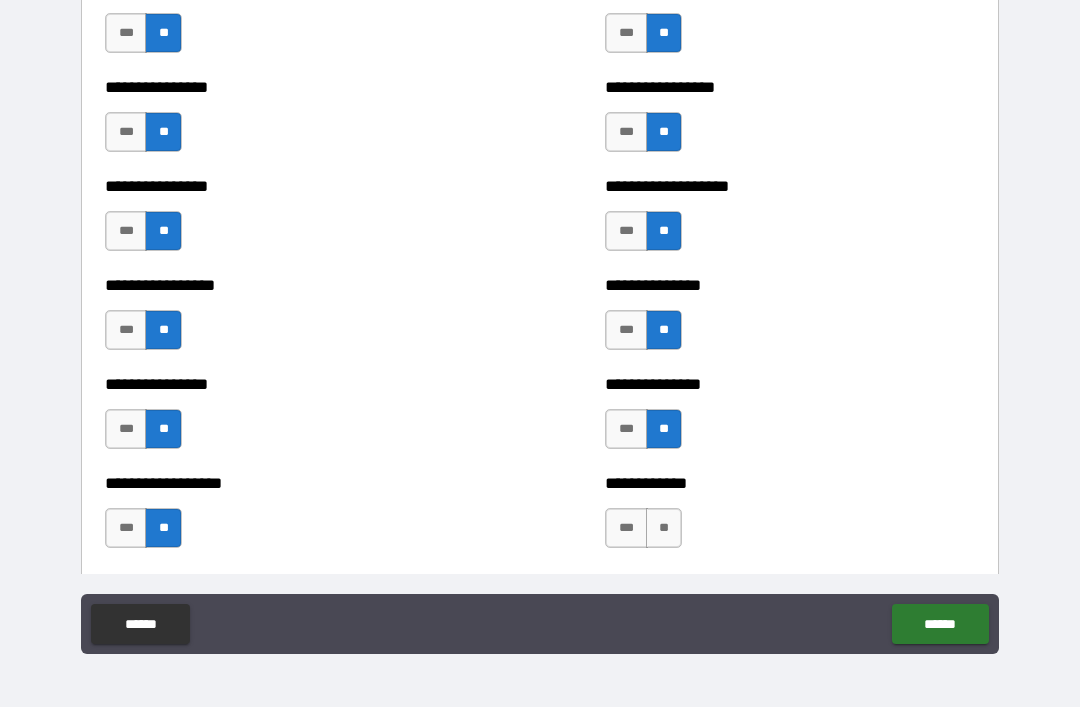 click on "**" at bounding box center [664, 528] 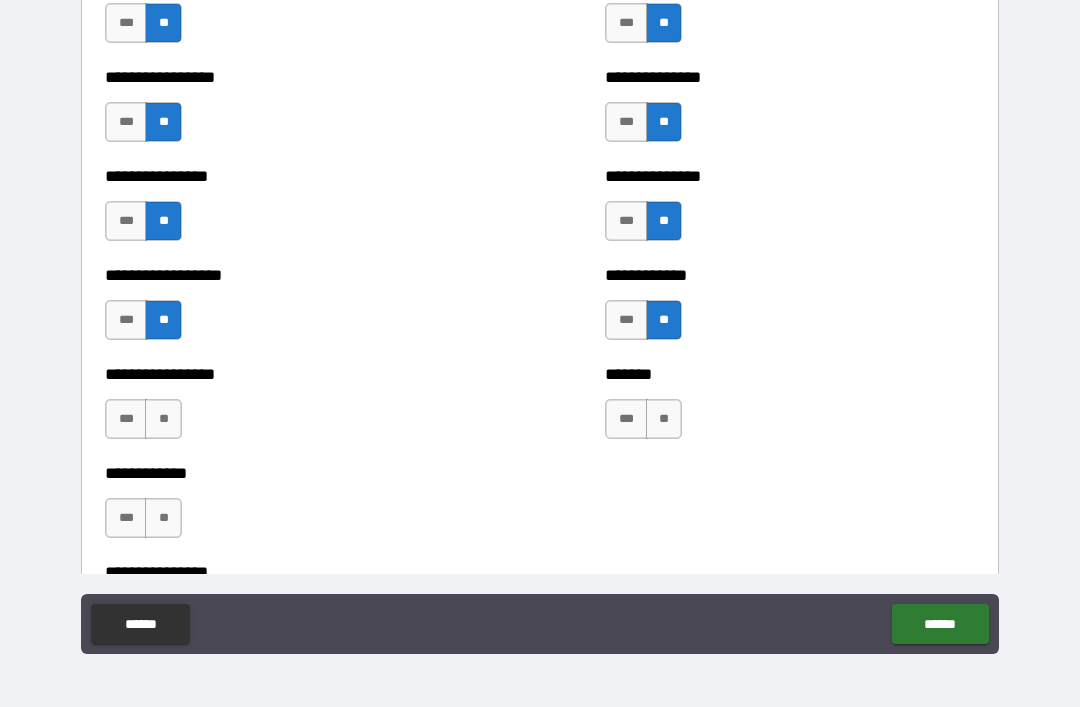 scroll, scrollTop: 4937, scrollLeft: 0, axis: vertical 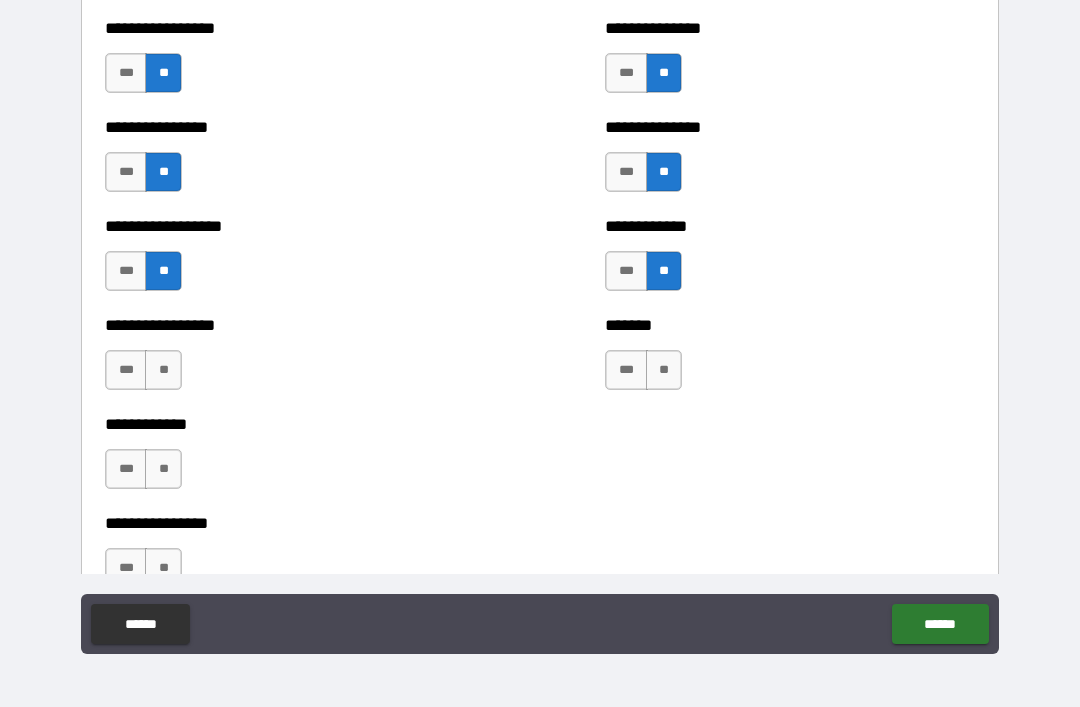 click on "**" at bounding box center (664, 370) 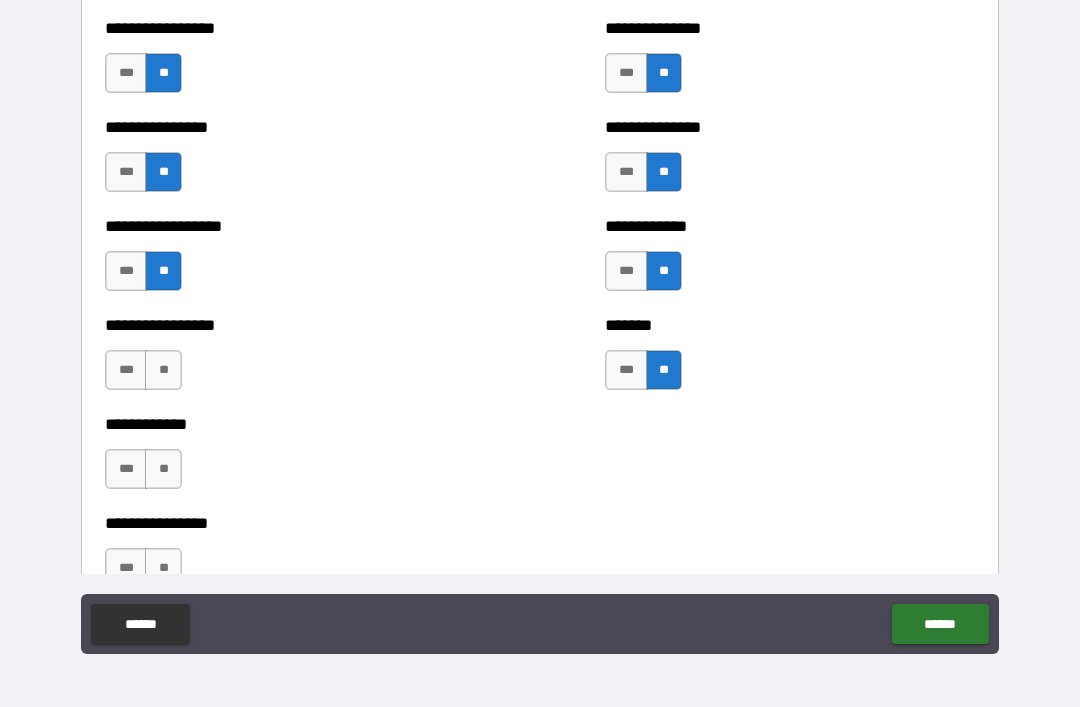 click on "**" at bounding box center [163, 370] 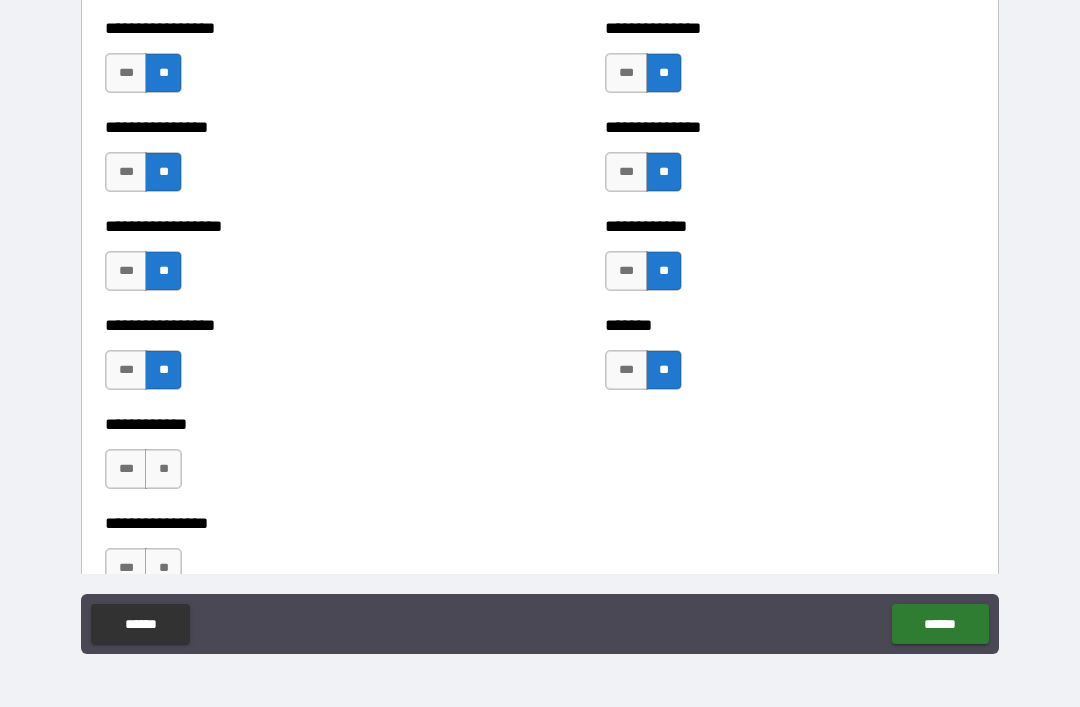 click on "**" at bounding box center [163, 469] 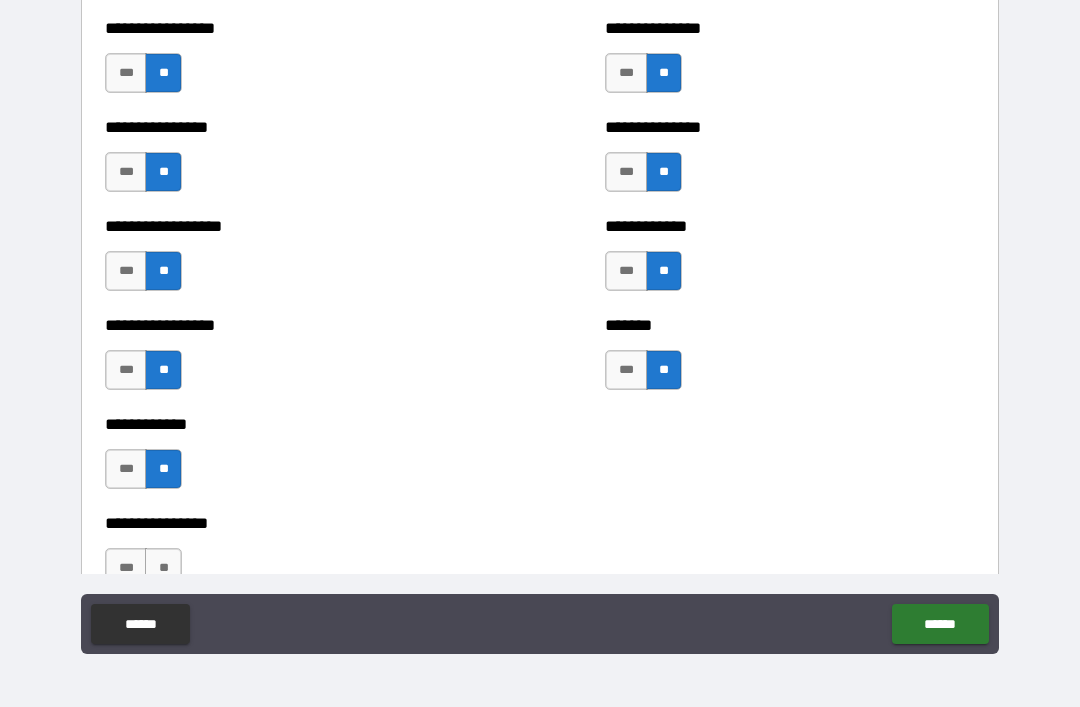 scroll, scrollTop: 5070, scrollLeft: 0, axis: vertical 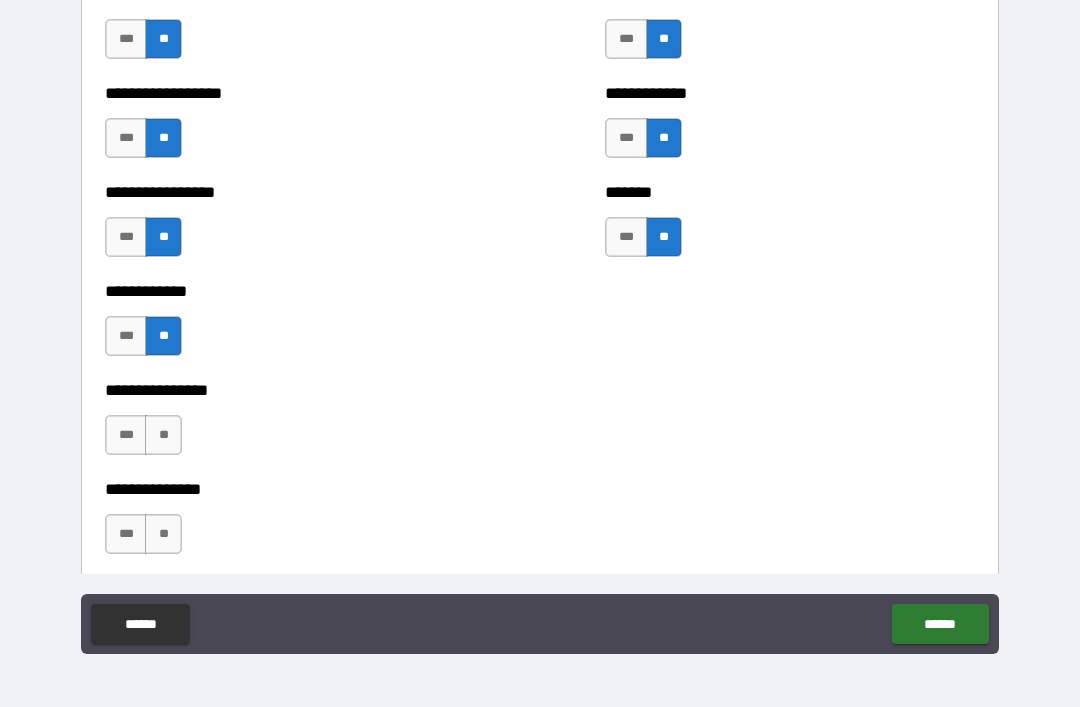 click on "**" at bounding box center [163, 435] 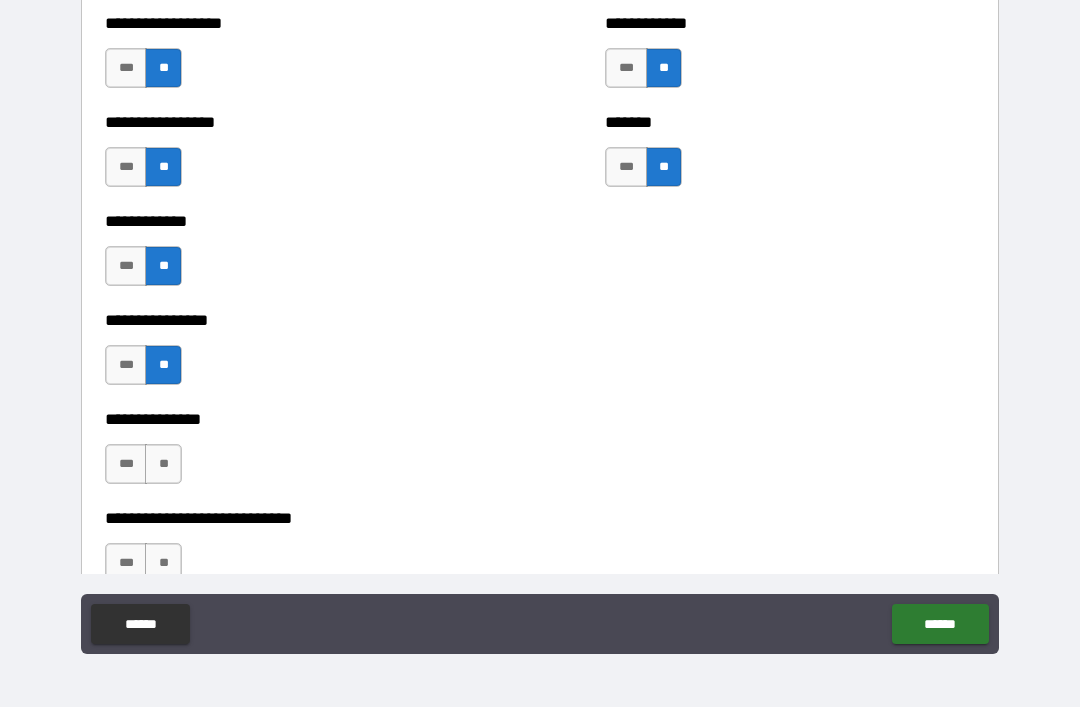 scroll, scrollTop: 5146, scrollLeft: 0, axis: vertical 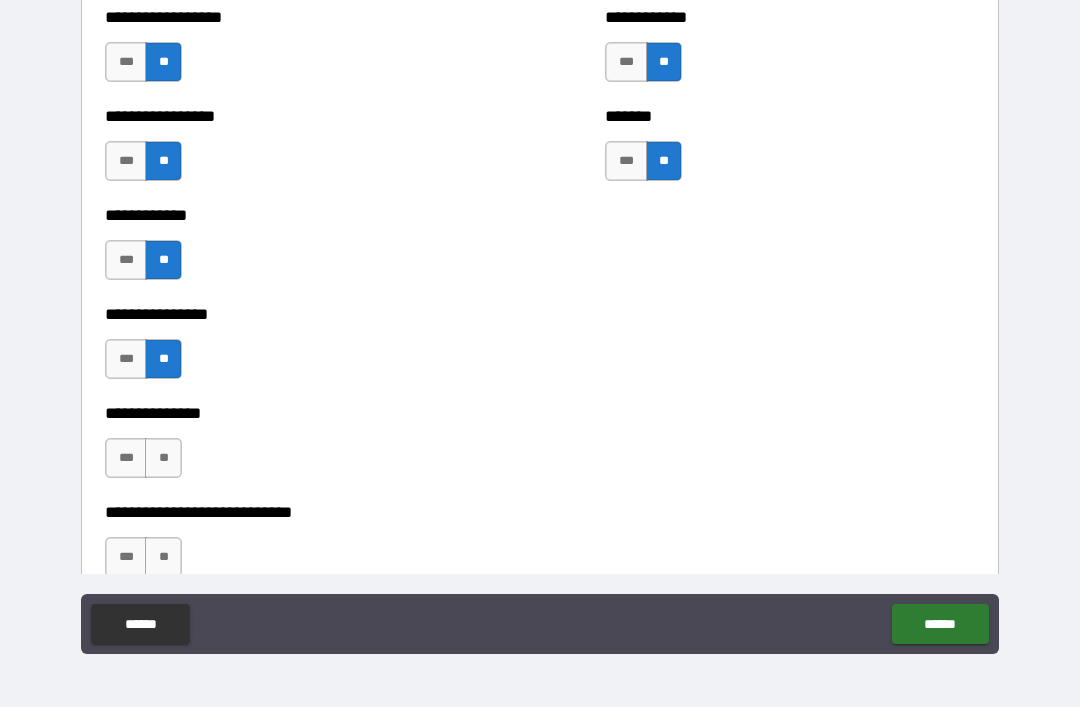 click on "***" at bounding box center (126, 458) 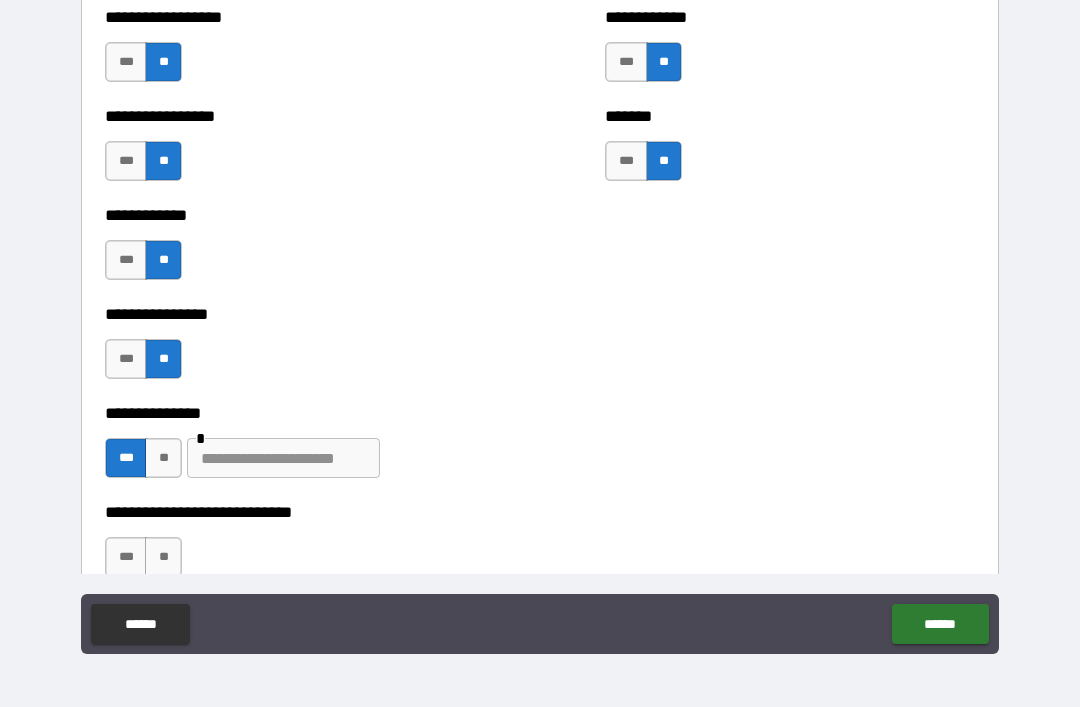 click at bounding box center [283, 458] 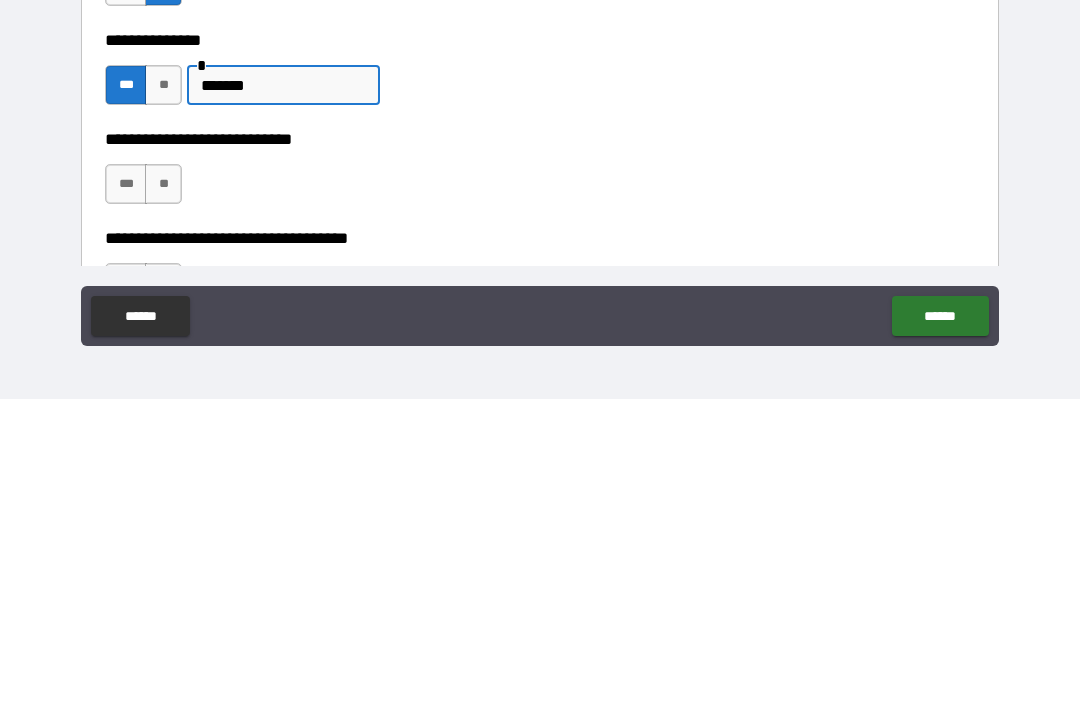 scroll, scrollTop: 5221, scrollLeft: 0, axis: vertical 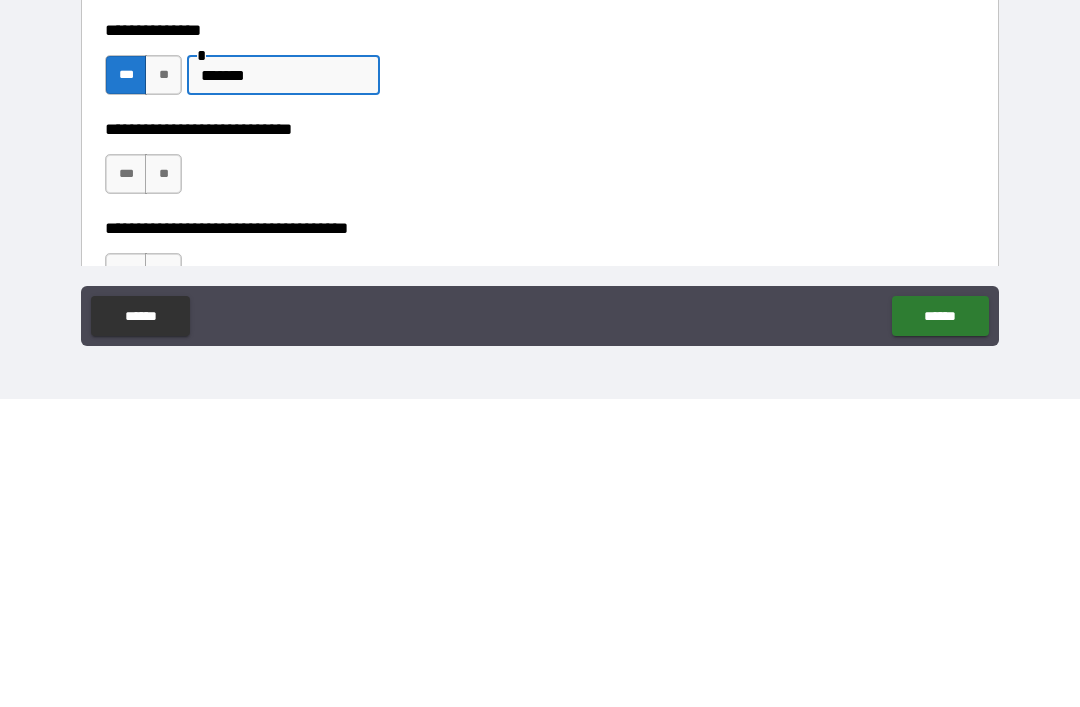 click on "**" at bounding box center (163, 482) 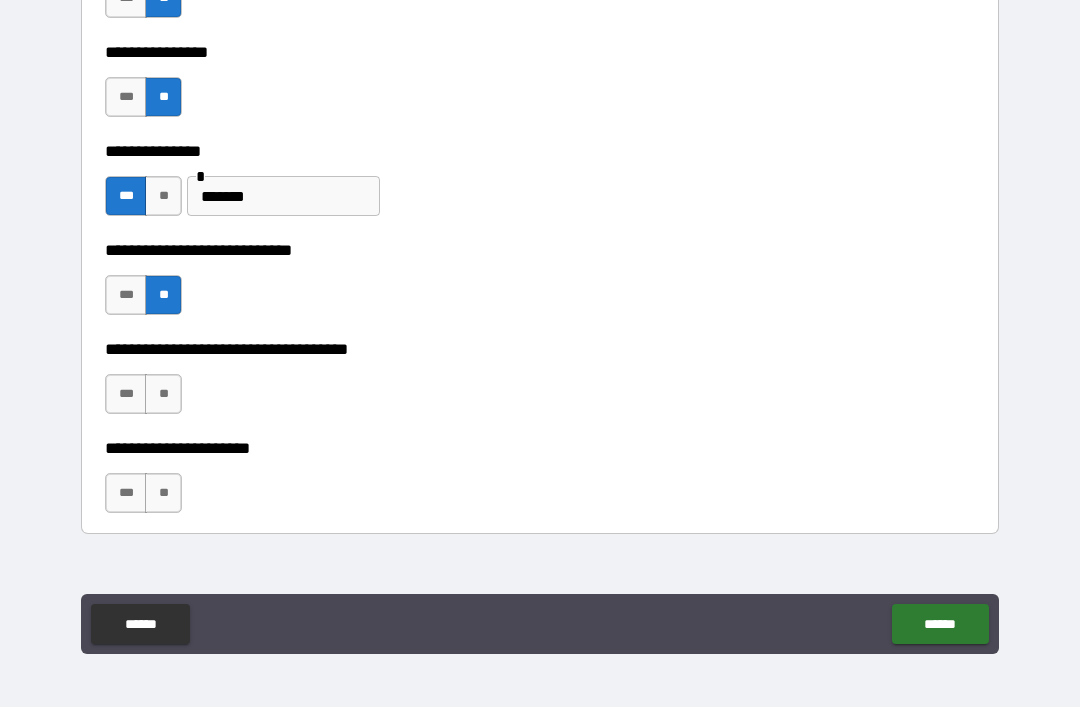 click on "**" at bounding box center [163, 394] 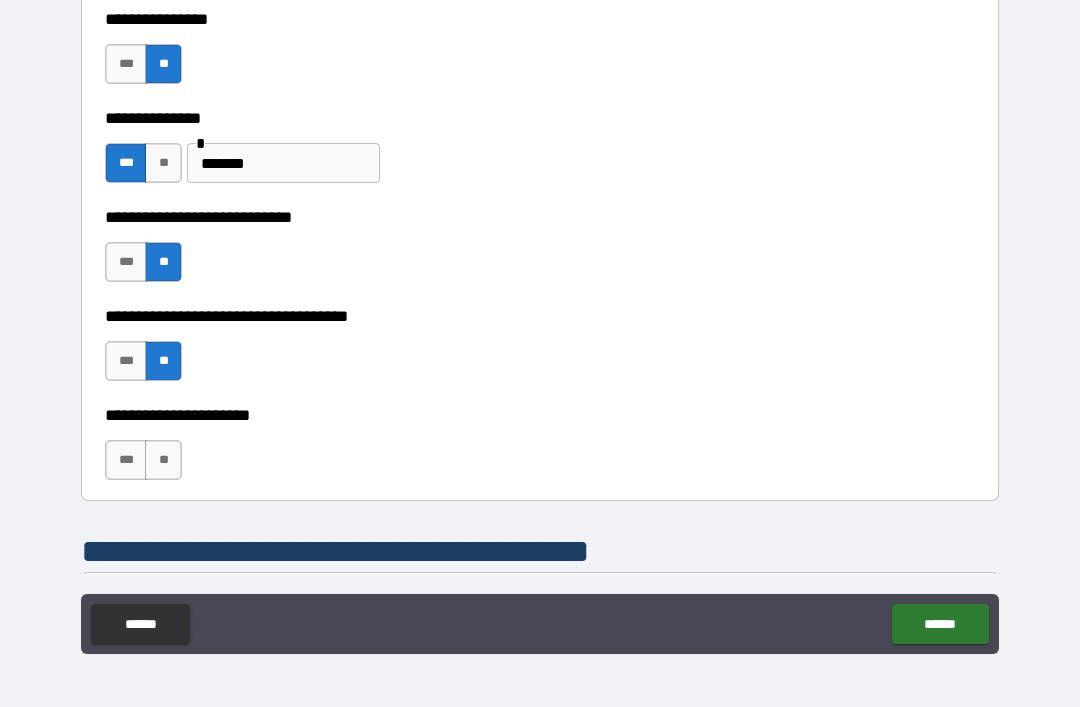 scroll, scrollTop: 5471, scrollLeft: 0, axis: vertical 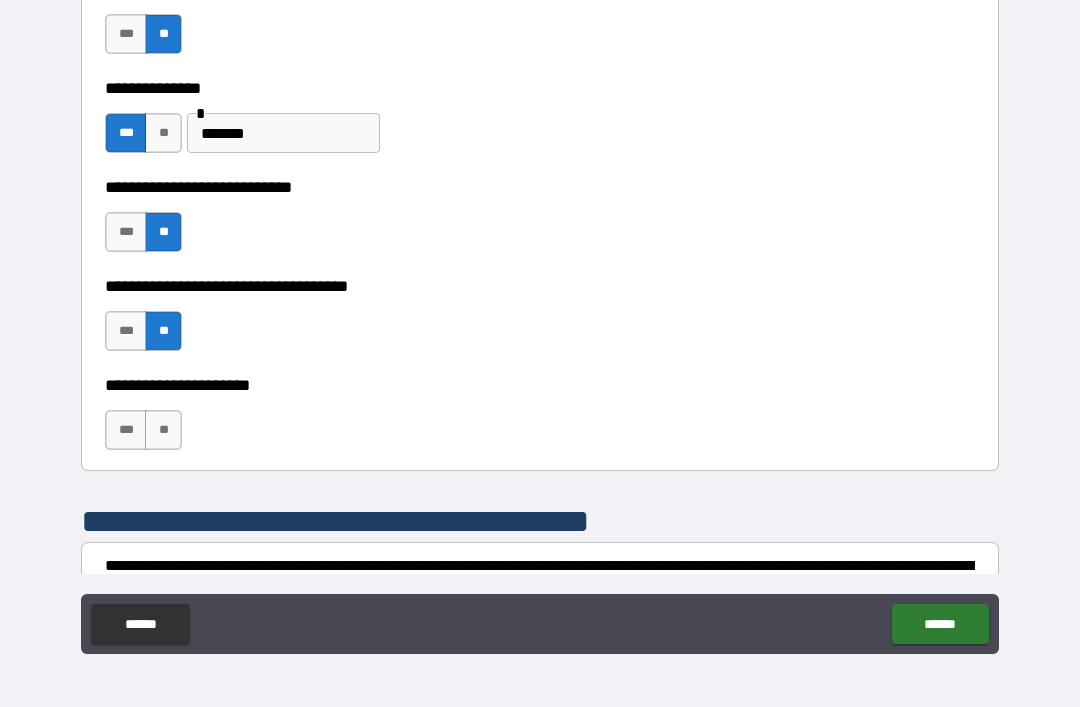 click on "**" at bounding box center [163, 430] 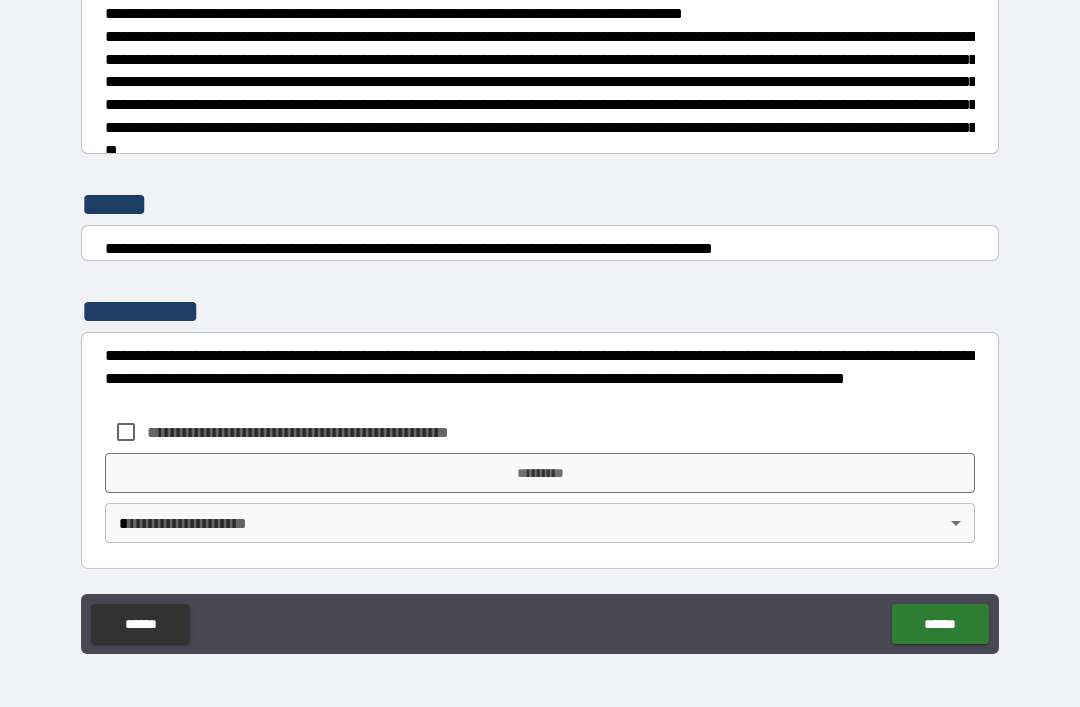 scroll, scrollTop: 7470, scrollLeft: 0, axis: vertical 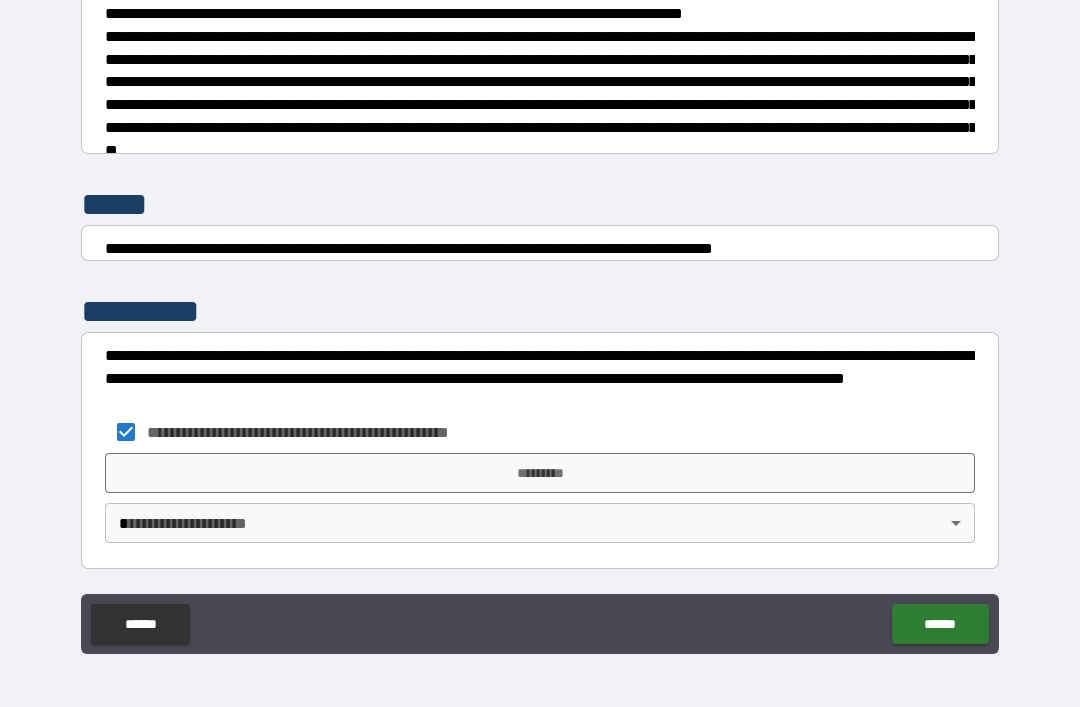 click on "*********" at bounding box center (540, 473) 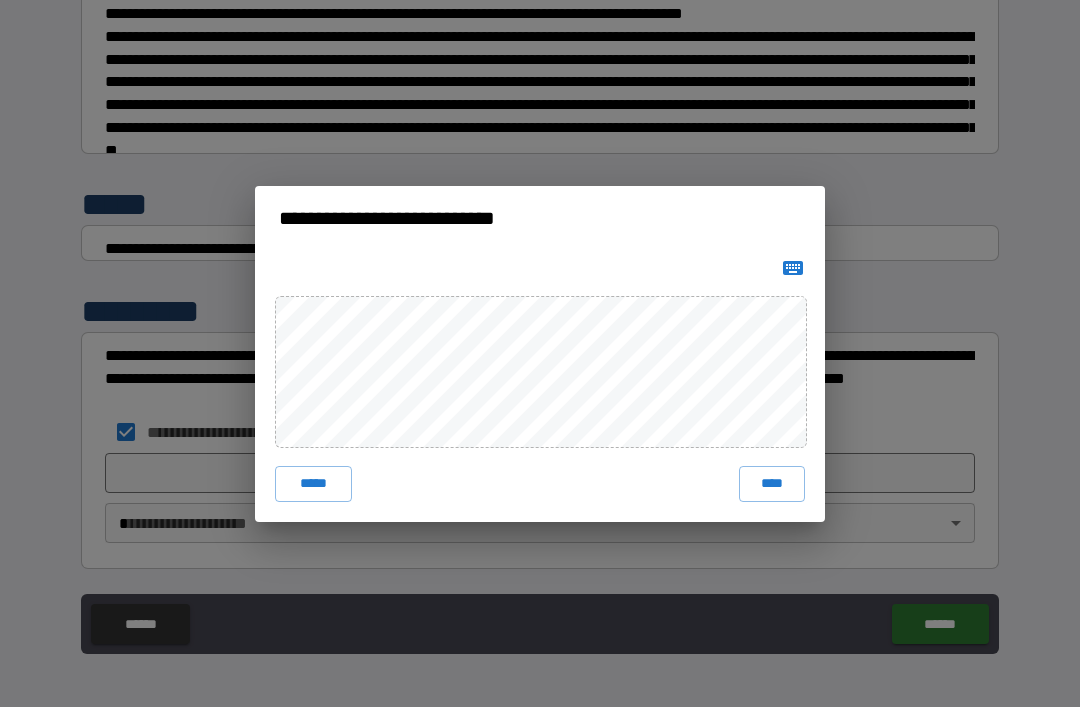 click on "****" at bounding box center (772, 484) 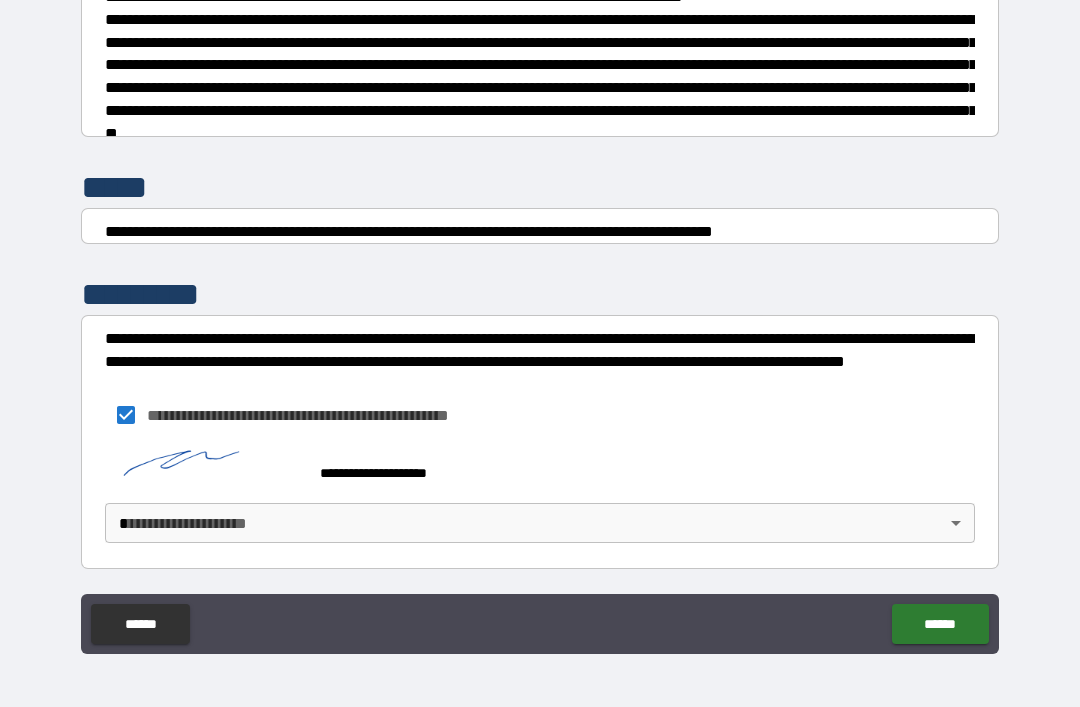 scroll, scrollTop: 7487, scrollLeft: 0, axis: vertical 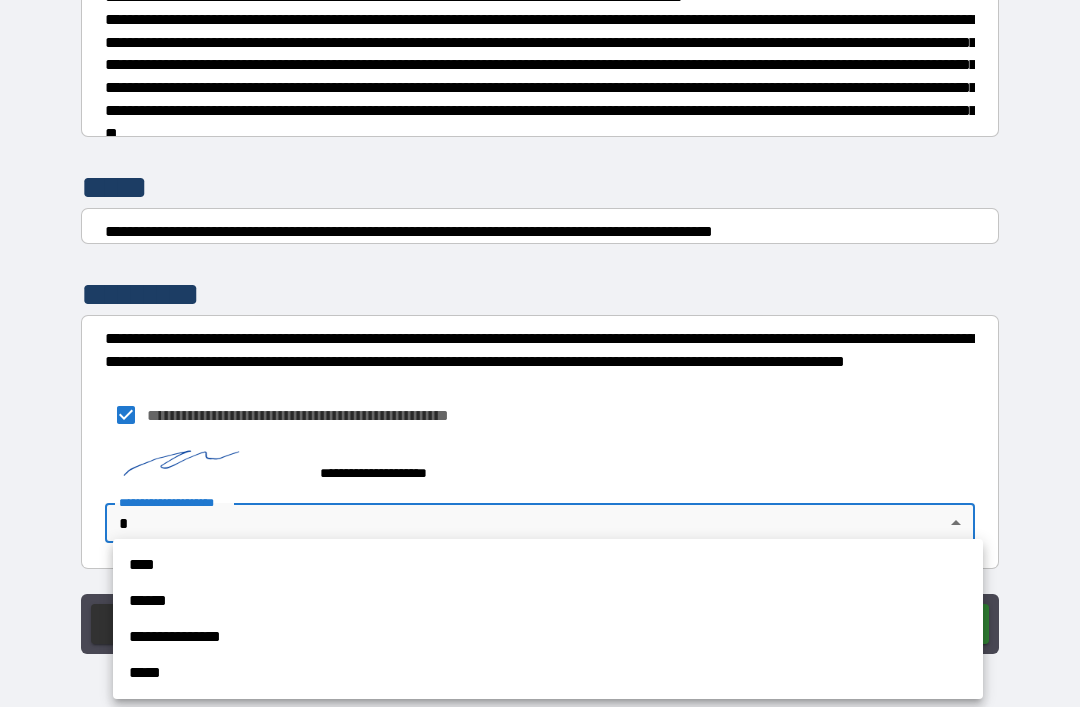 click on "**********" at bounding box center [548, 637] 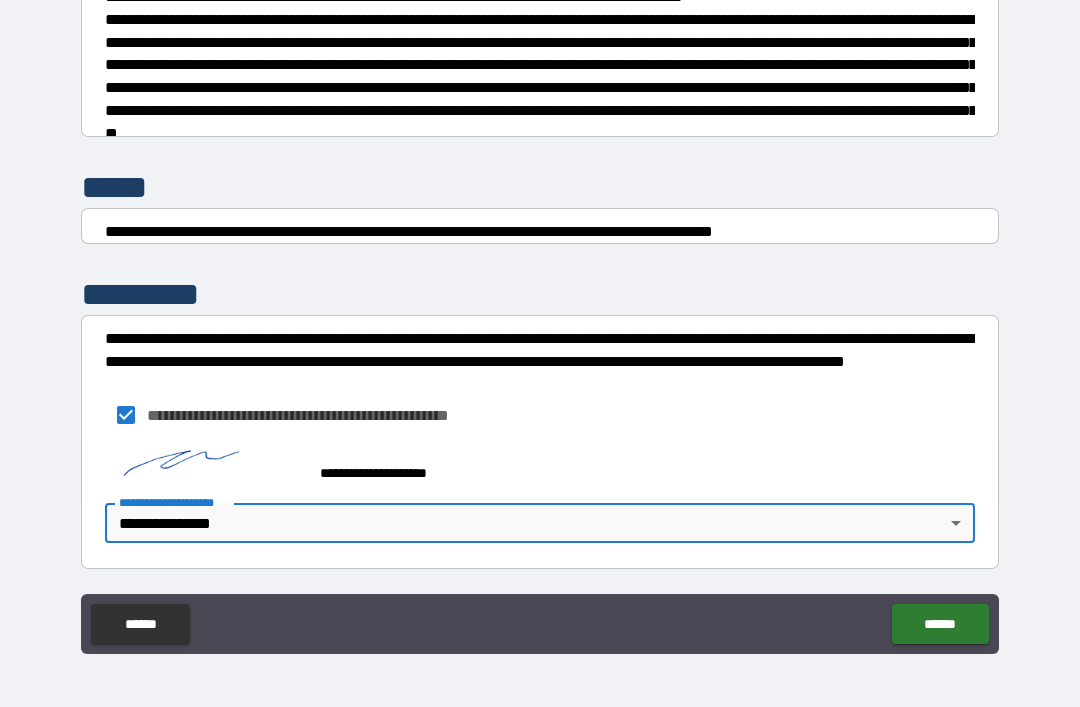 click on "******" at bounding box center [940, 624] 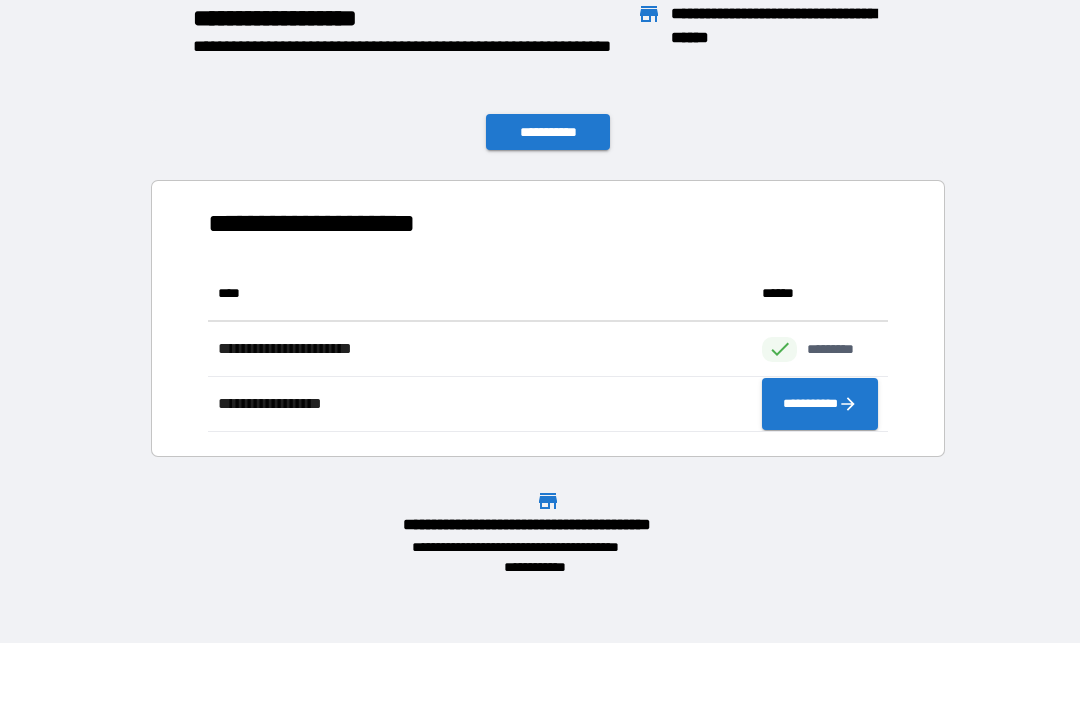 scroll, scrollTop: 1, scrollLeft: 1, axis: both 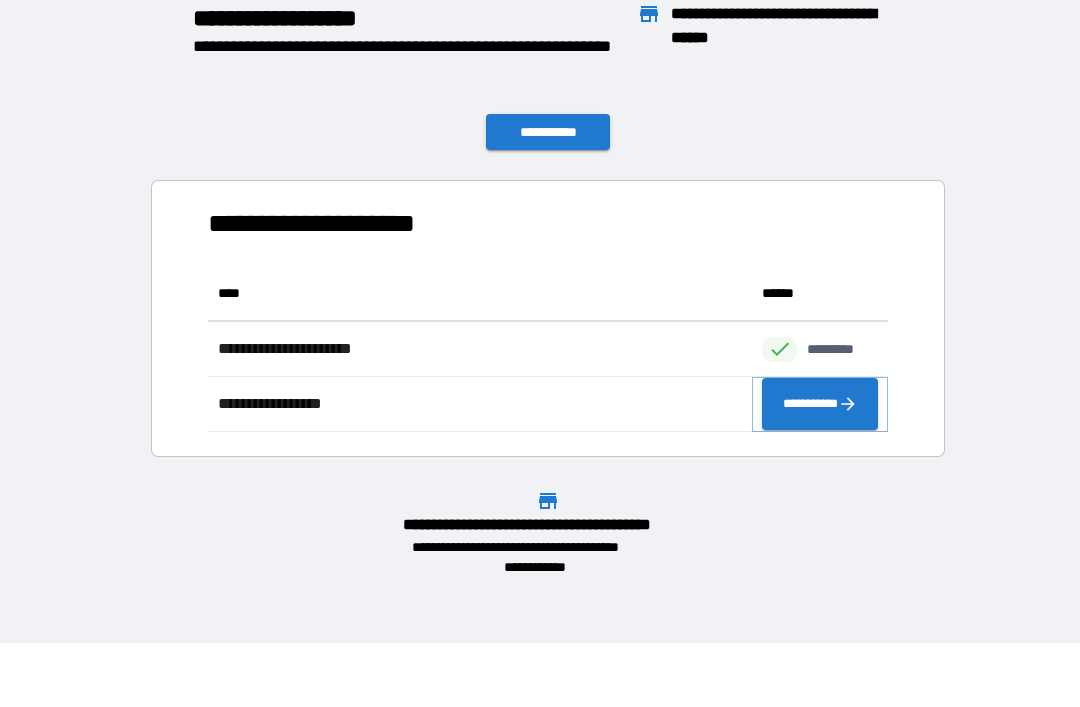 click on "**********" at bounding box center (820, 404) 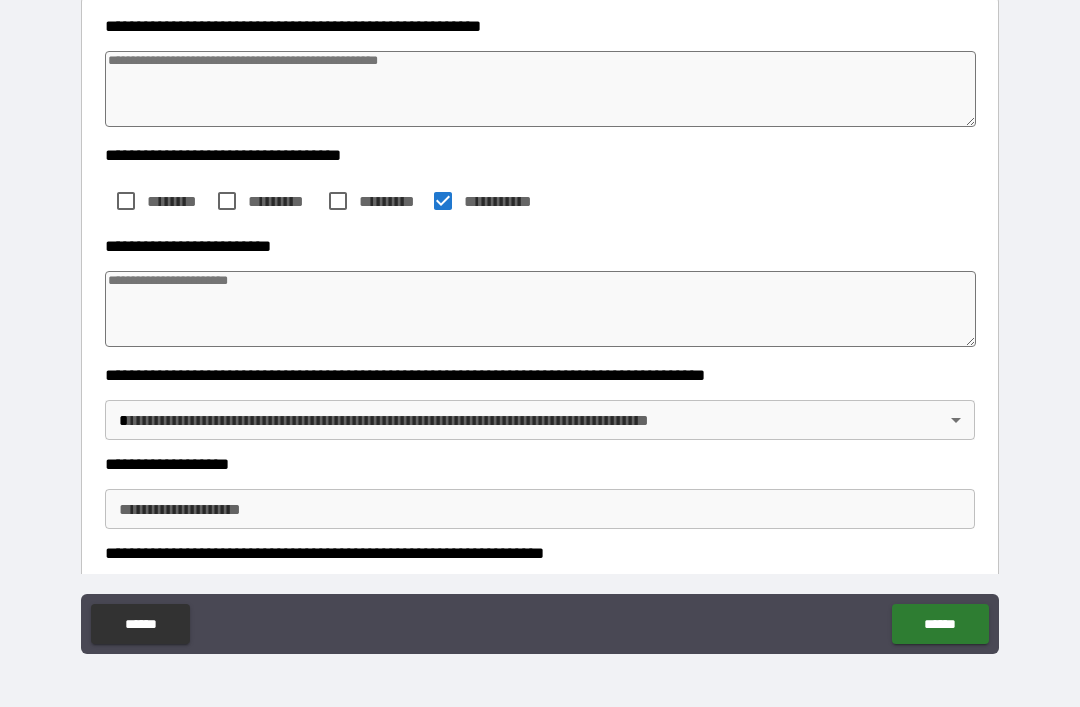 scroll, scrollTop: 256, scrollLeft: 0, axis: vertical 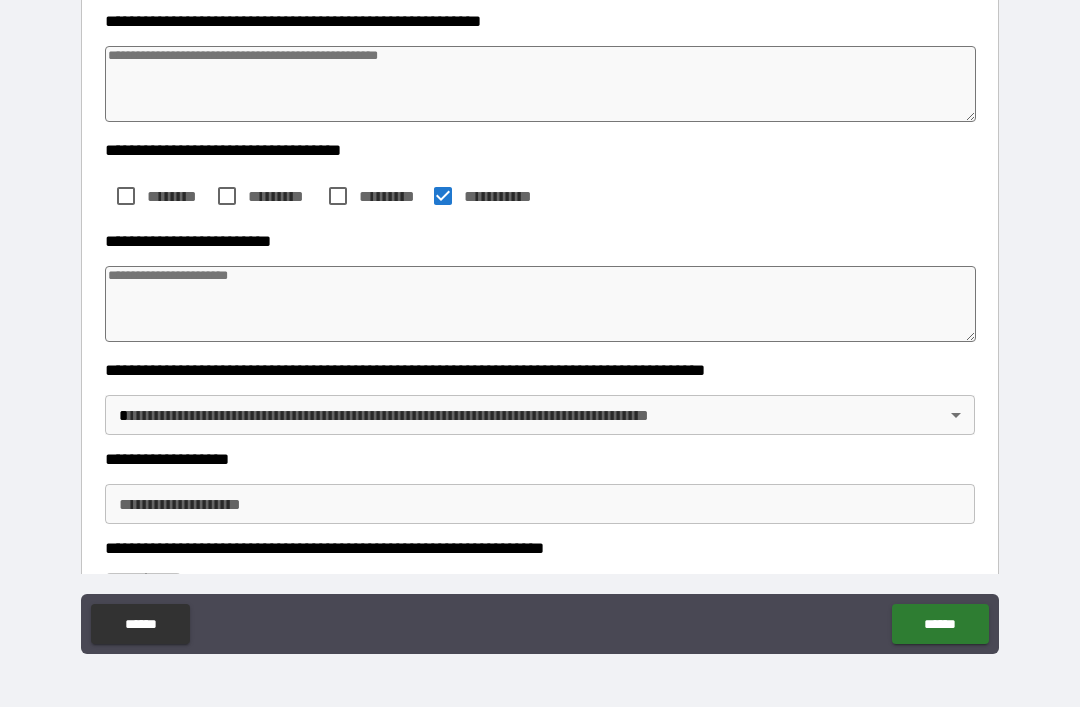 click at bounding box center [540, 304] 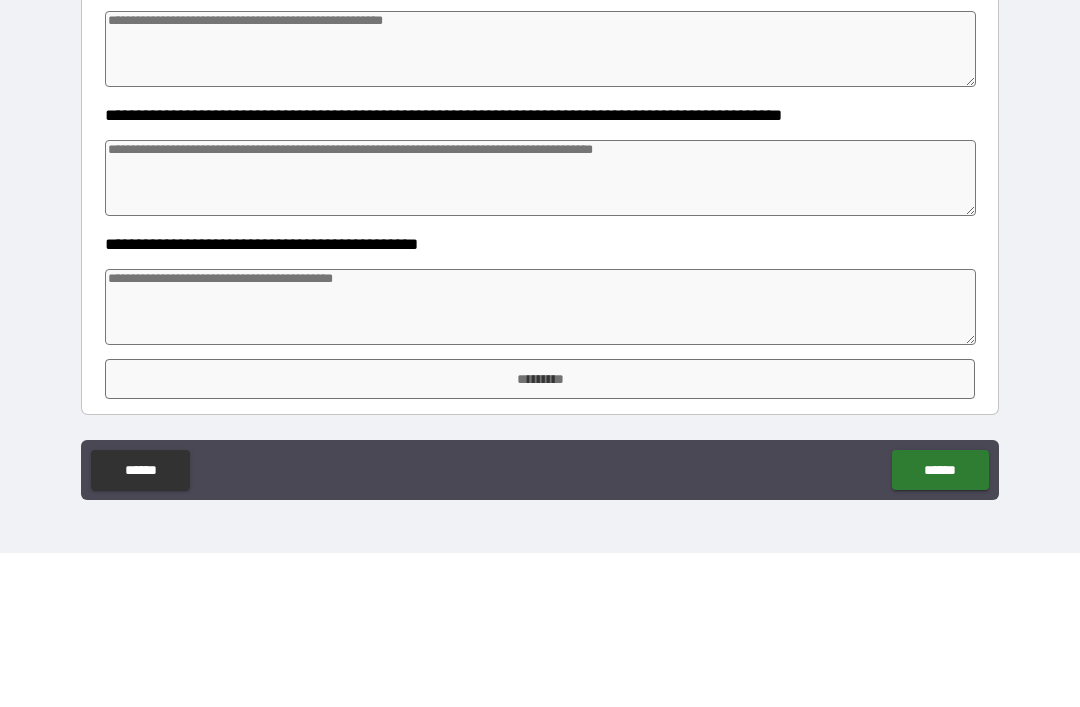 scroll, scrollTop: 763, scrollLeft: 0, axis: vertical 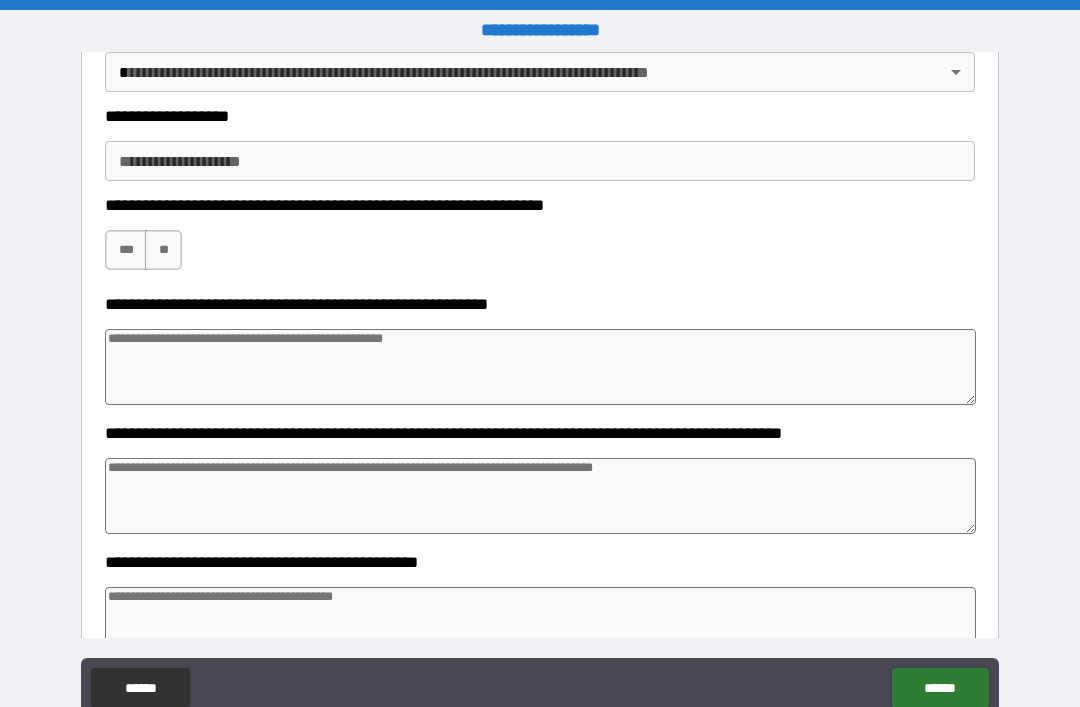 click on "**********" at bounding box center (540, 161) 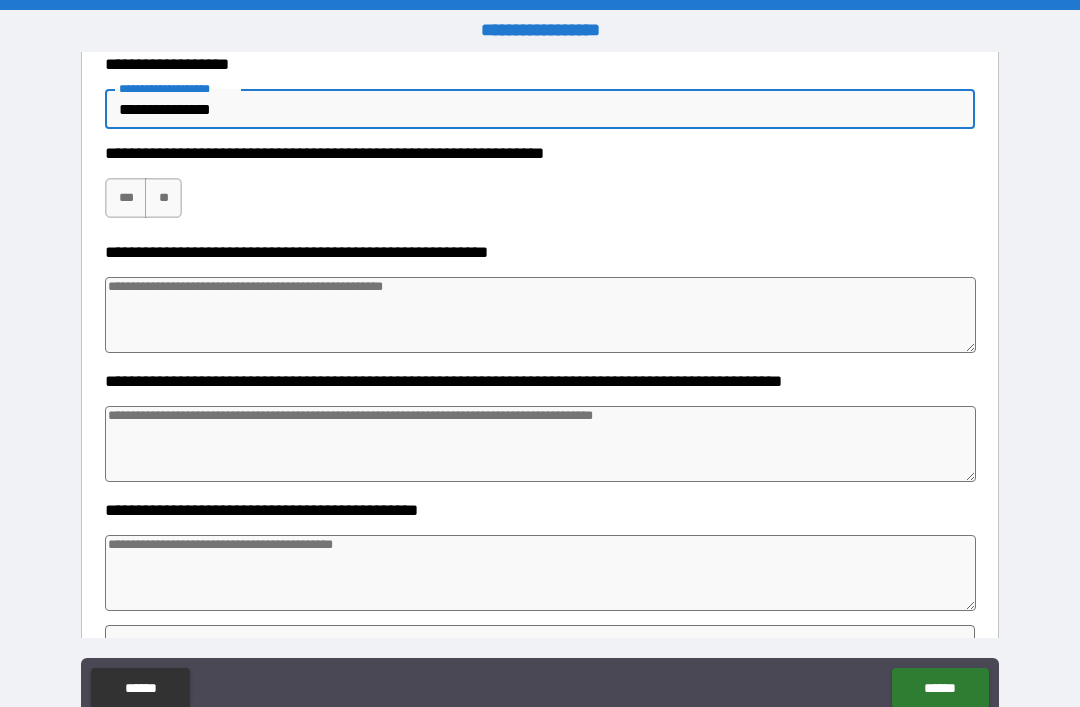 scroll, scrollTop: 700, scrollLeft: 0, axis: vertical 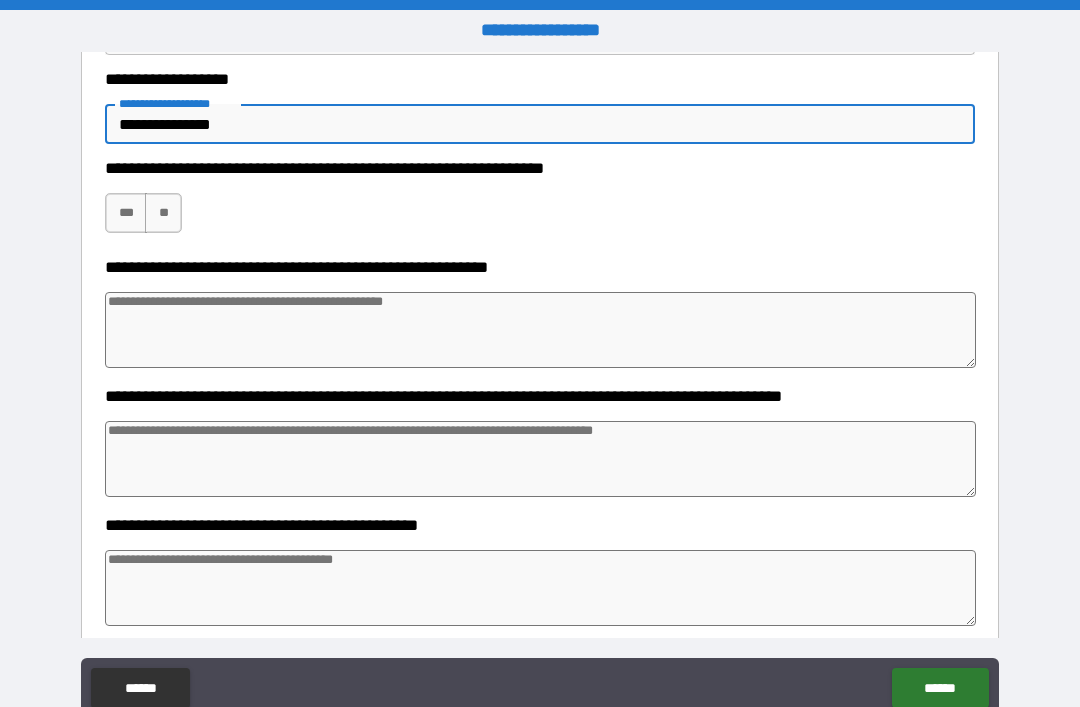 click on "**********" at bounding box center [540, 124] 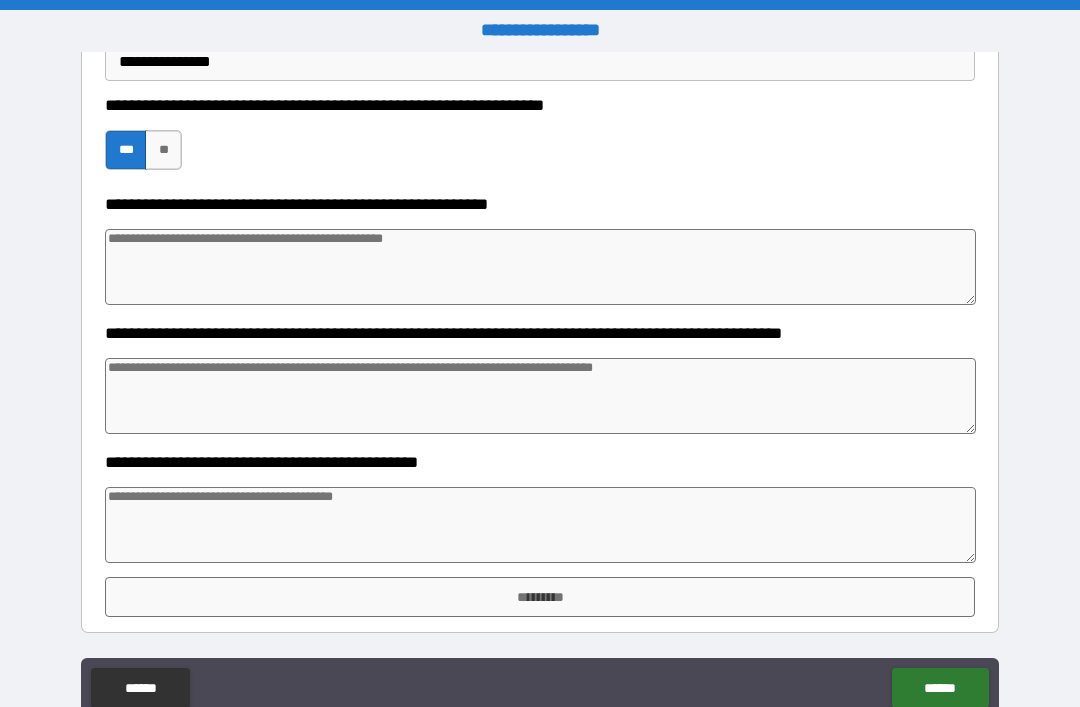 scroll, scrollTop: 763, scrollLeft: 0, axis: vertical 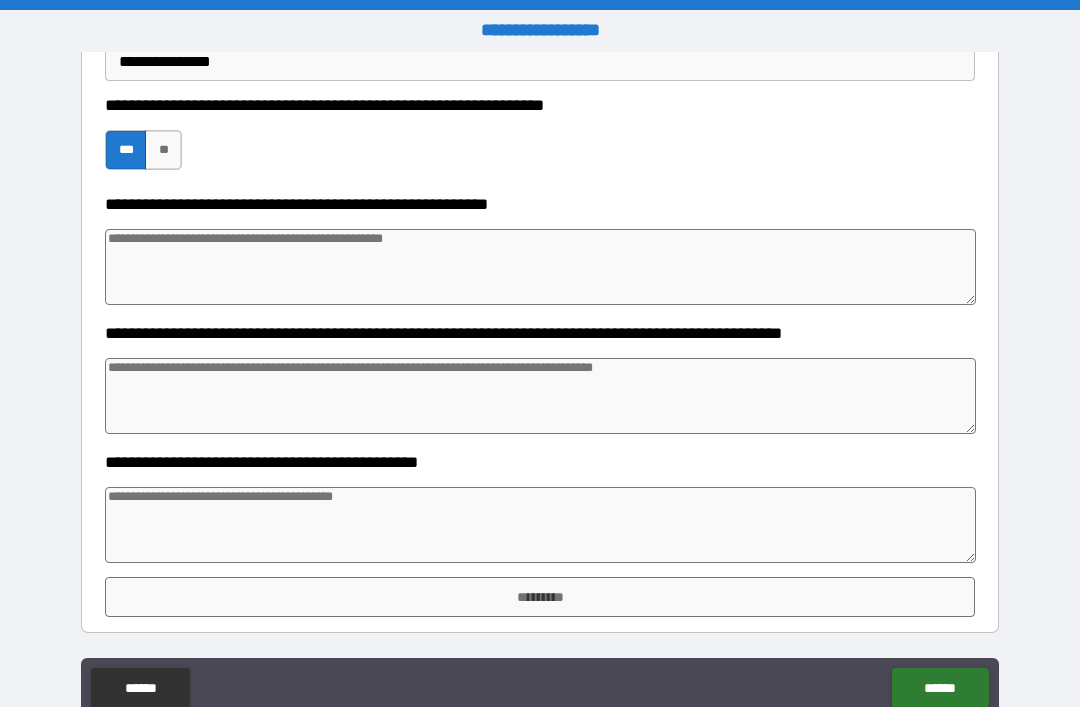click on "*********" at bounding box center [540, 597] 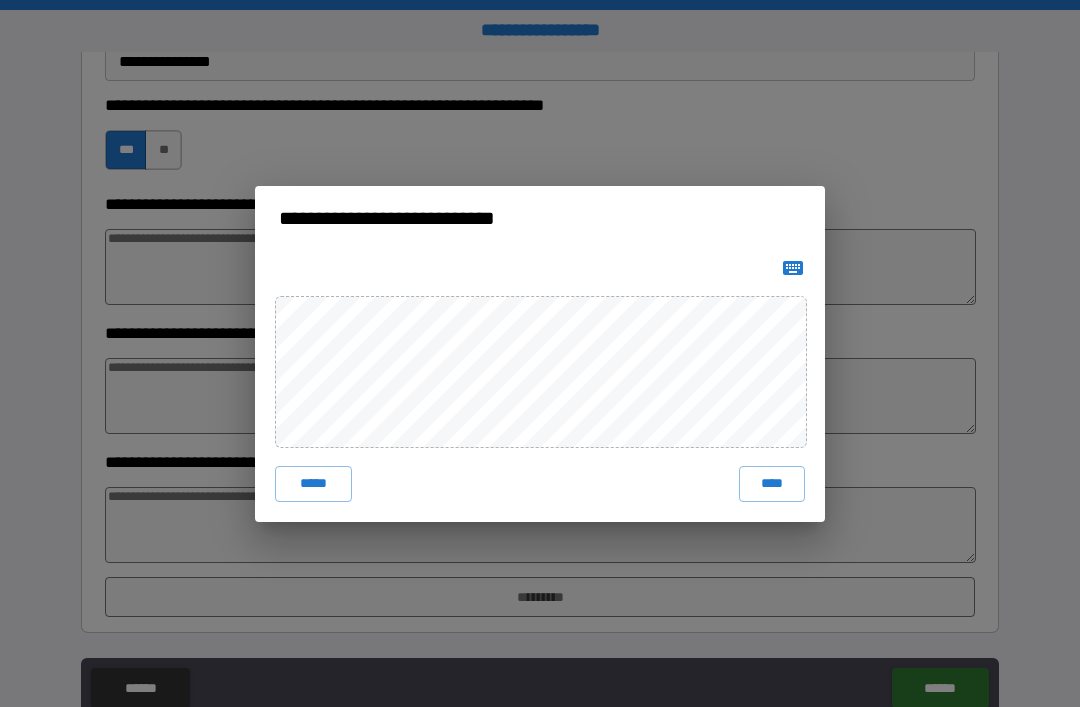 click on "****" at bounding box center (772, 484) 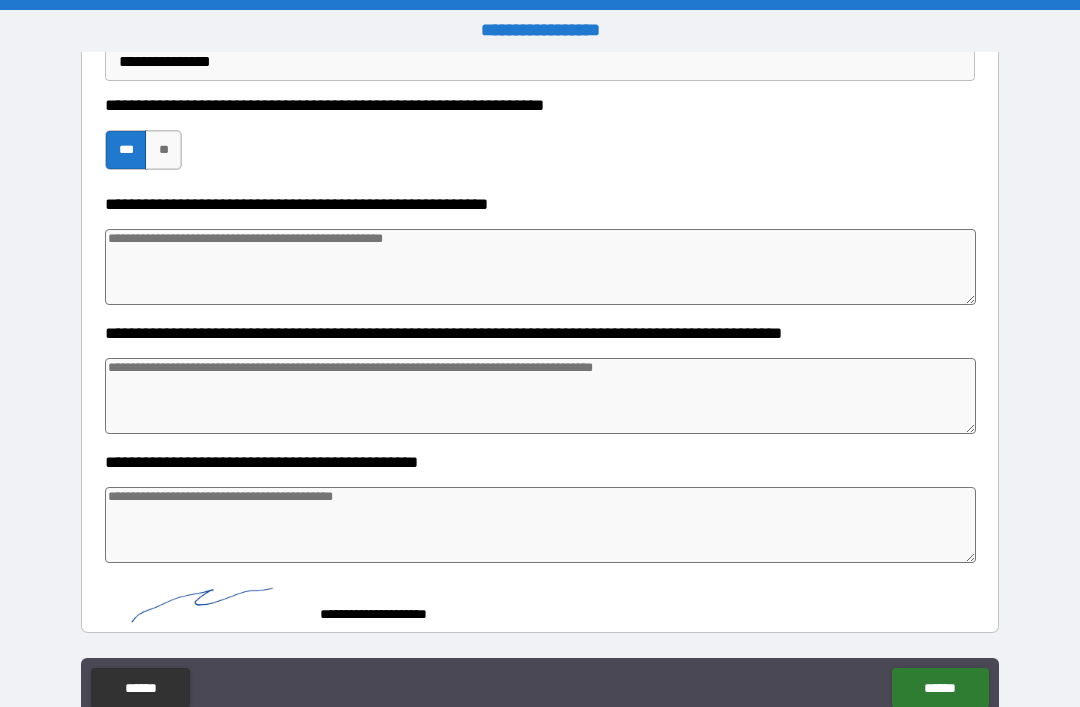 scroll, scrollTop: 753, scrollLeft: 0, axis: vertical 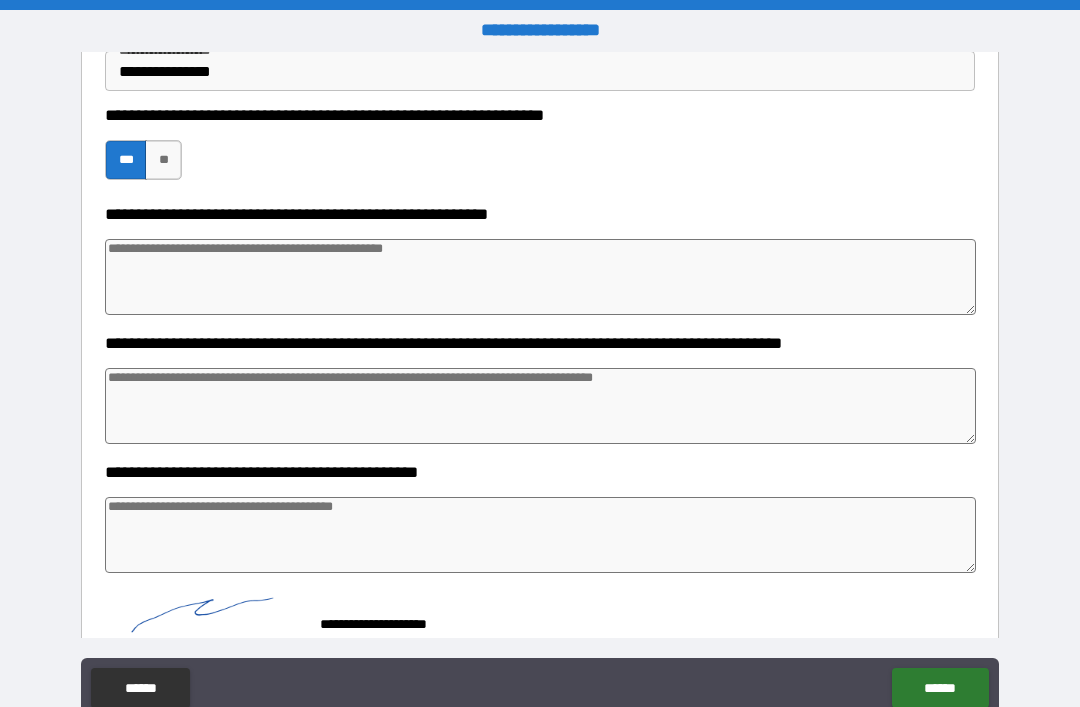 click on "******" at bounding box center (940, 688) 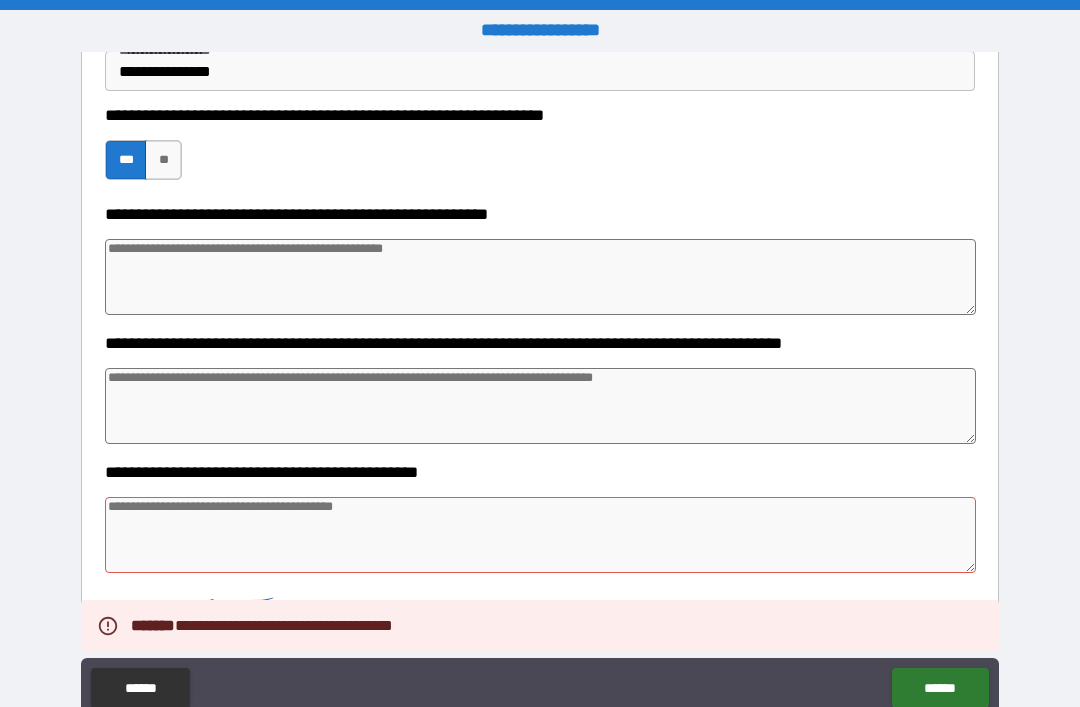 click at bounding box center (540, 535) 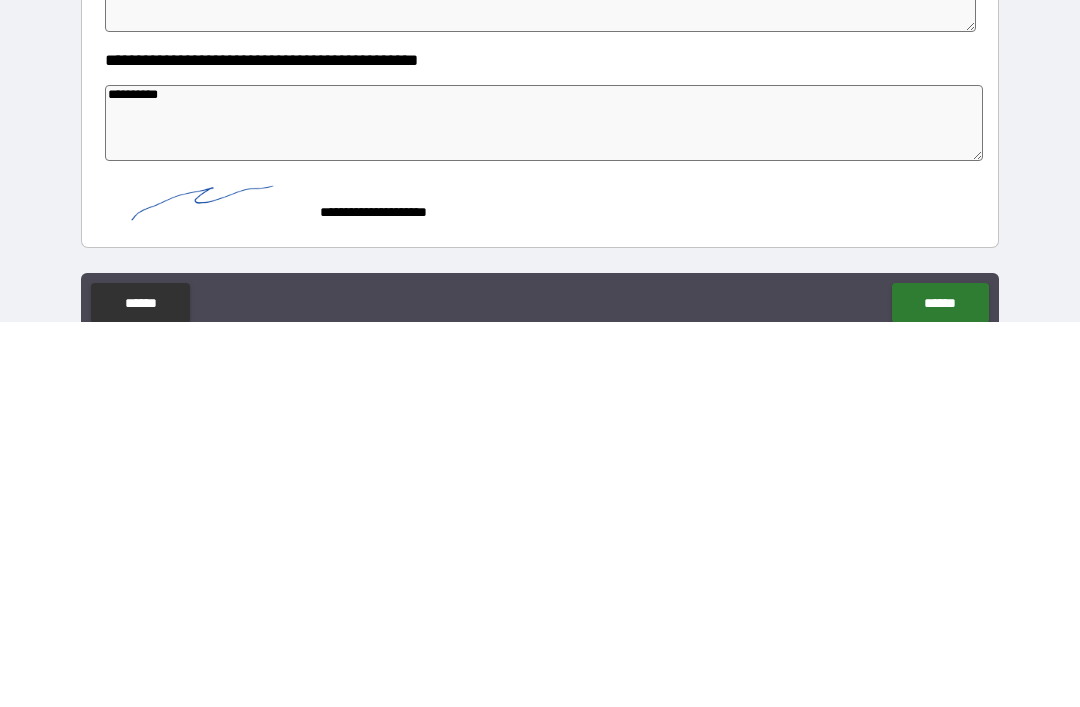 scroll, scrollTop: 780, scrollLeft: 0, axis: vertical 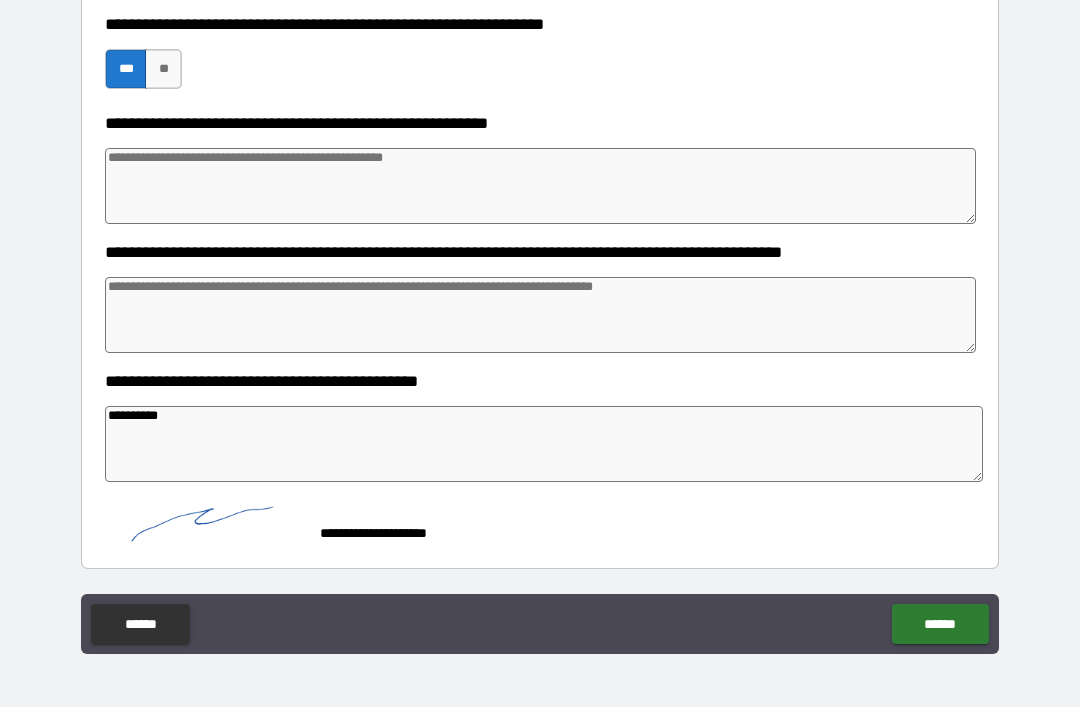 click on "******" at bounding box center (940, 624) 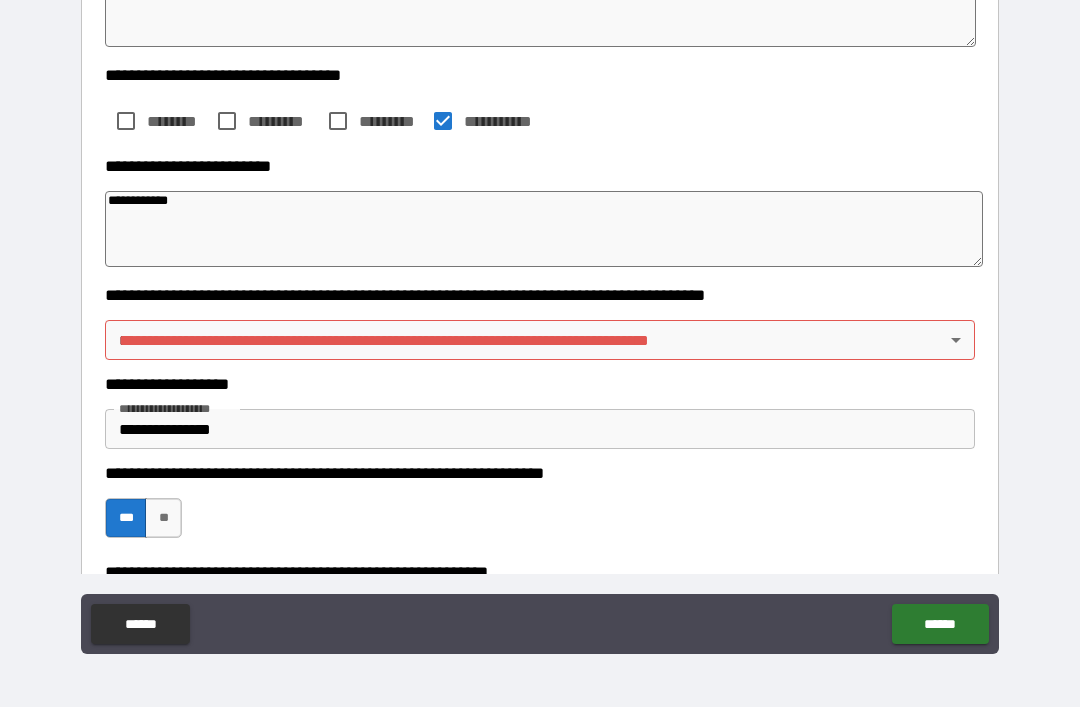 scroll, scrollTop: 333, scrollLeft: 0, axis: vertical 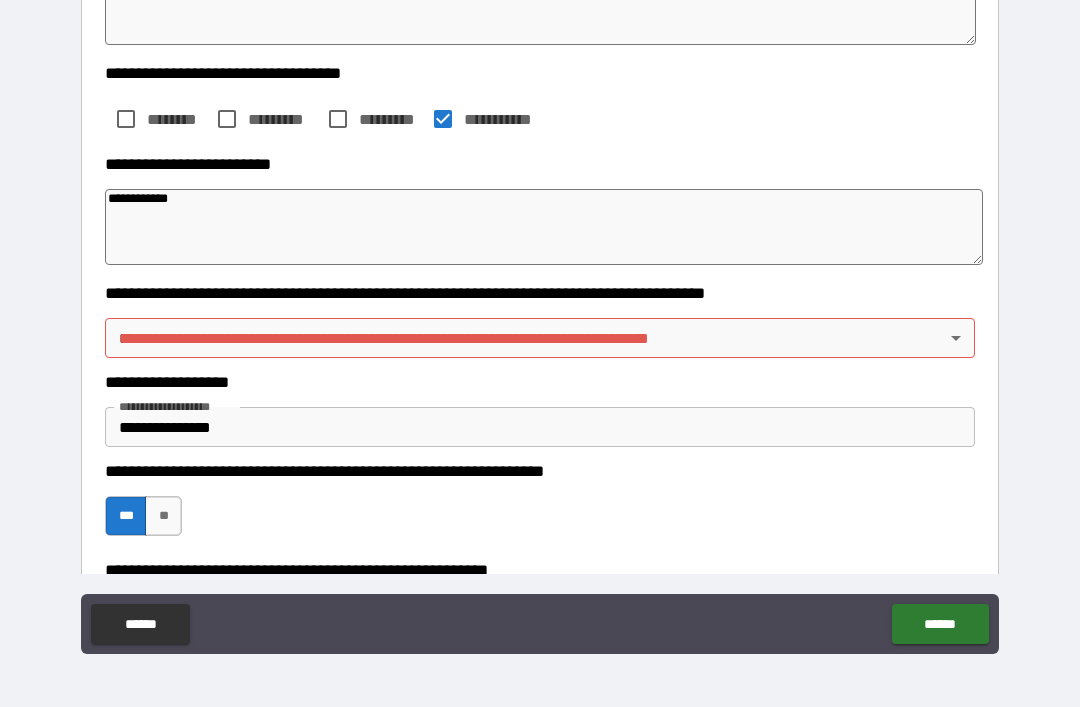 click on "**********" at bounding box center (540, 321) 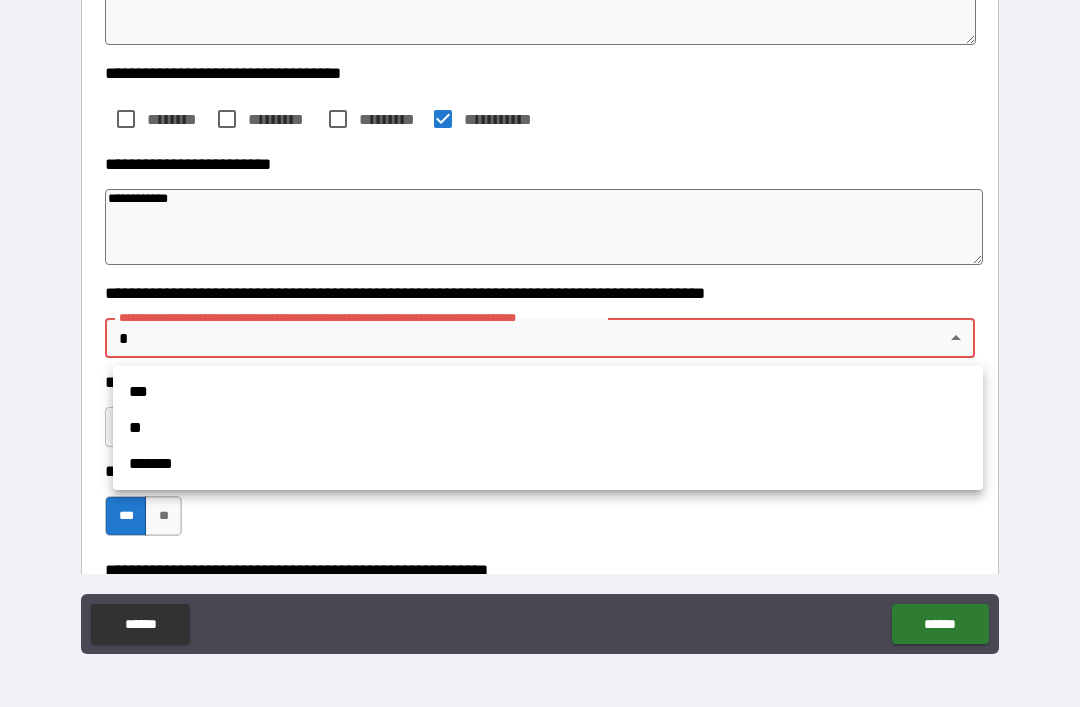 click on "**" at bounding box center [548, 428] 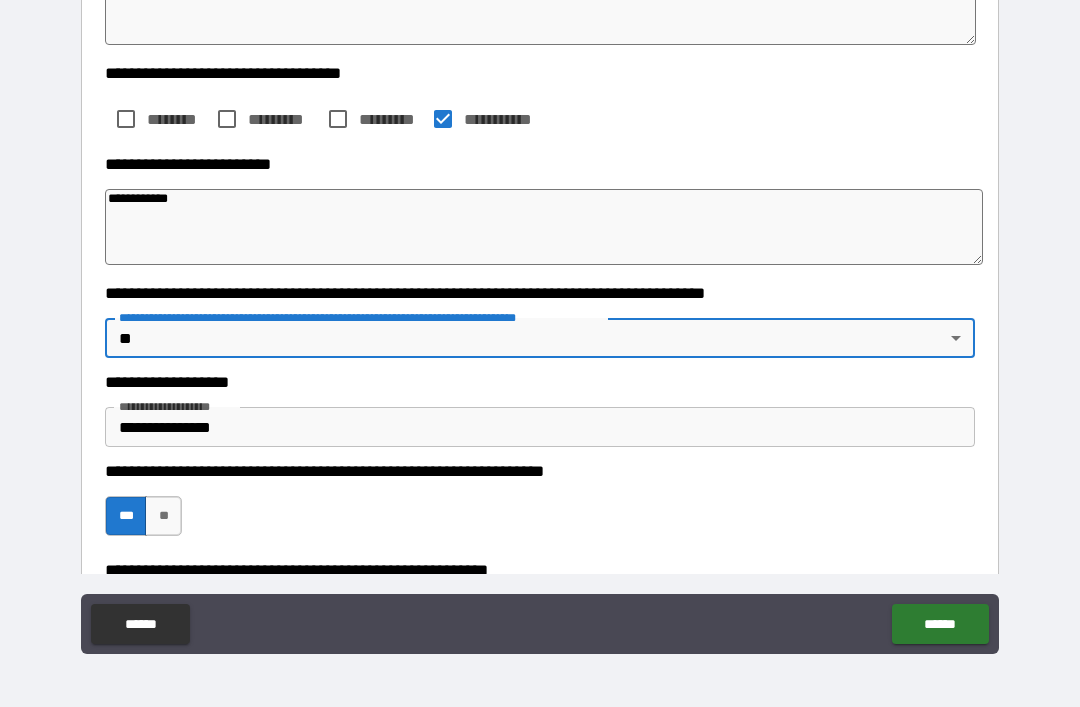 click on "******" at bounding box center [940, 624] 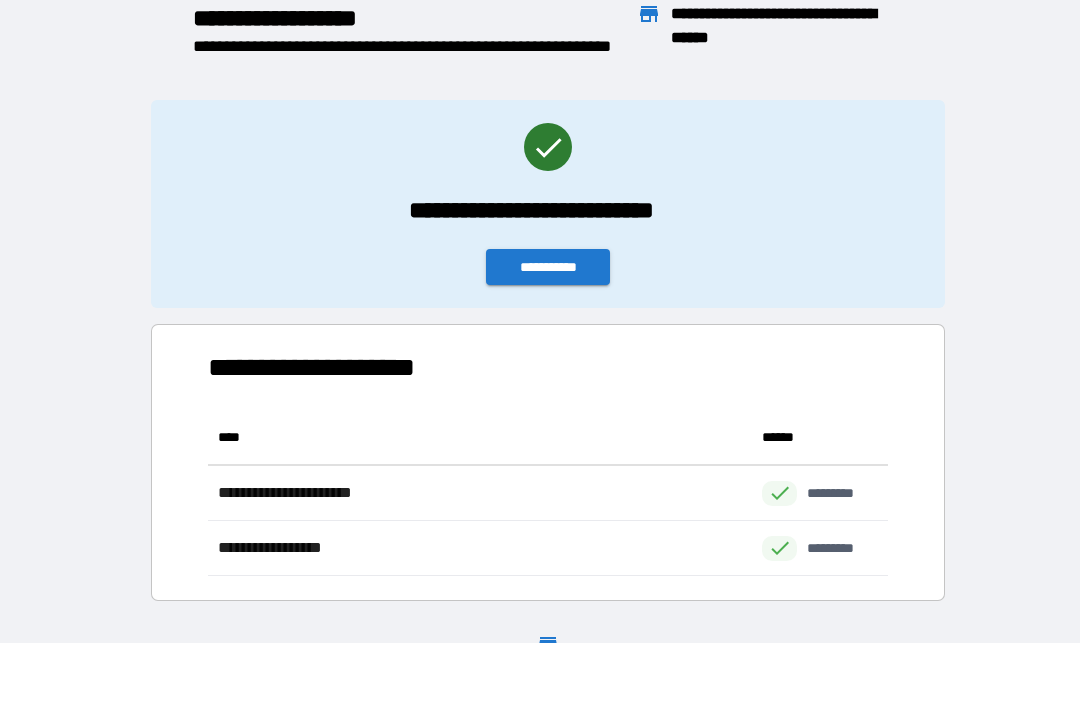 scroll, scrollTop: 166, scrollLeft: 680, axis: both 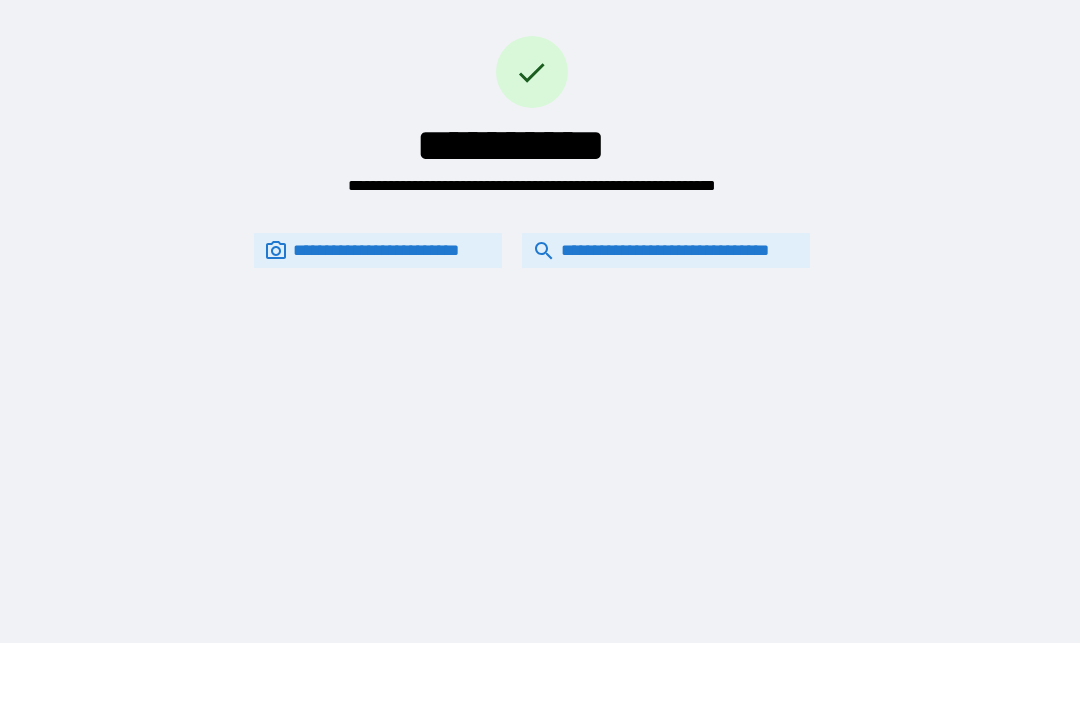 click on "**********" at bounding box center (666, 250) 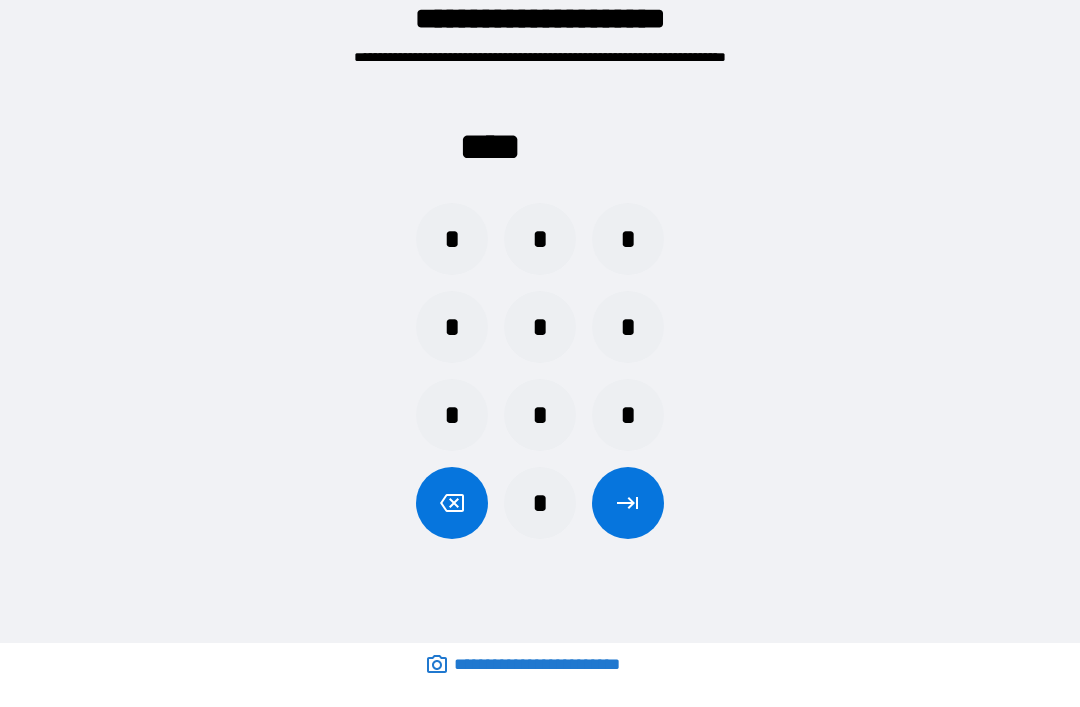 click on "*" at bounding box center [628, 327] 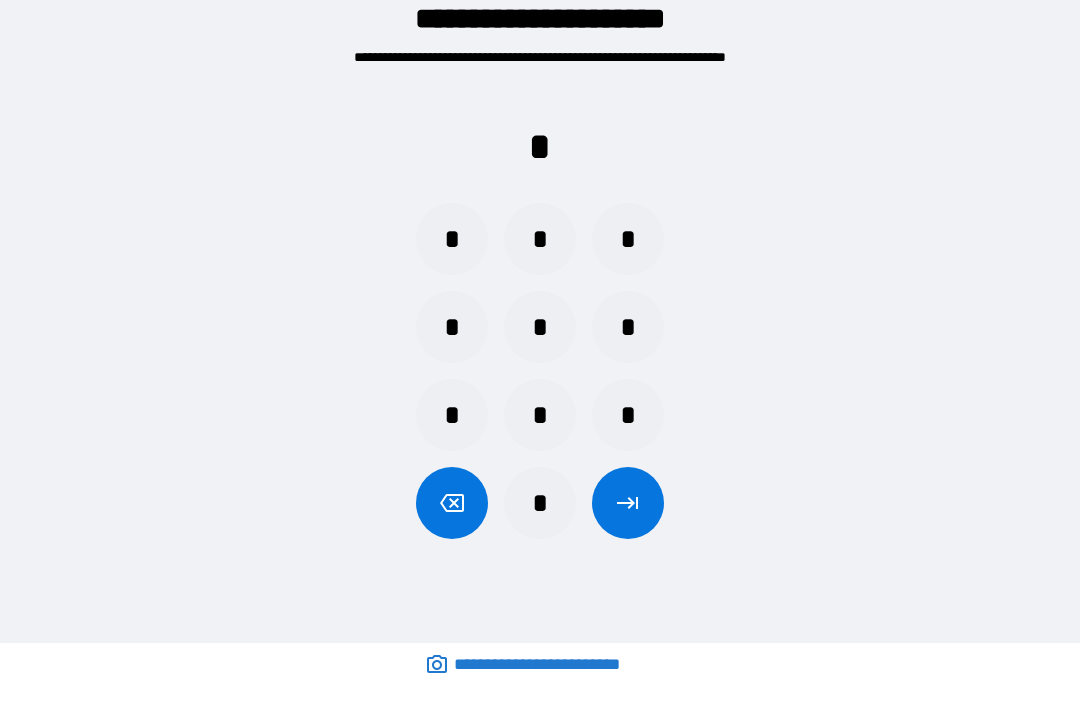 click on "*" at bounding box center [540, 415] 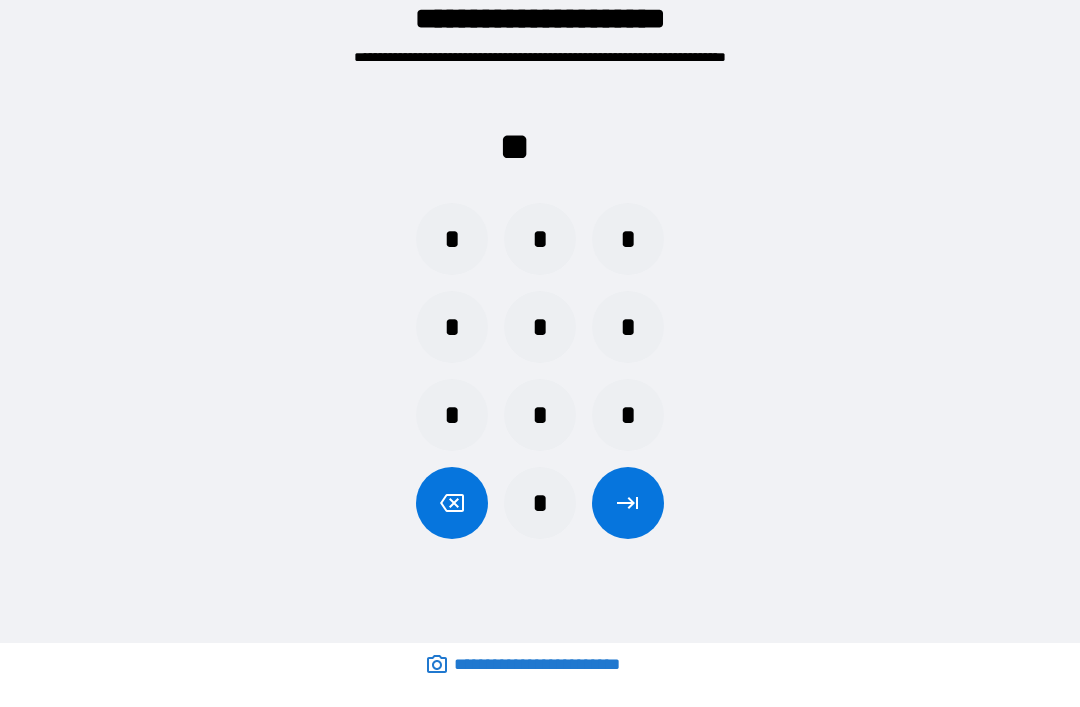click on "*" at bounding box center (628, 327) 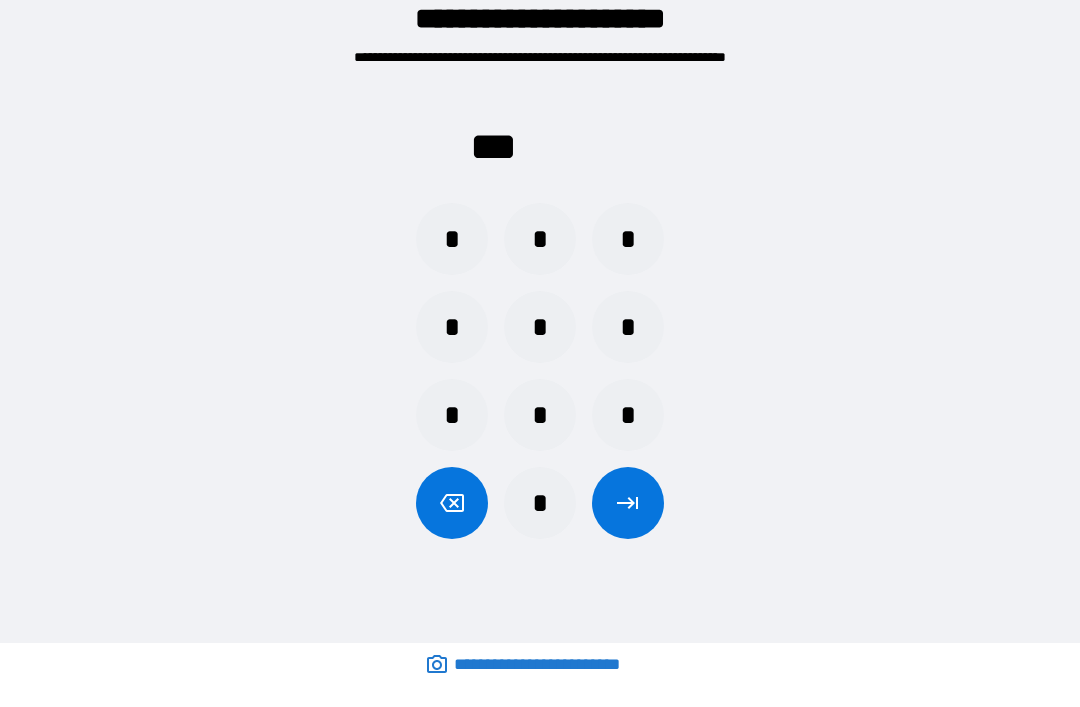 click on "*" at bounding box center [452, 239] 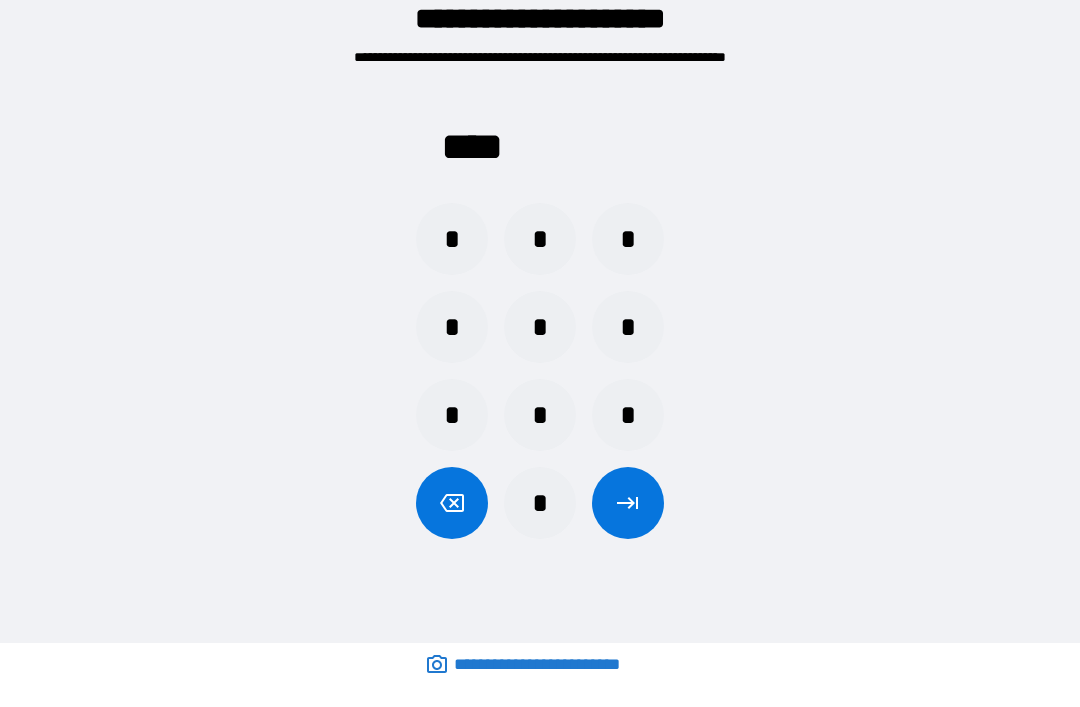 click at bounding box center (628, 503) 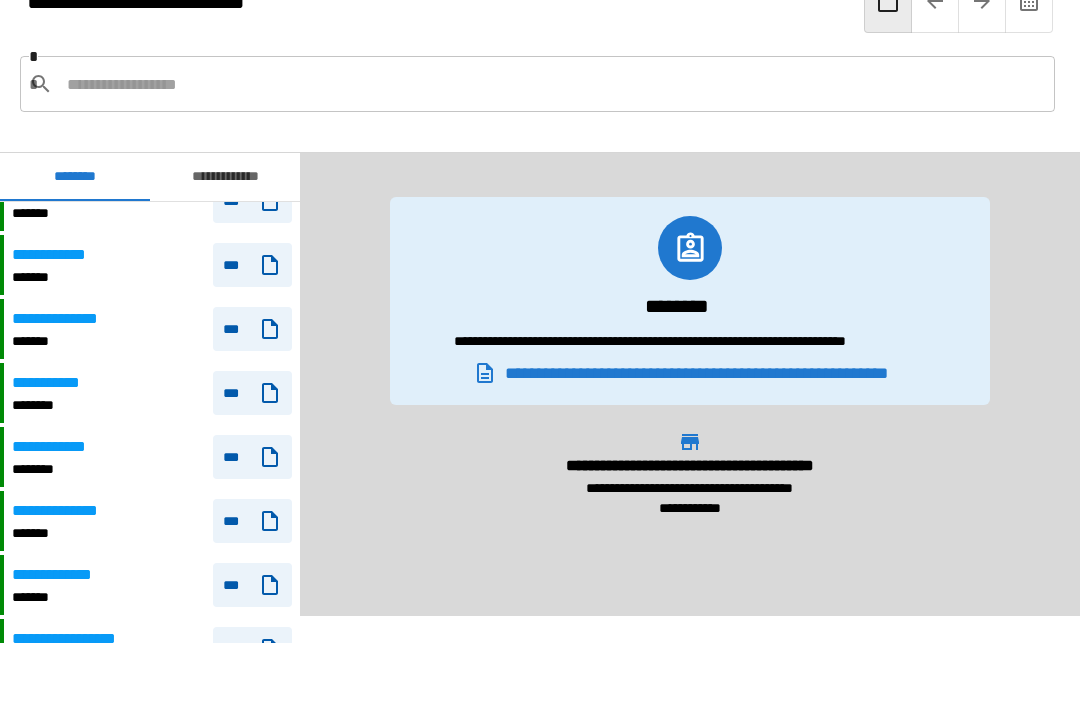 scroll, scrollTop: 1591, scrollLeft: 0, axis: vertical 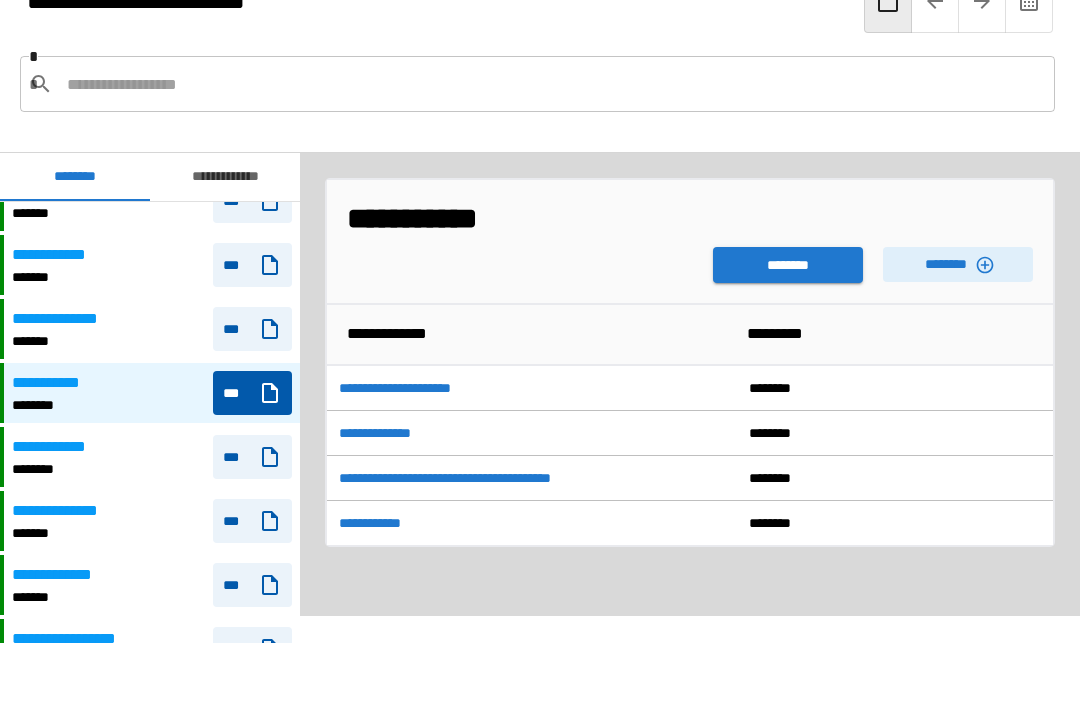 click on "********" at bounding box center [958, 264] 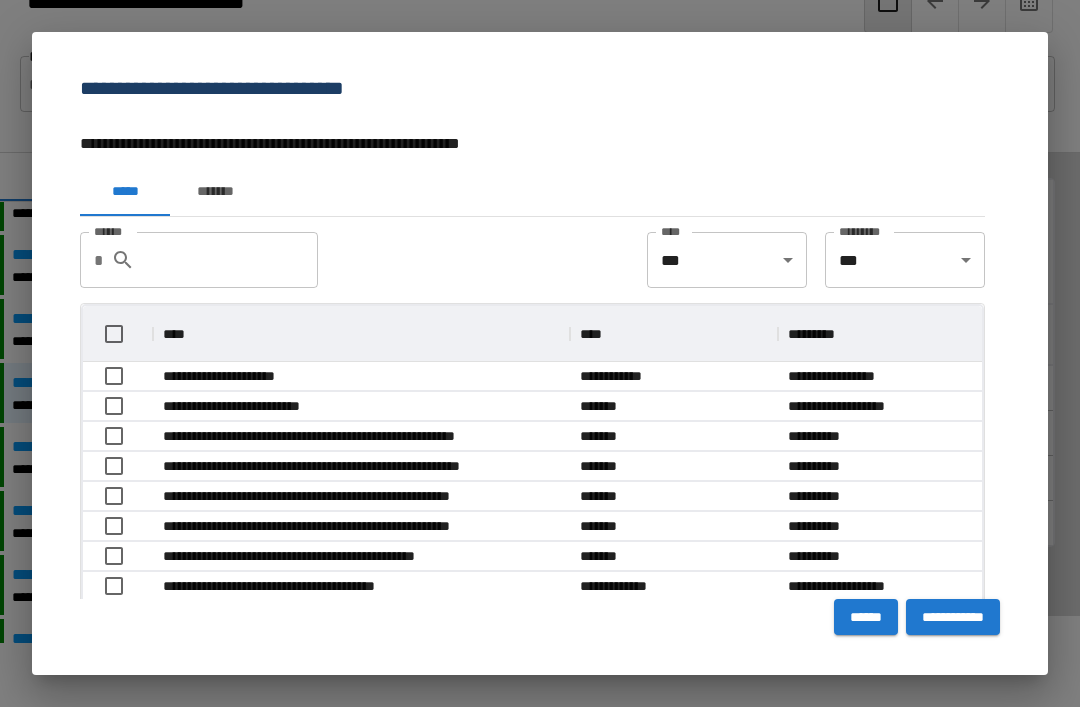 scroll, scrollTop: 57, scrollLeft: 899, axis: both 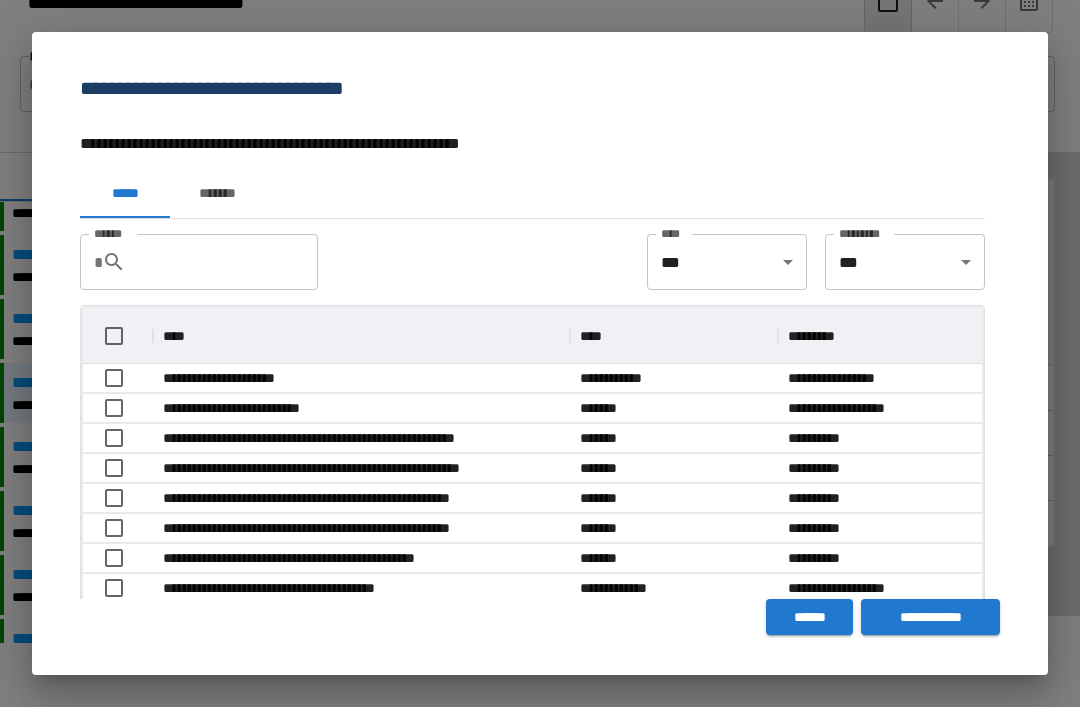 click on "******" at bounding box center (230, 262) 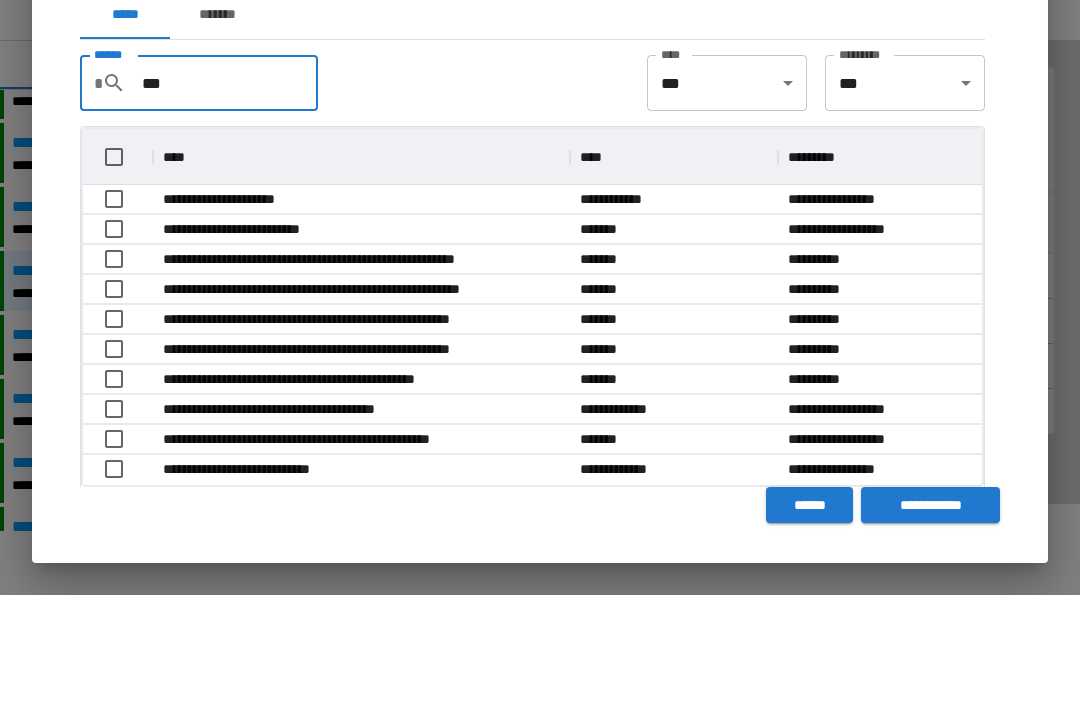 scroll, scrollTop: 86, scrollLeft: 0, axis: vertical 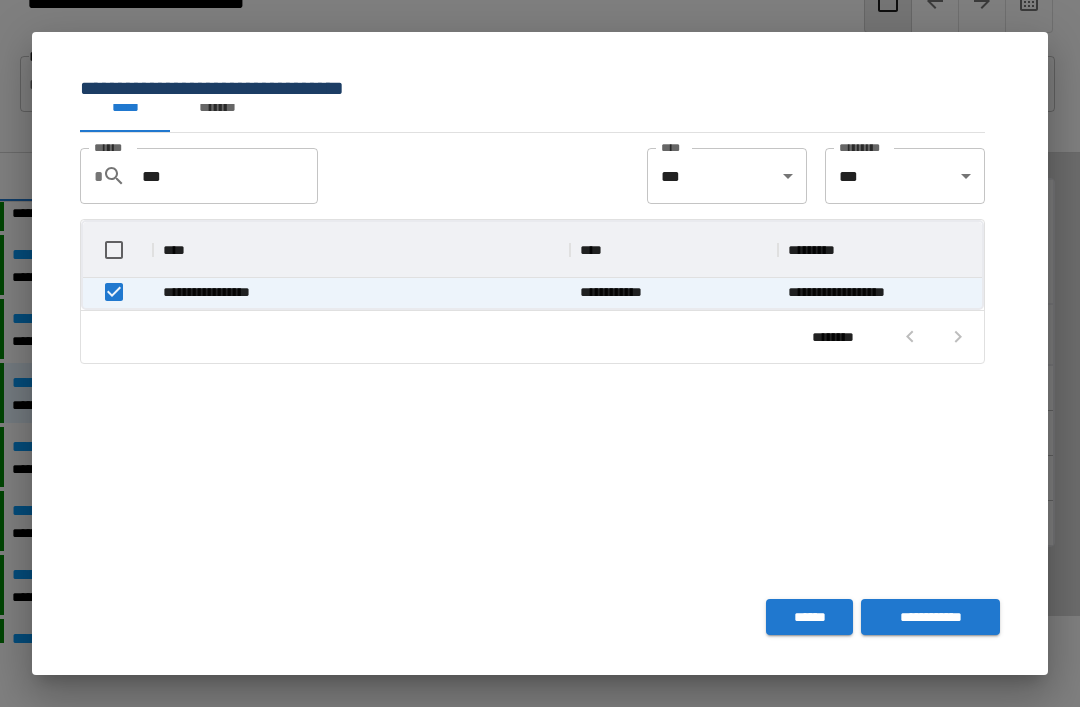 click on "**********" at bounding box center (930, 617) 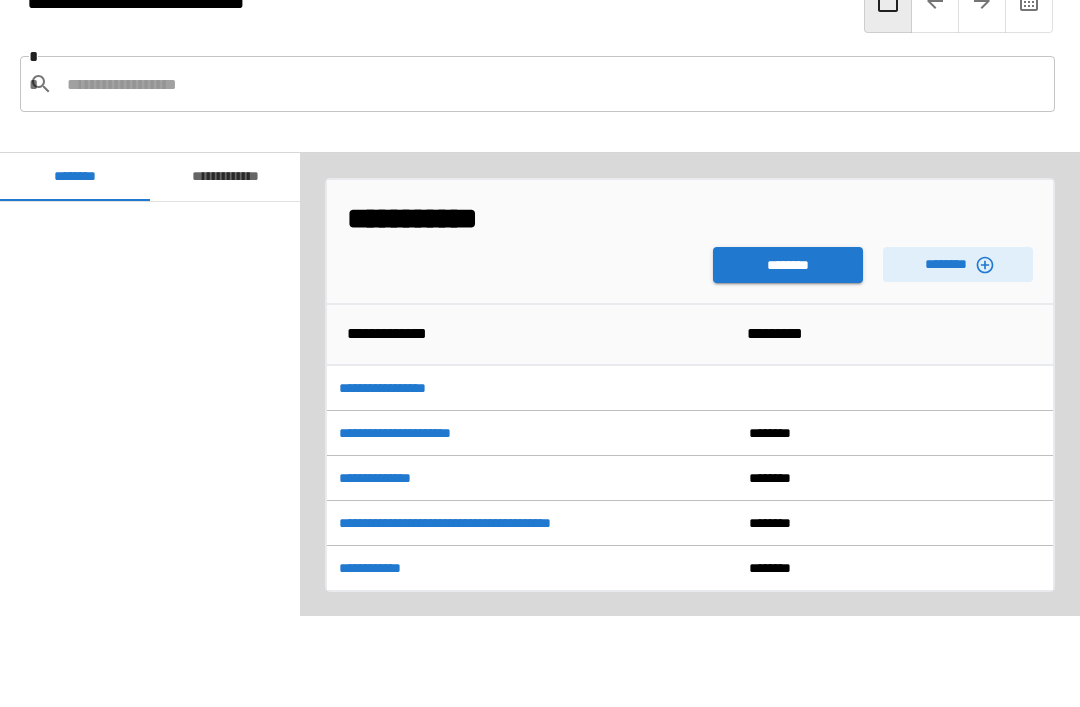 scroll, scrollTop: 180, scrollLeft: 0, axis: vertical 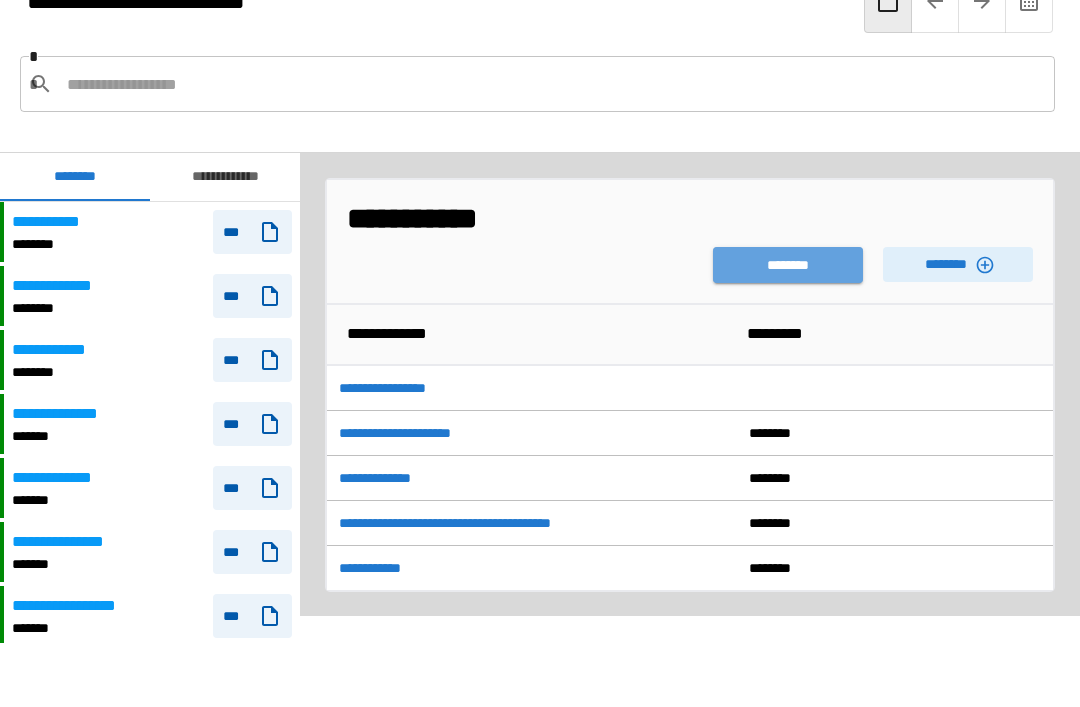 click on "********" at bounding box center [788, 265] 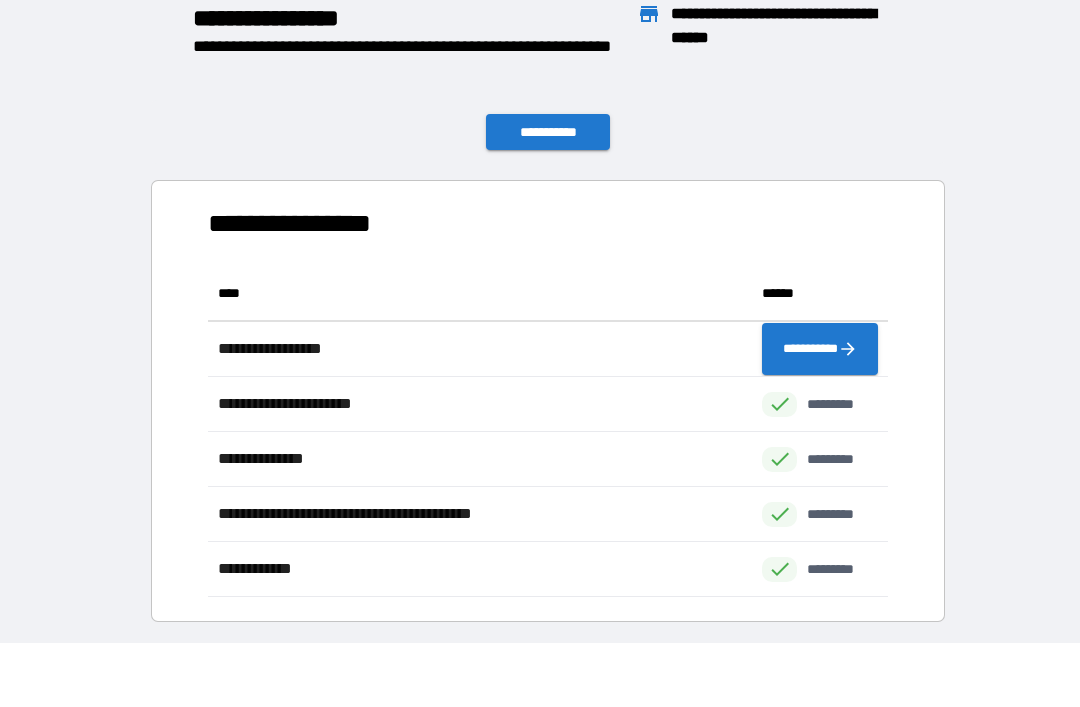 scroll, scrollTop: 331, scrollLeft: 680, axis: both 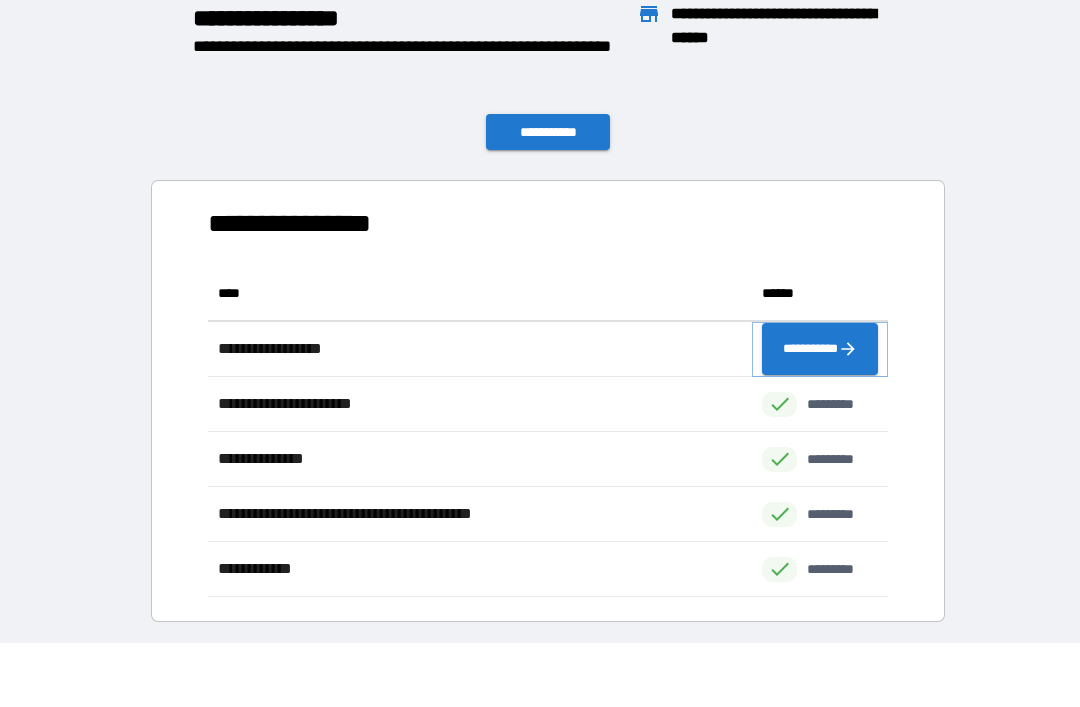 click on "**********" at bounding box center (820, 349) 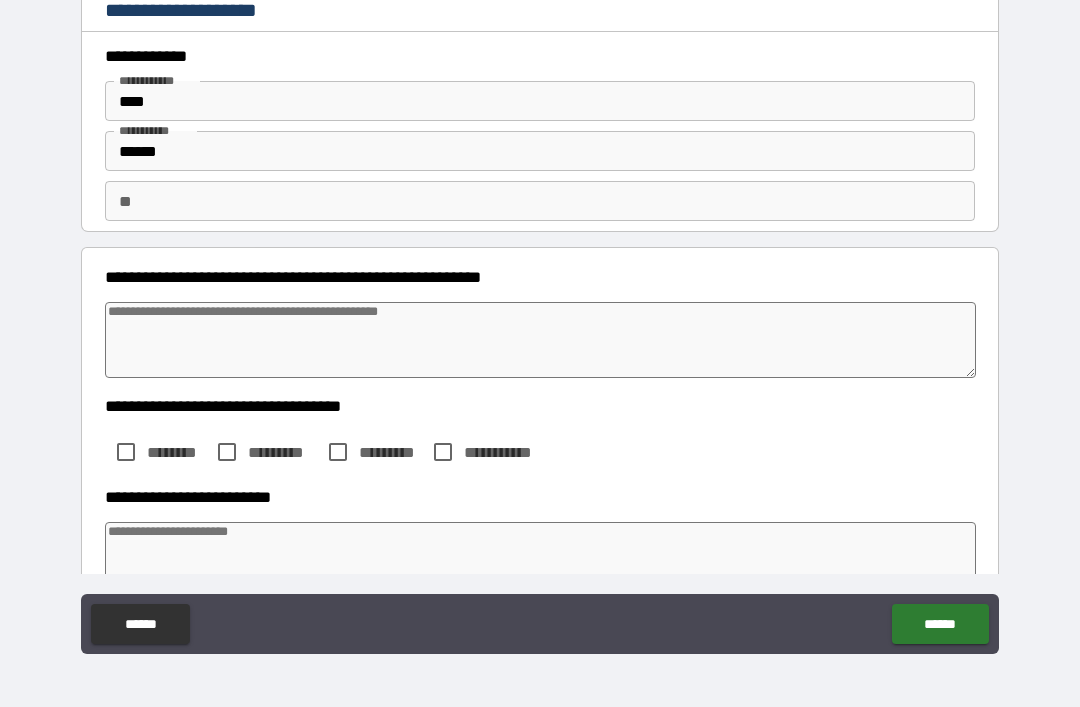 click at bounding box center (540, 340) 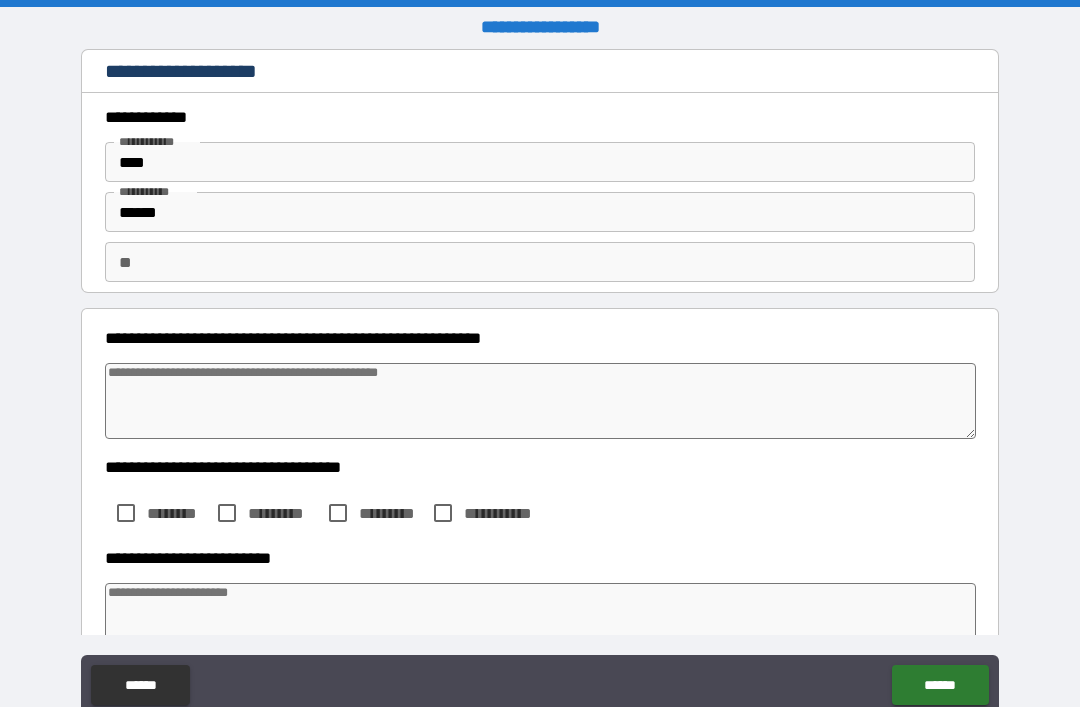 scroll, scrollTop: 0, scrollLeft: 0, axis: both 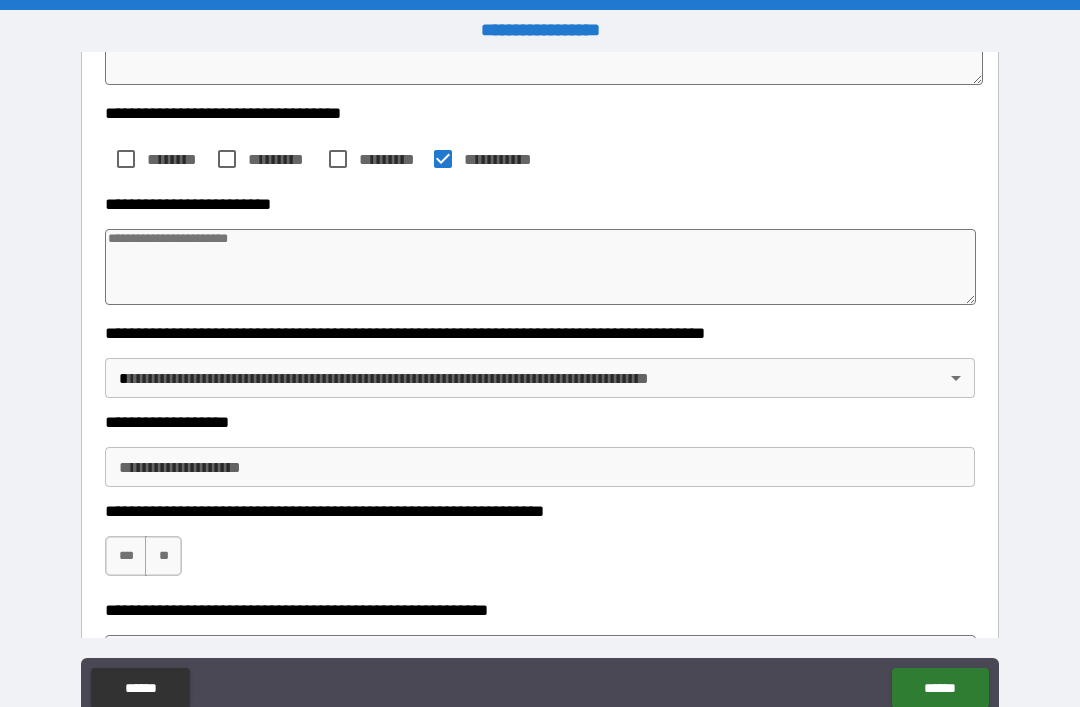 click at bounding box center (540, 267) 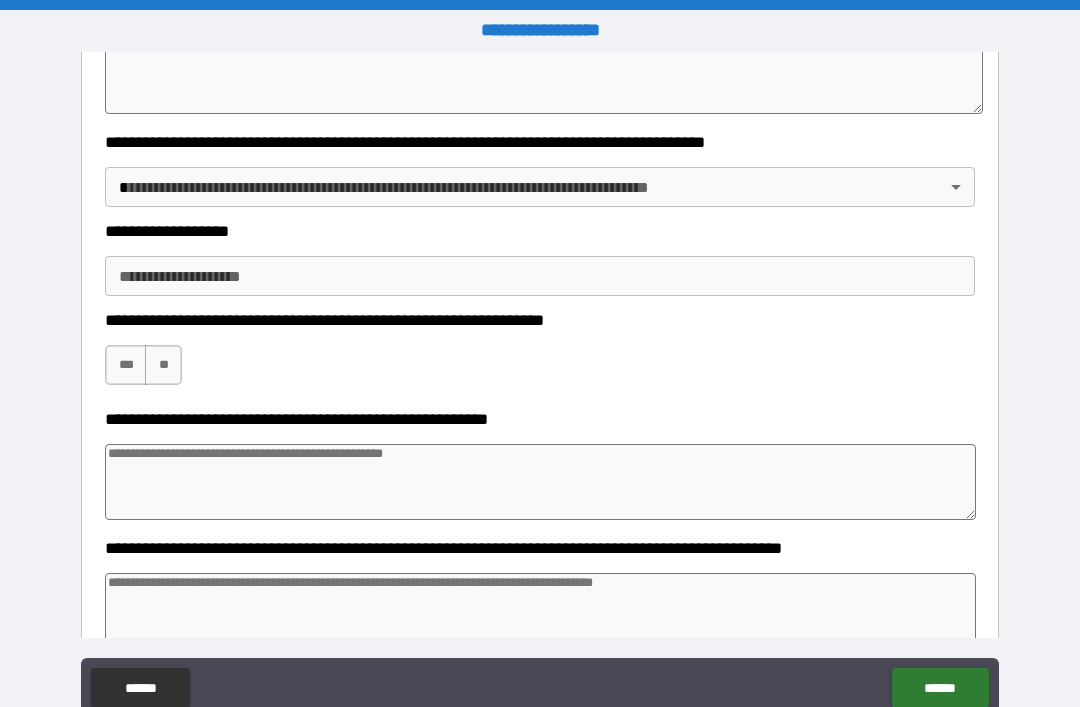 scroll, scrollTop: 551, scrollLeft: 0, axis: vertical 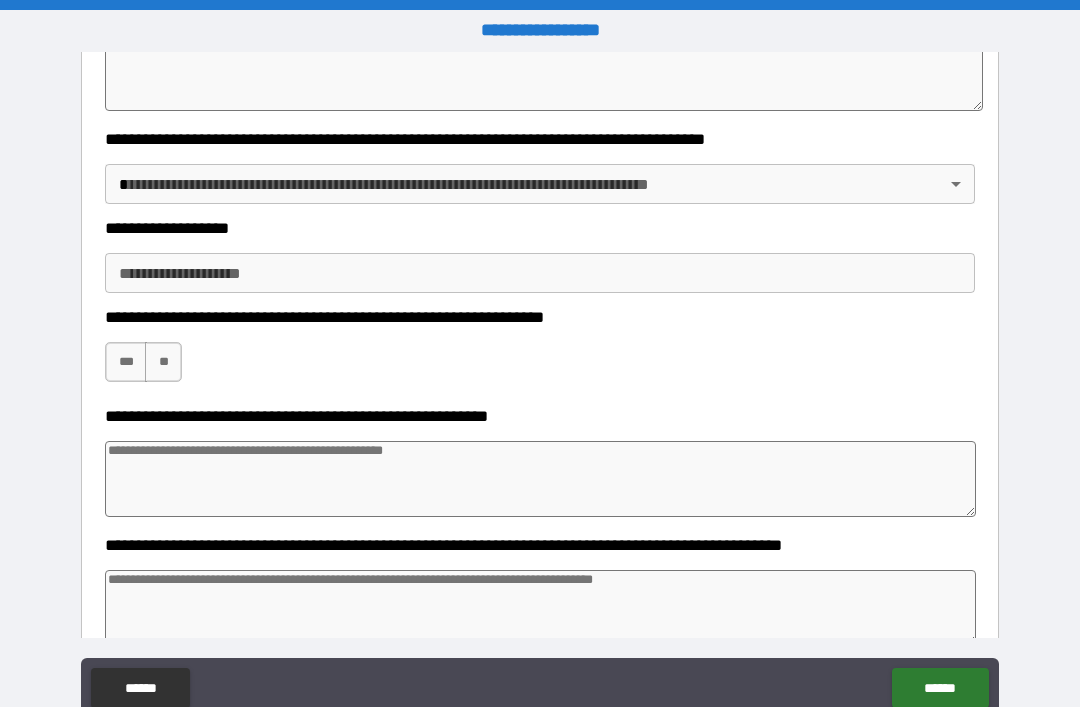 click on "**********" at bounding box center [540, 385] 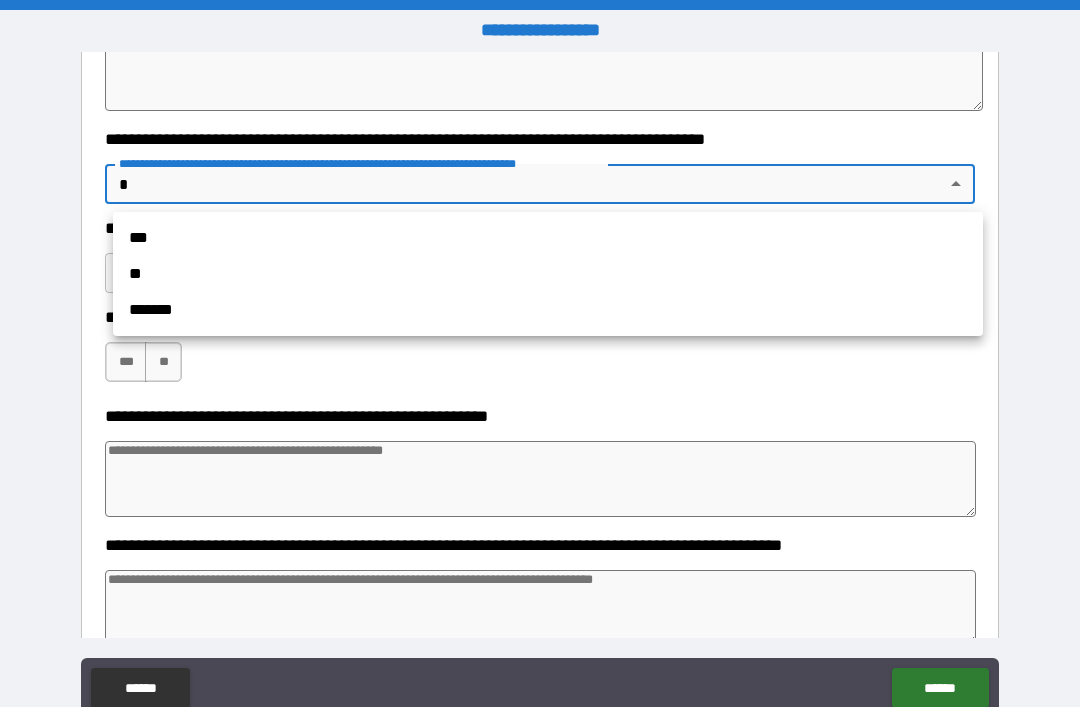 click on "**" at bounding box center (548, 274) 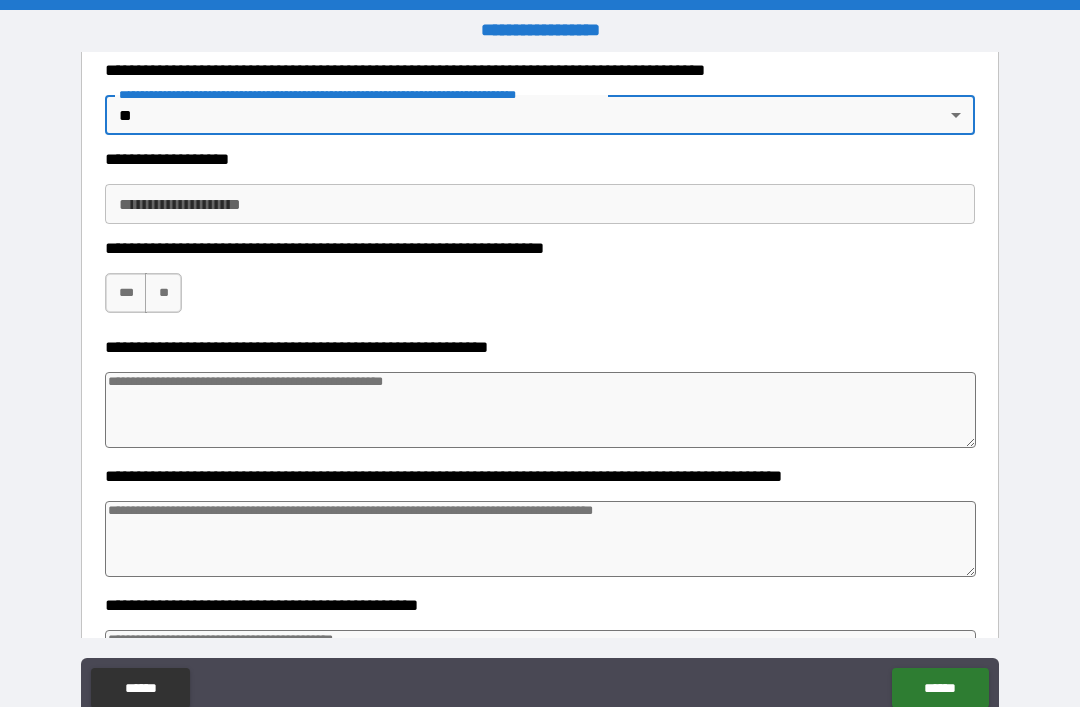 scroll, scrollTop: 621, scrollLeft: 0, axis: vertical 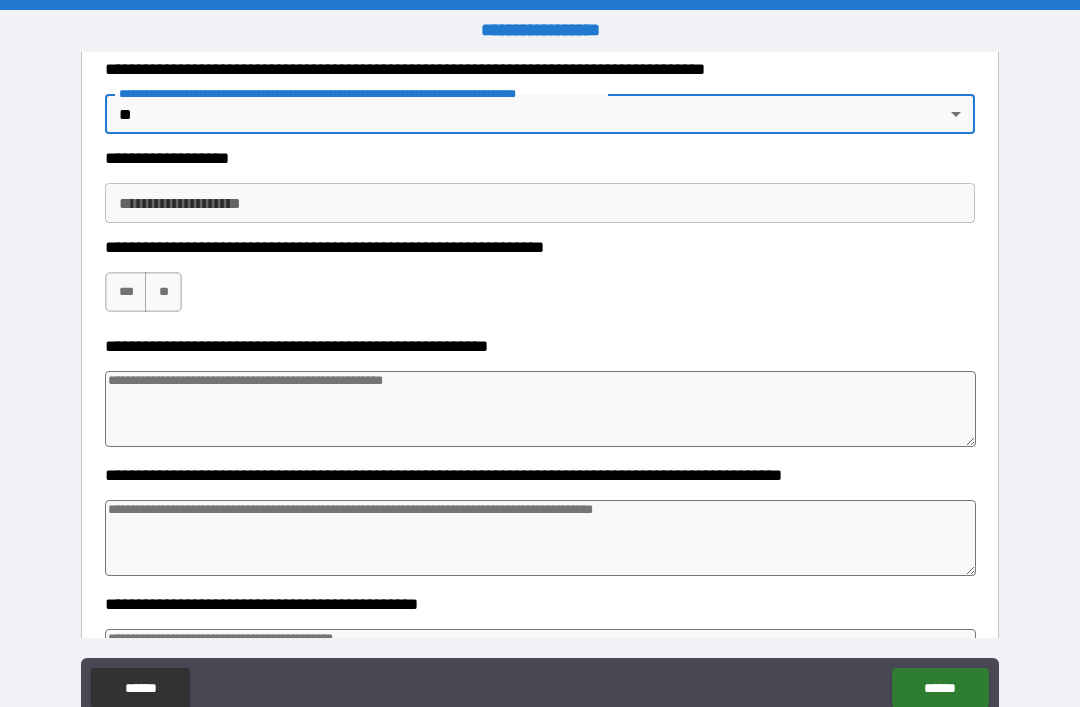 click on "**********" at bounding box center [540, 203] 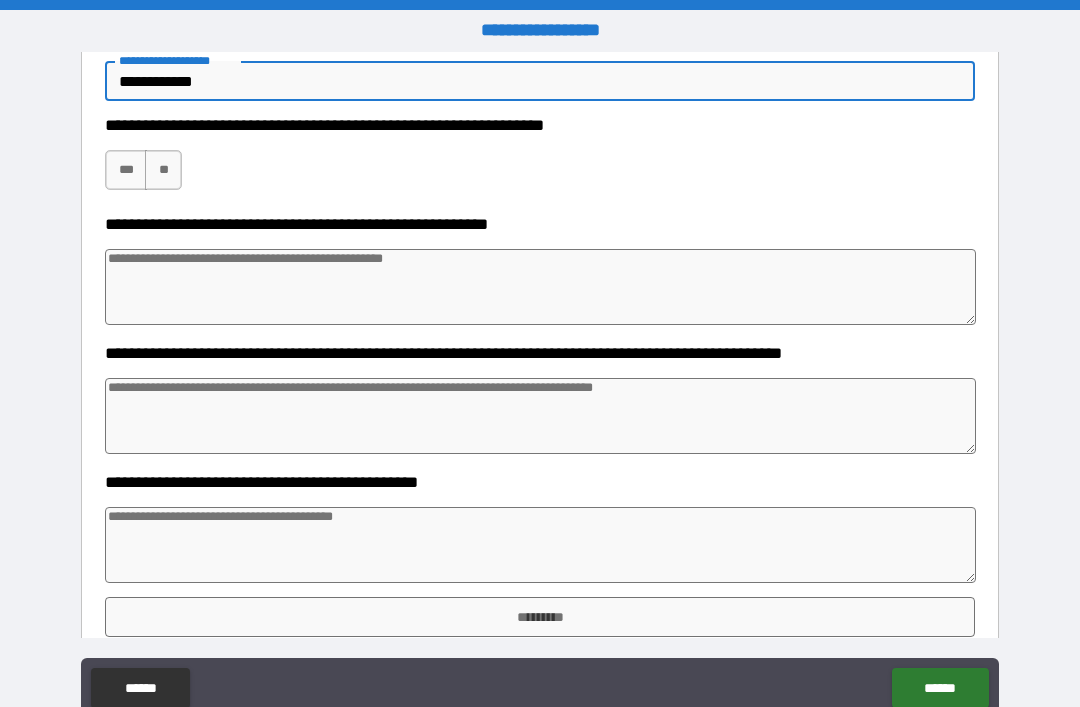 scroll, scrollTop: 742, scrollLeft: 0, axis: vertical 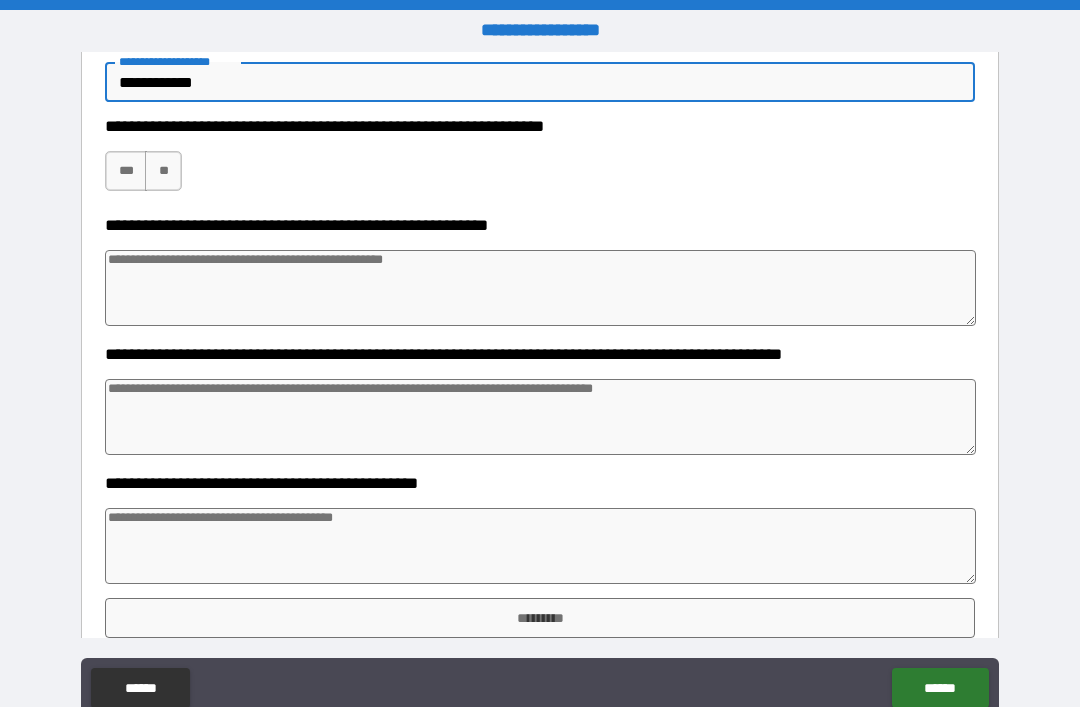 click on "***" at bounding box center [126, 171] 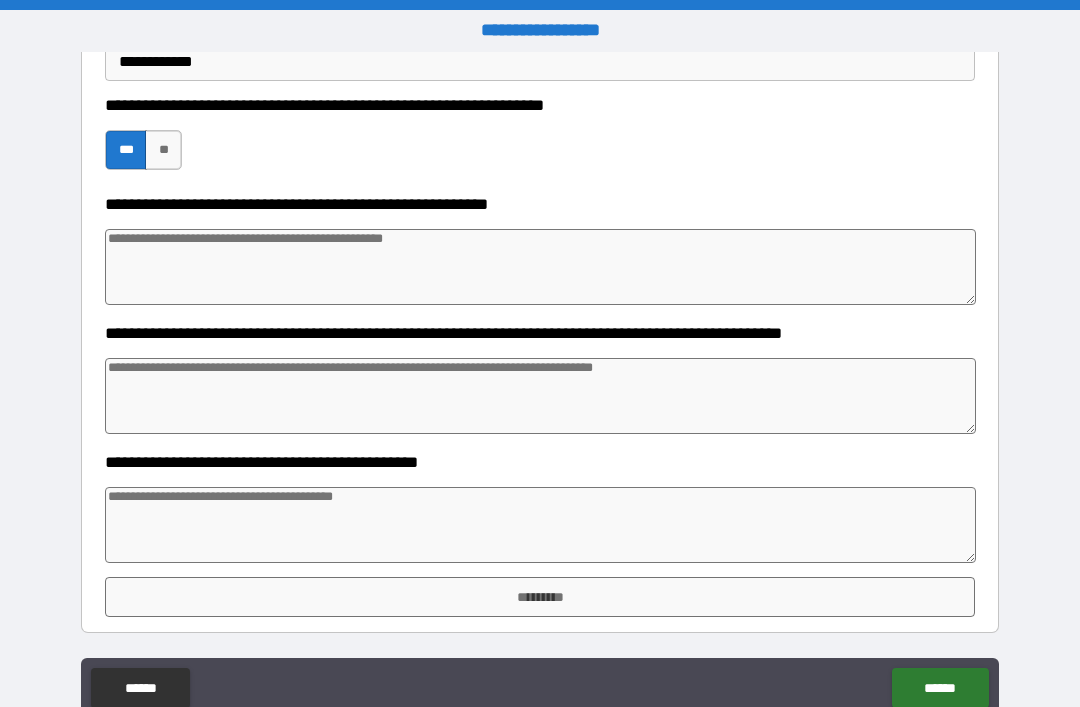 scroll, scrollTop: 763, scrollLeft: 0, axis: vertical 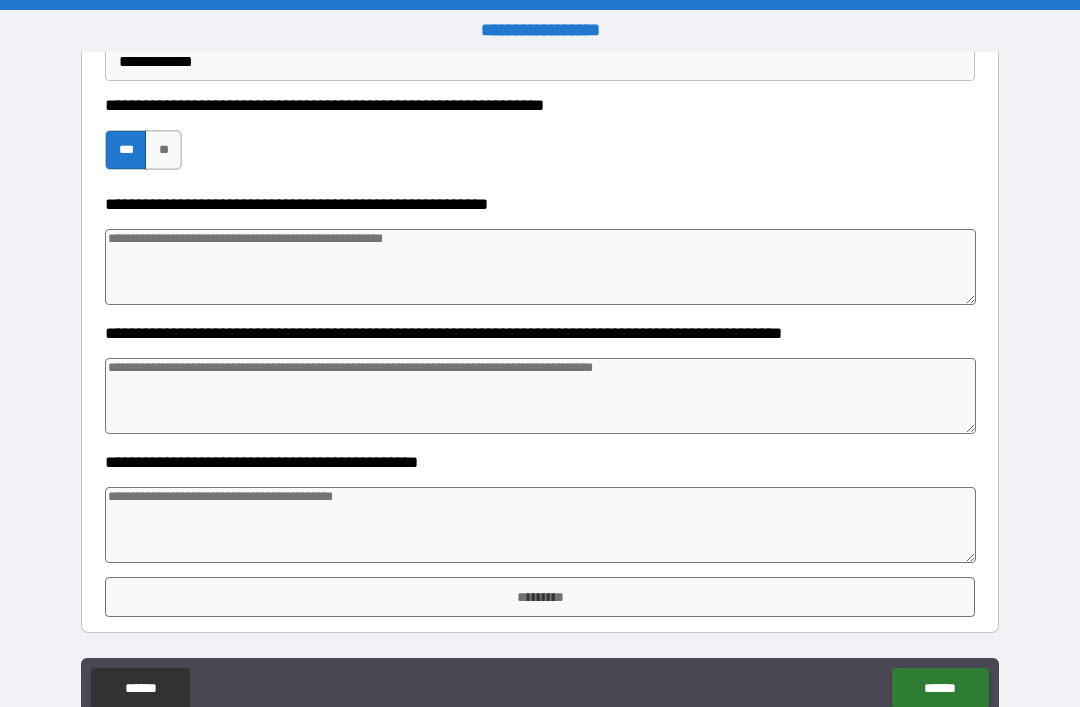 click at bounding box center [540, 525] 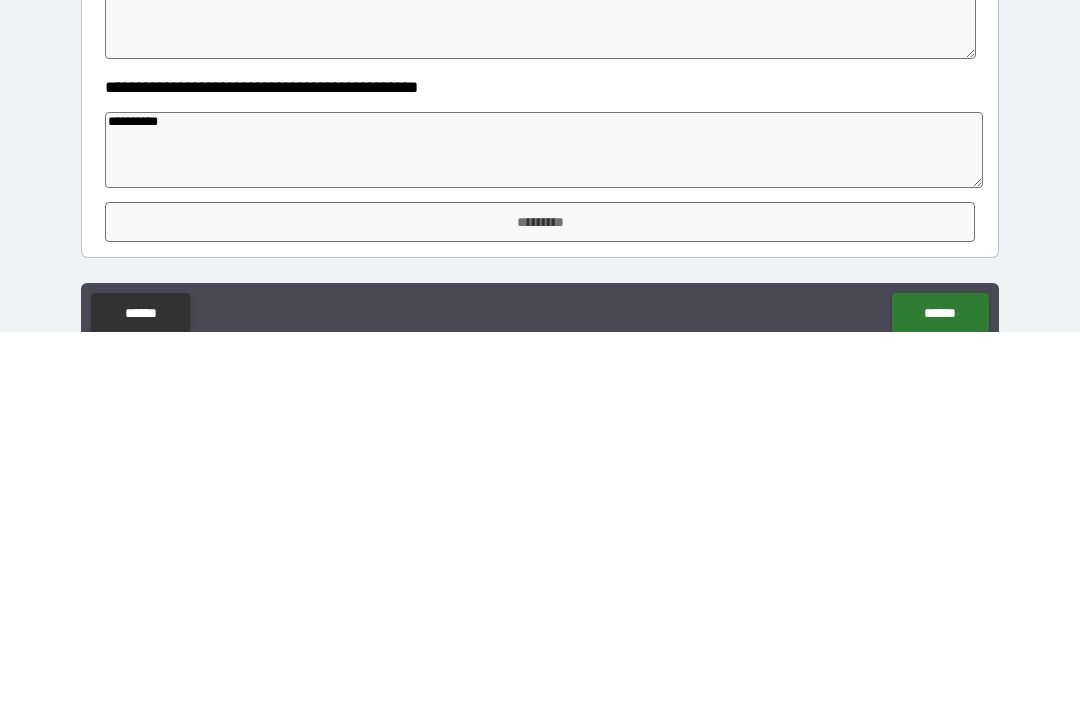 click on "*********" at bounding box center [540, 597] 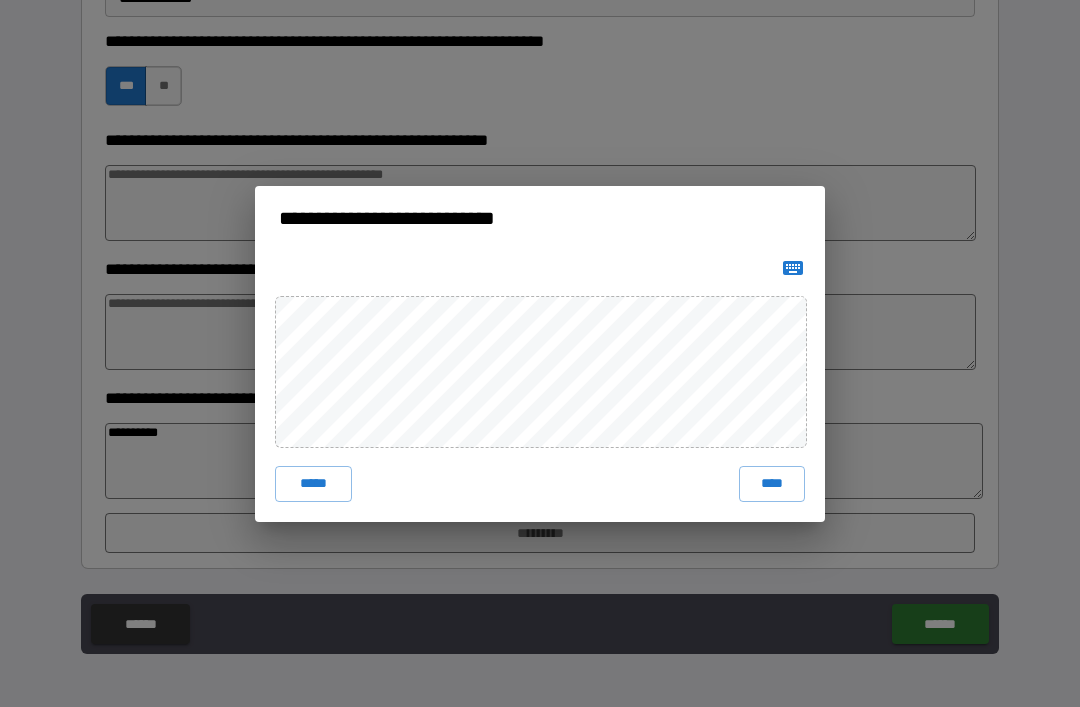 click on "****" at bounding box center (772, 484) 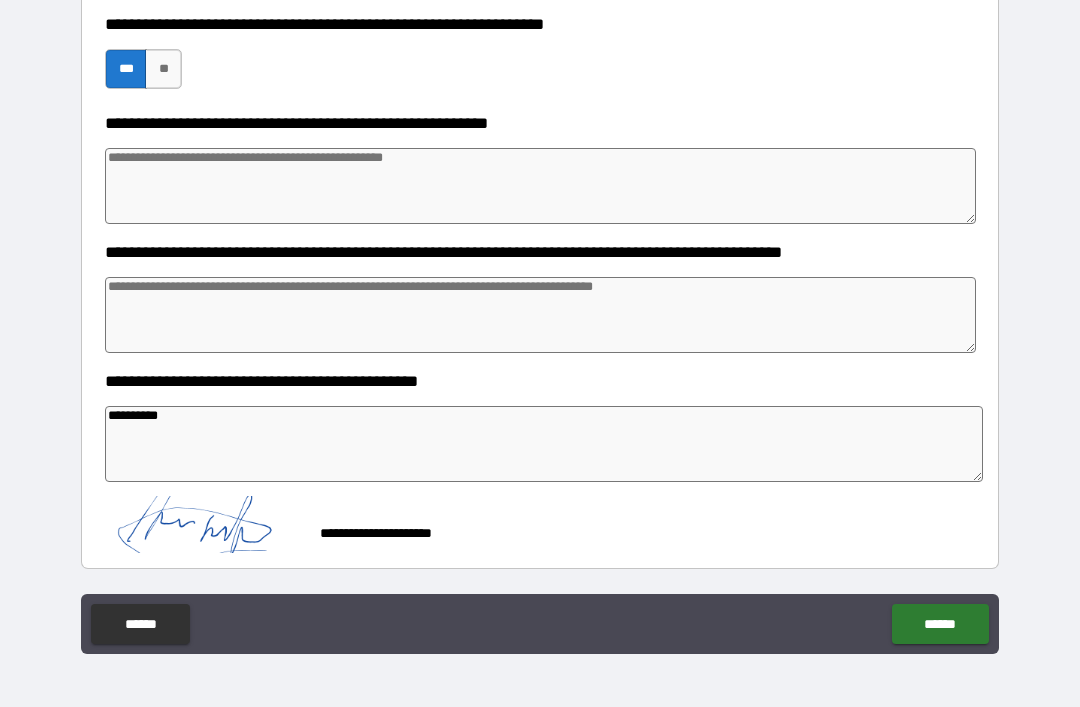 scroll, scrollTop: 780, scrollLeft: 0, axis: vertical 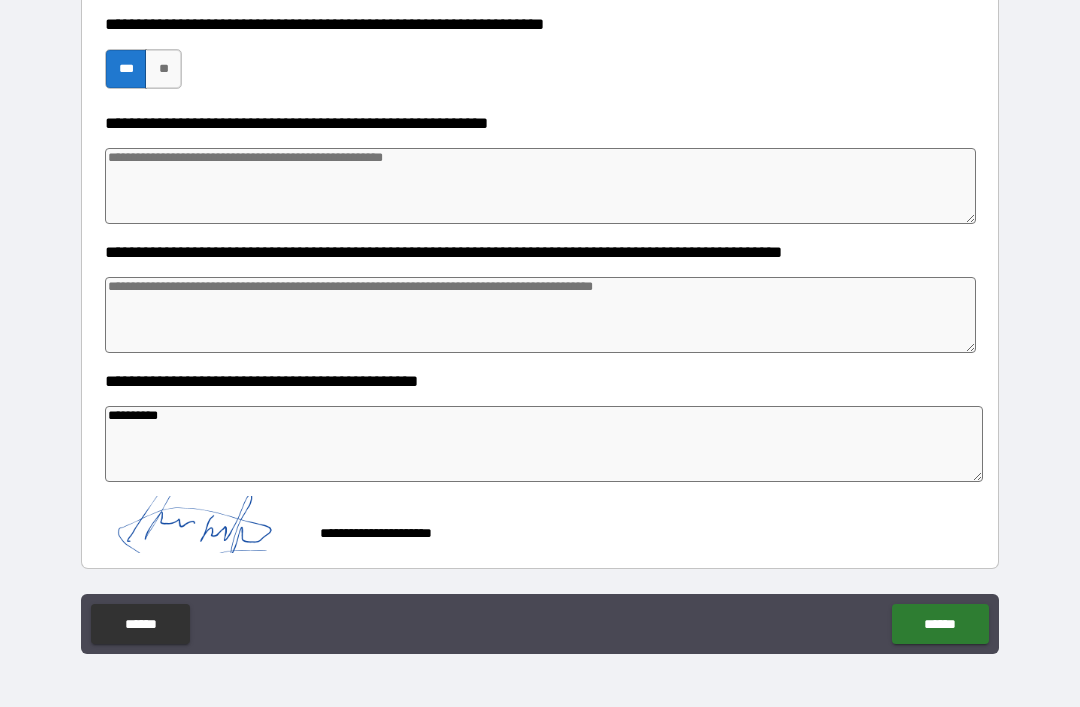 click on "******" at bounding box center (940, 624) 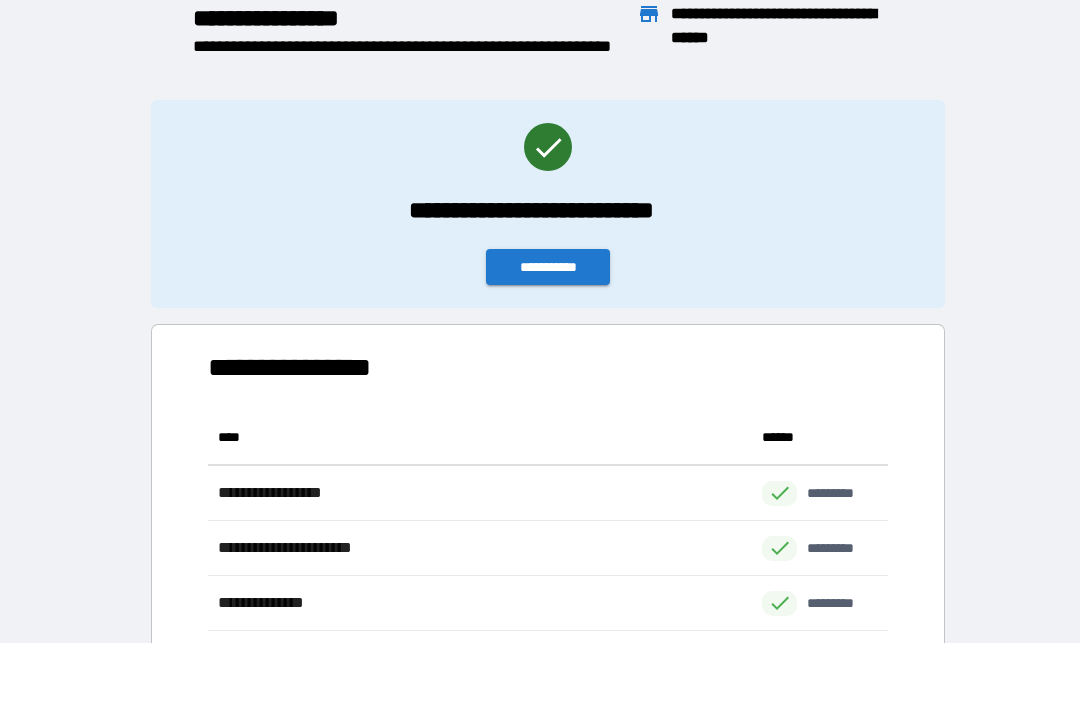 scroll, scrollTop: 1, scrollLeft: 1, axis: both 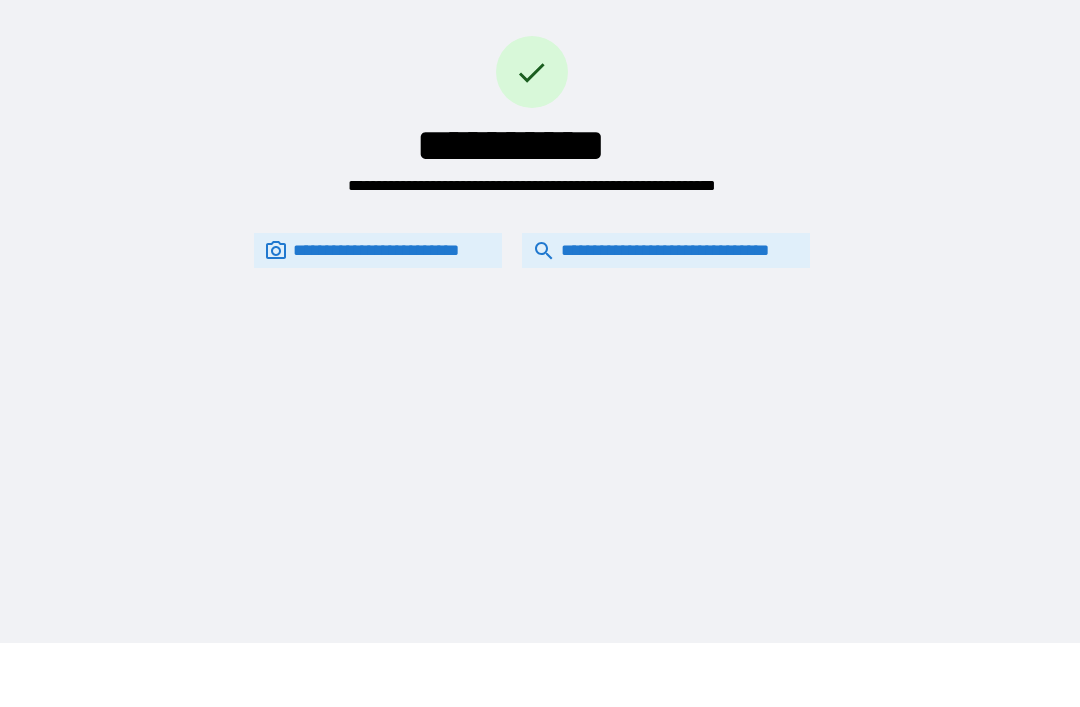 click on "**********" at bounding box center [666, 250] 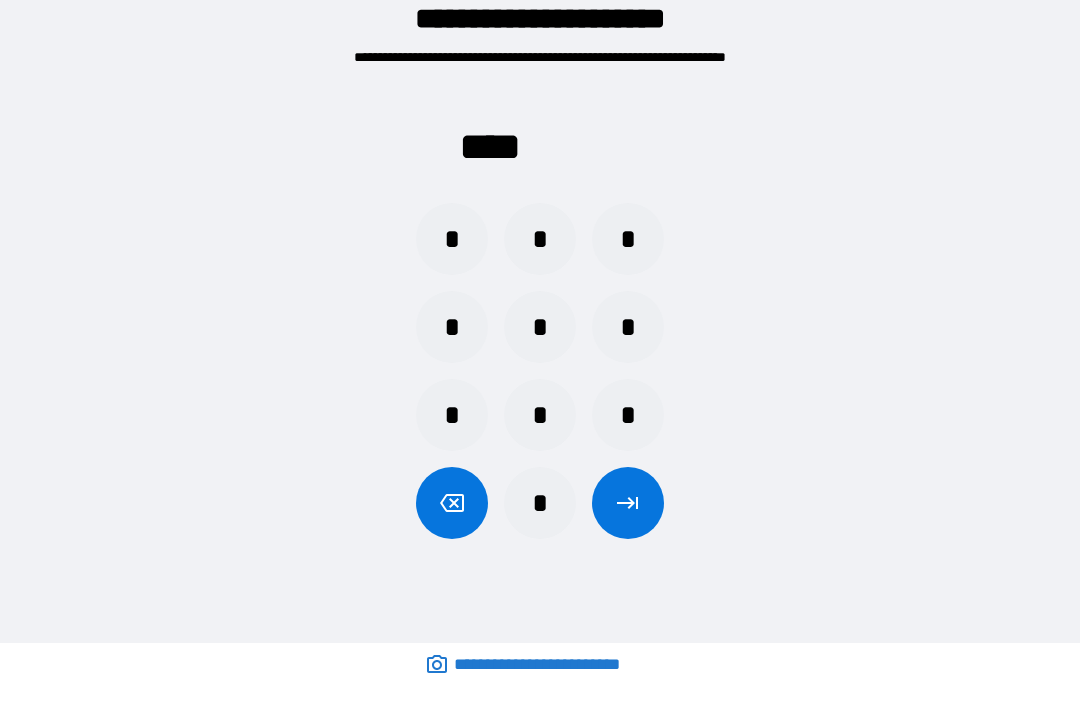 click on "*" at bounding box center (628, 327) 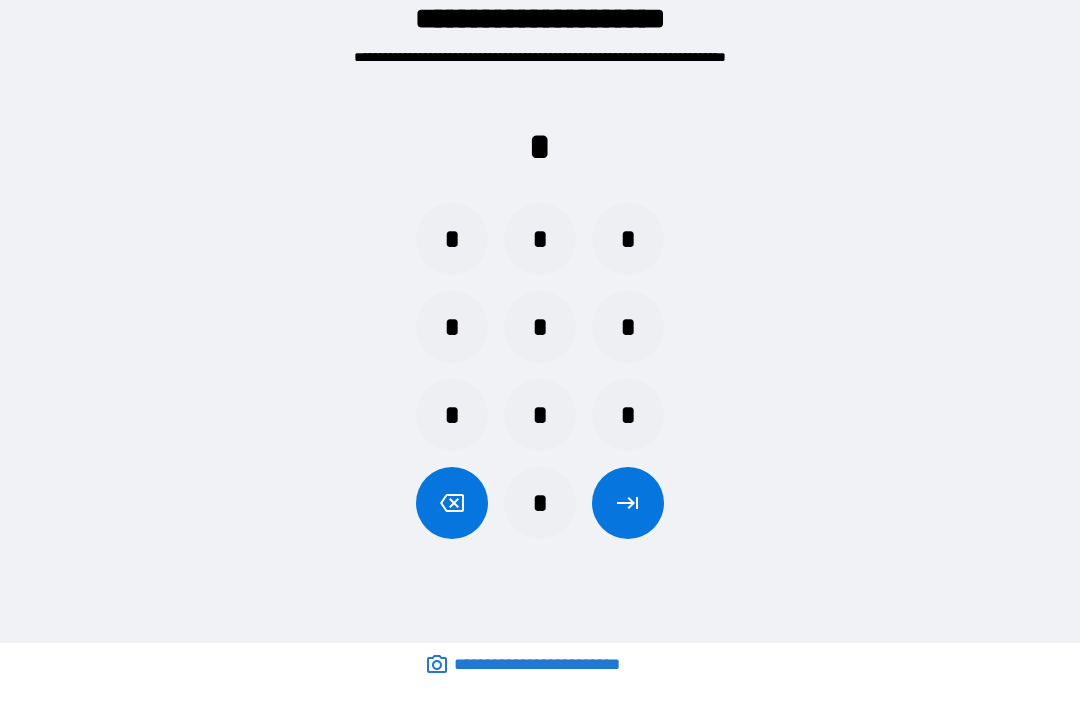 click on "*" at bounding box center (540, 415) 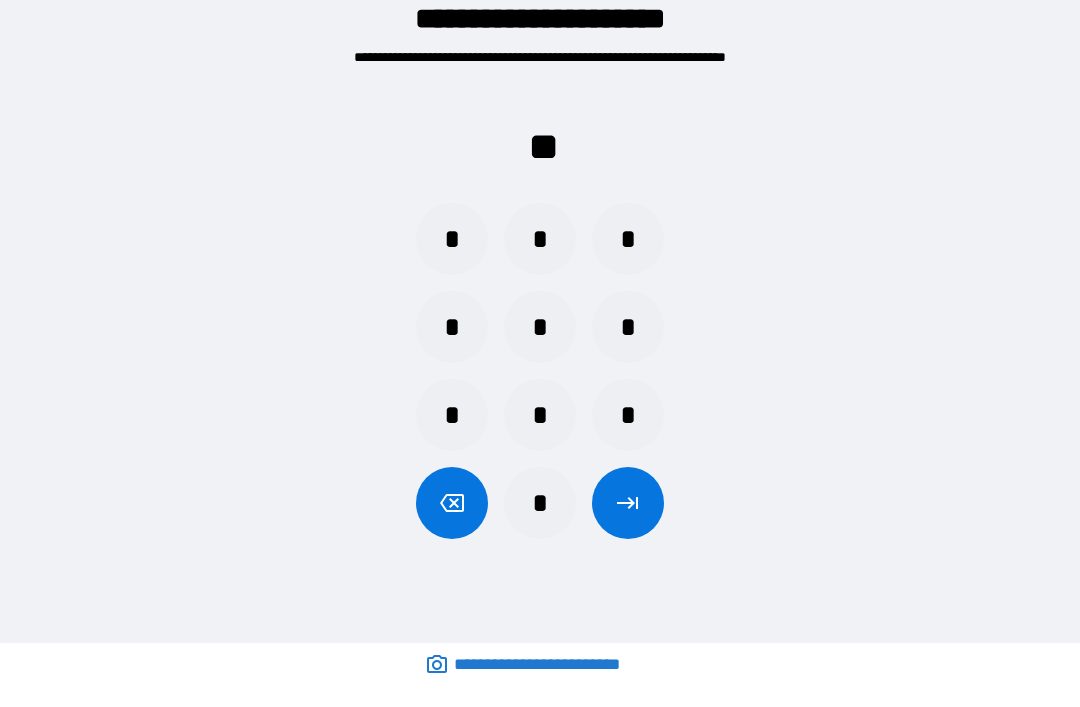 click on "*" at bounding box center [628, 327] 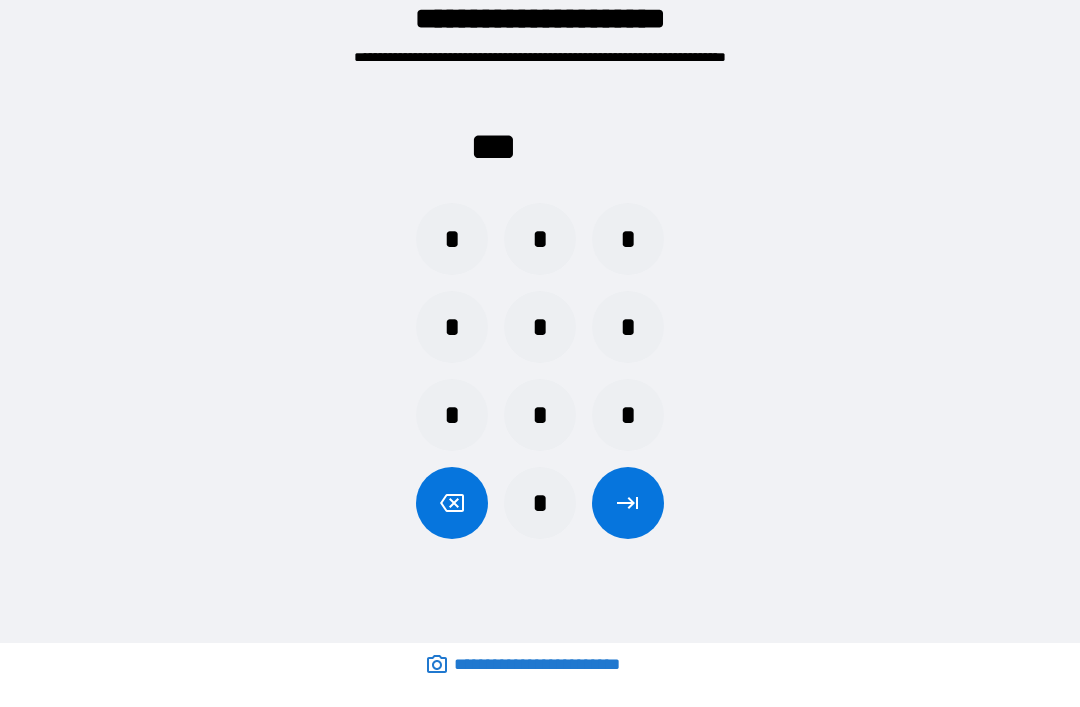 click on "*" at bounding box center (452, 239) 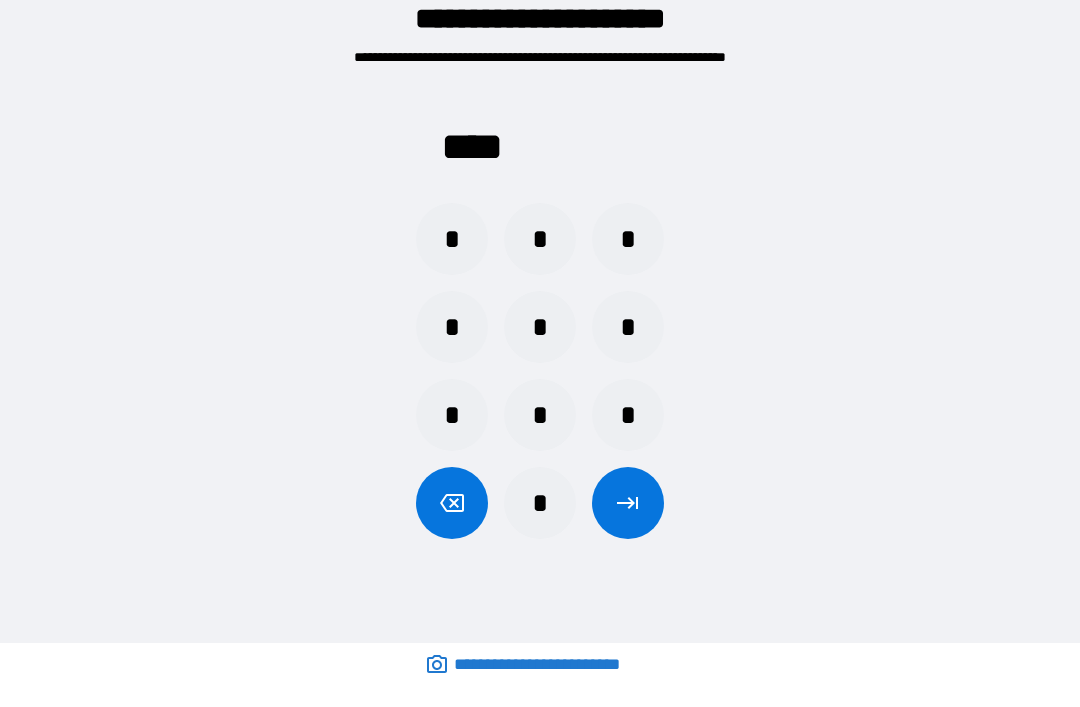 click 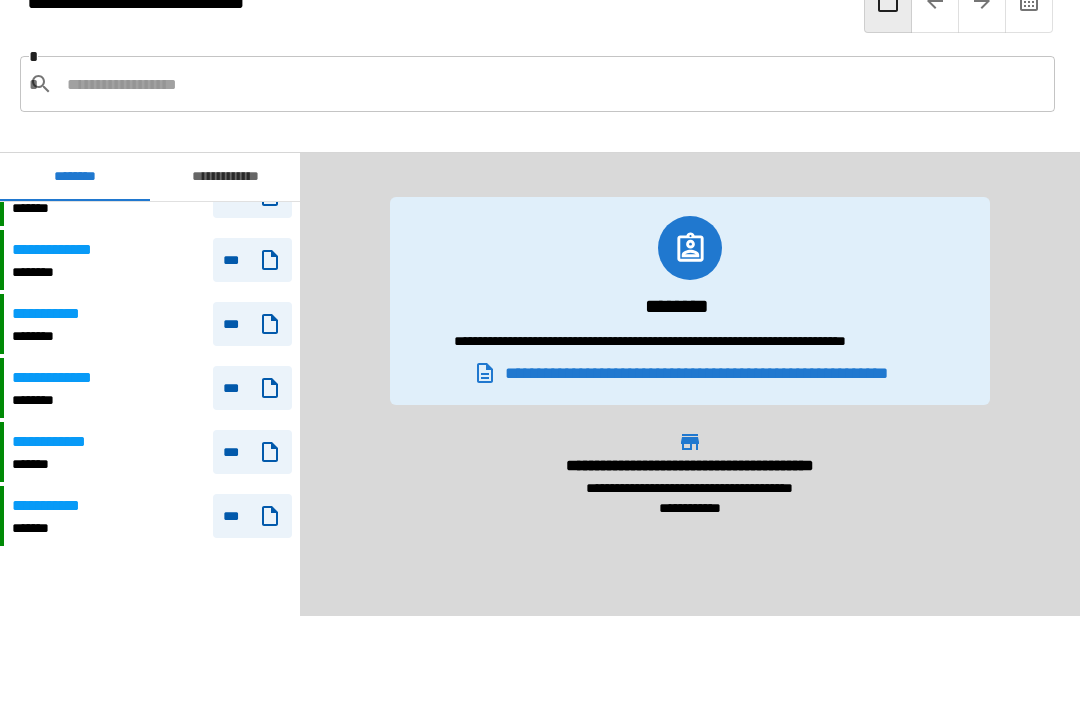 scroll, scrollTop: 745, scrollLeft: 0, axis: vertical 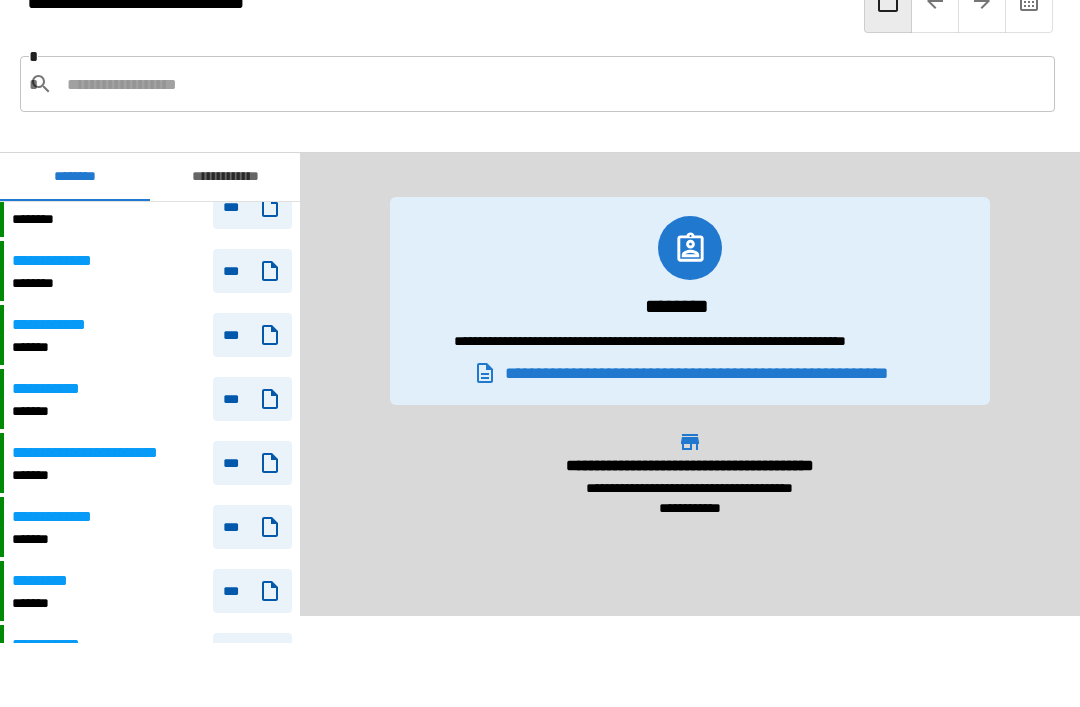 click on "********" at bounding box center [60, 283] 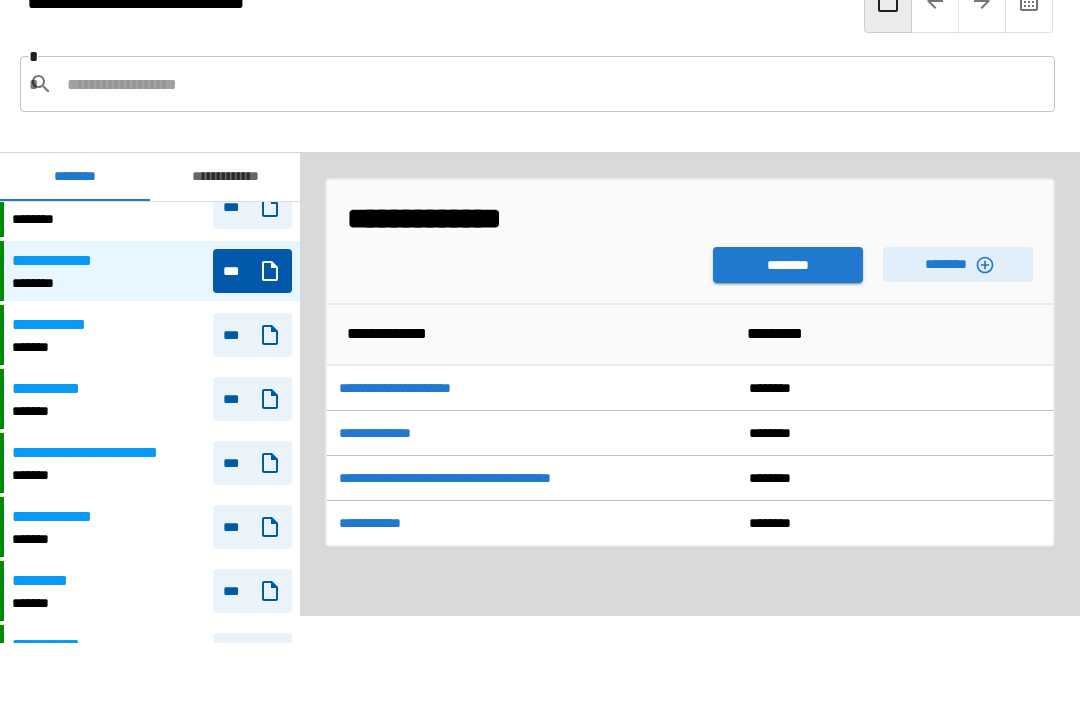 click on "********" at bounding box center [958, 264] 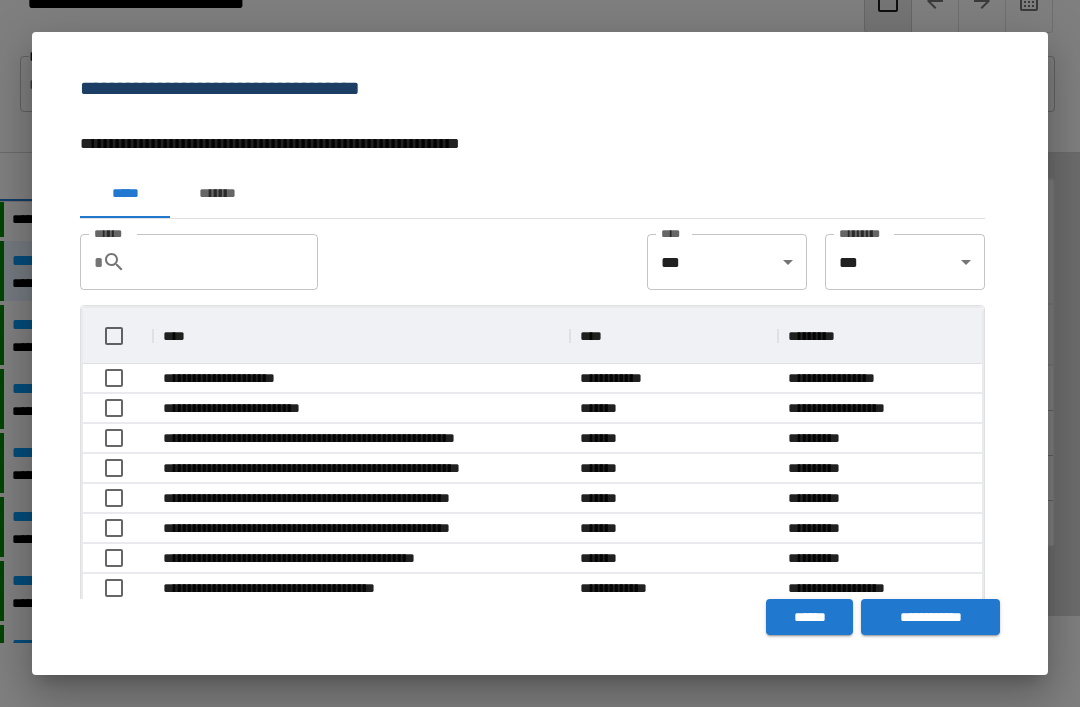 scroll, scrollTop: 1, scrollLeft: 1, axis: both 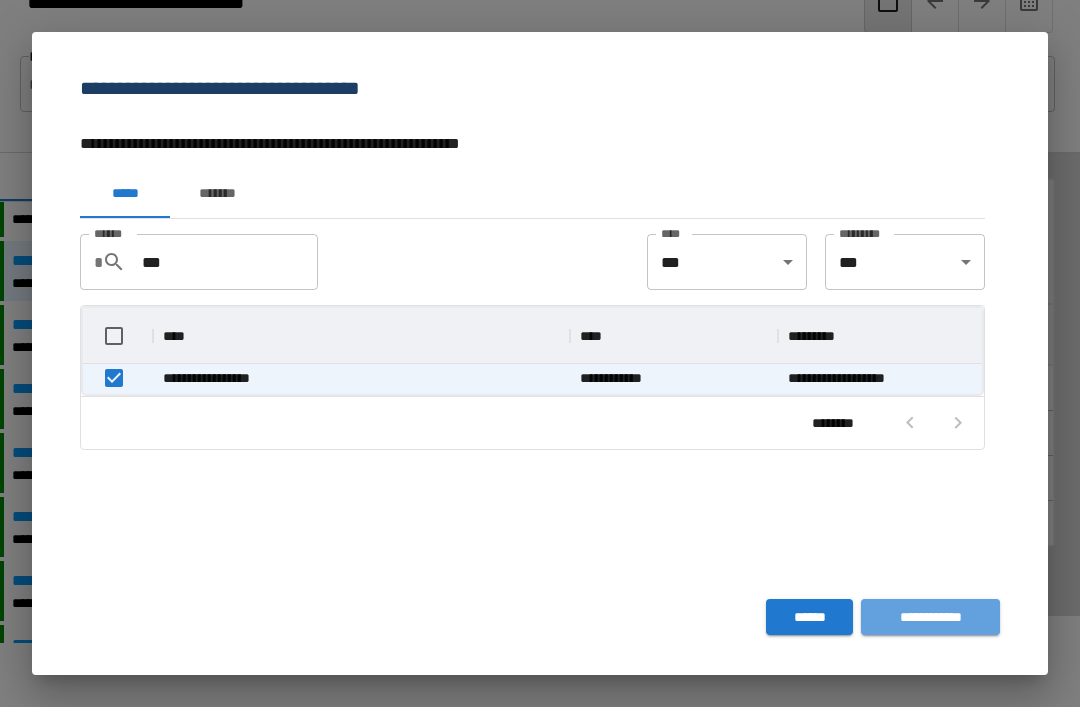 click on "**********" at bounding box center (930, 617) 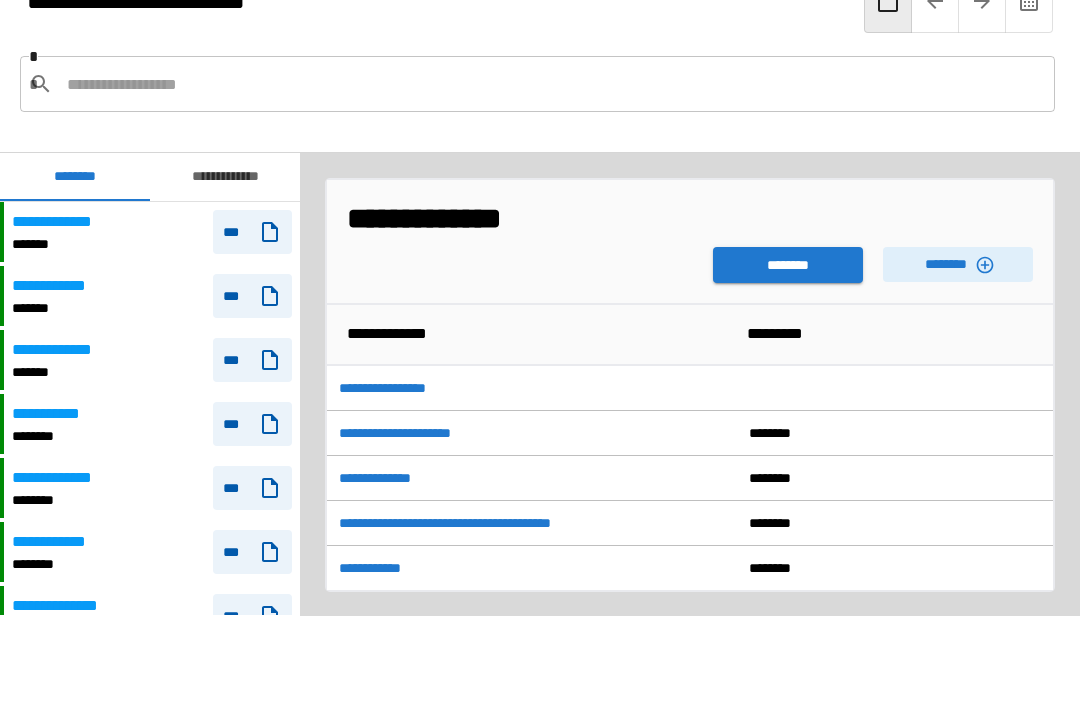 scroll, scrollTop: 240, scrollLeft: 0, axis: vertical 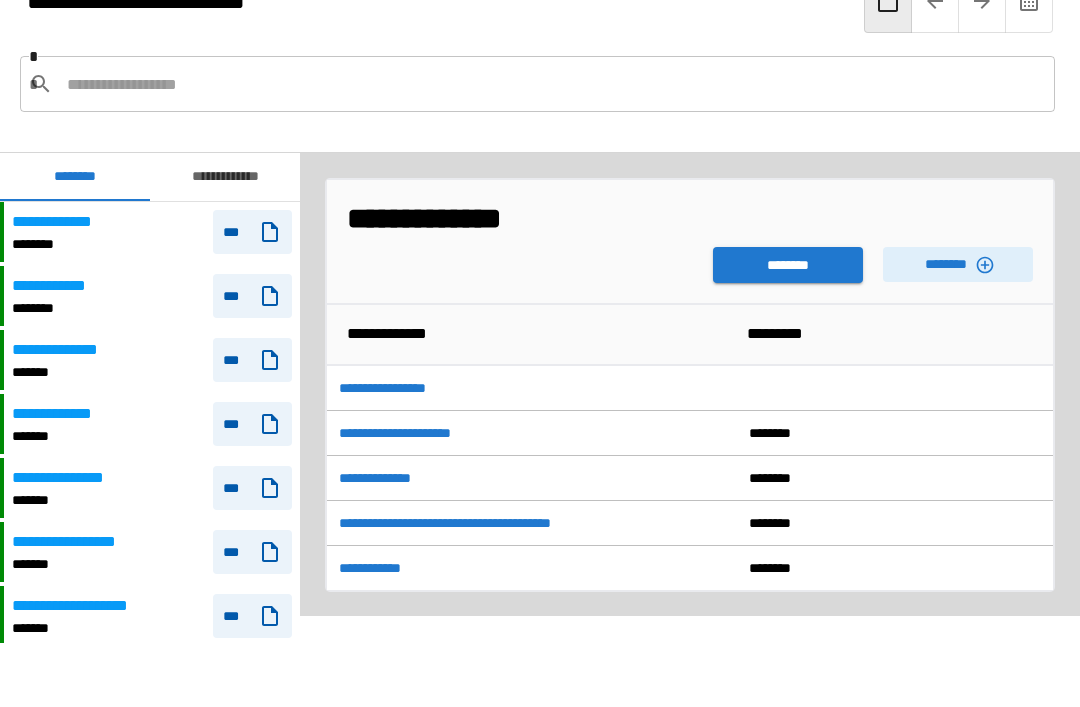 click on "********" at bounding box center [788, 265] 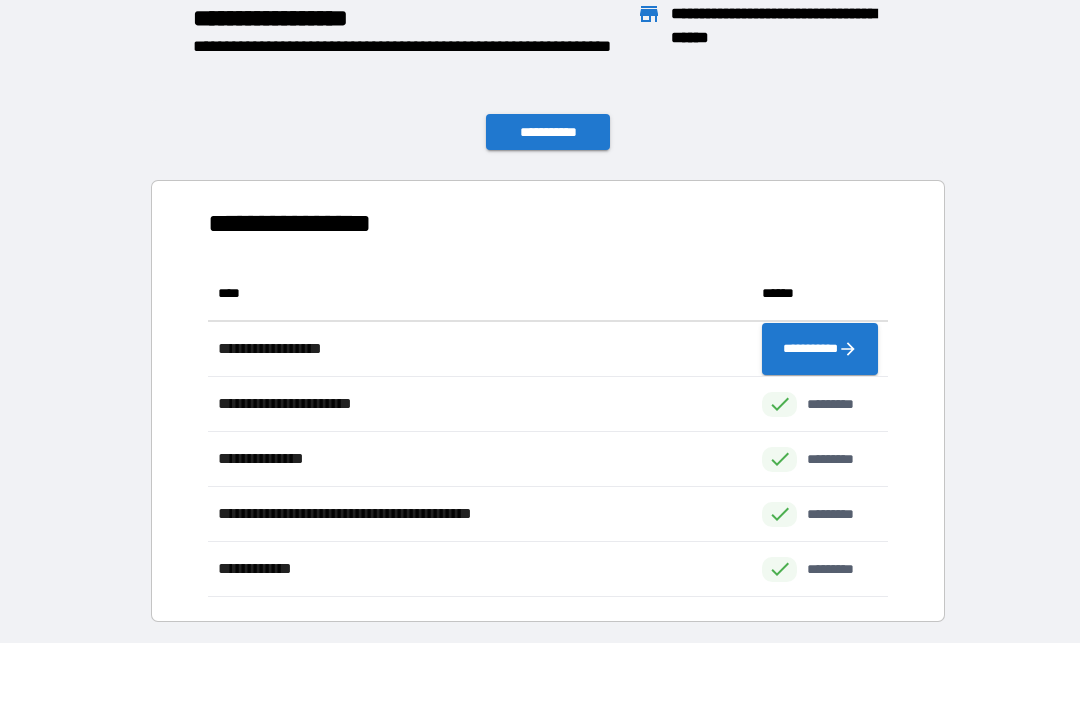 scroll, scrollTop: 1, scrollLeft: 1, axis: both 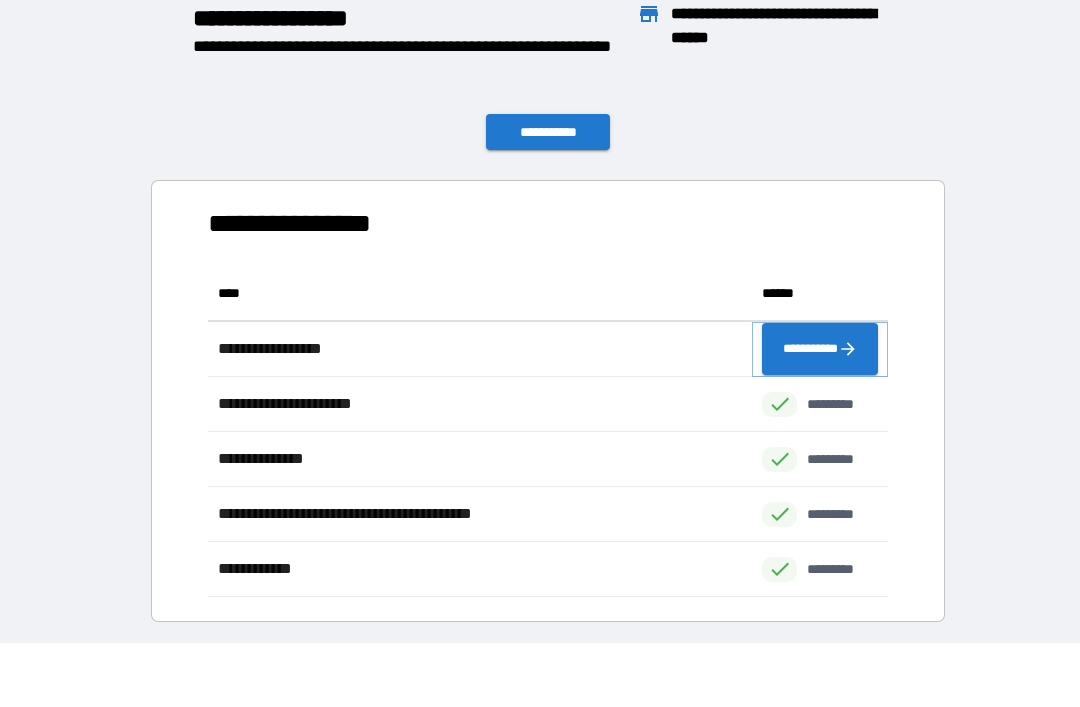 click 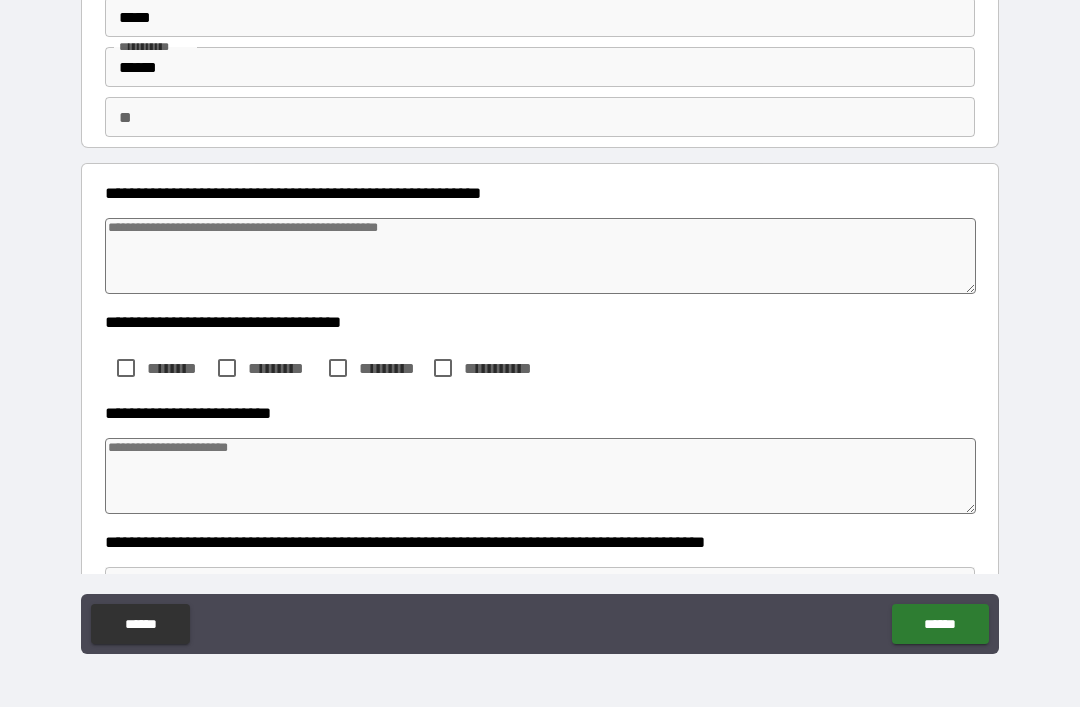 scroll, scrollTop: 86, scrollLeft: 0, axis: vertical 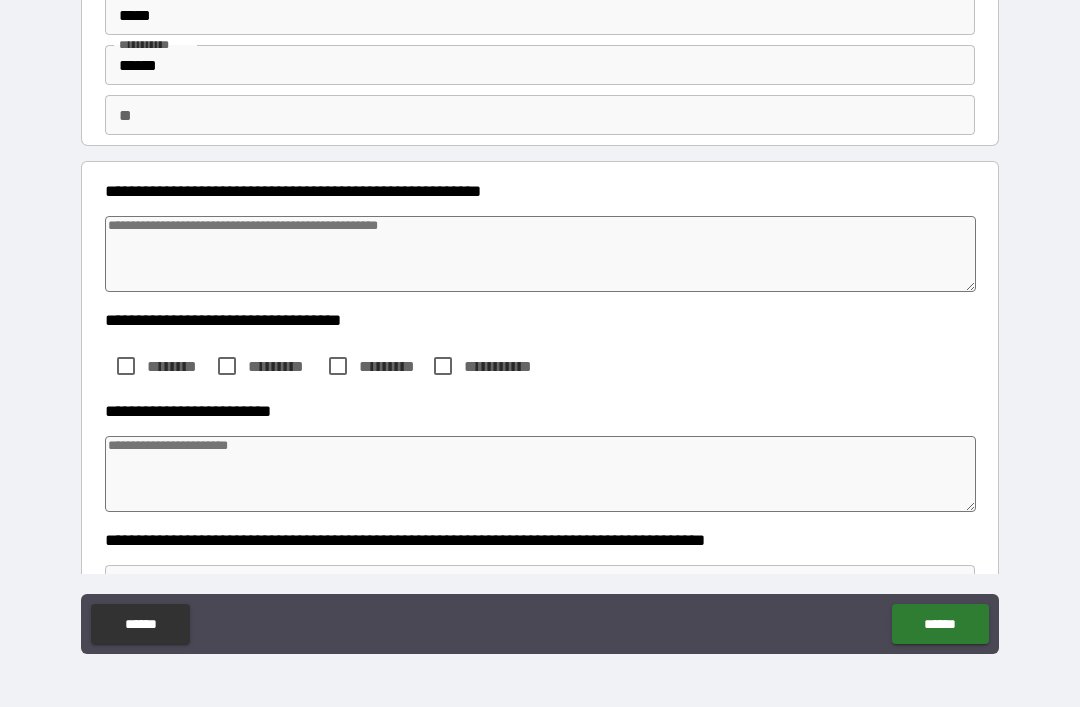 click at bounding box center [540, 254] 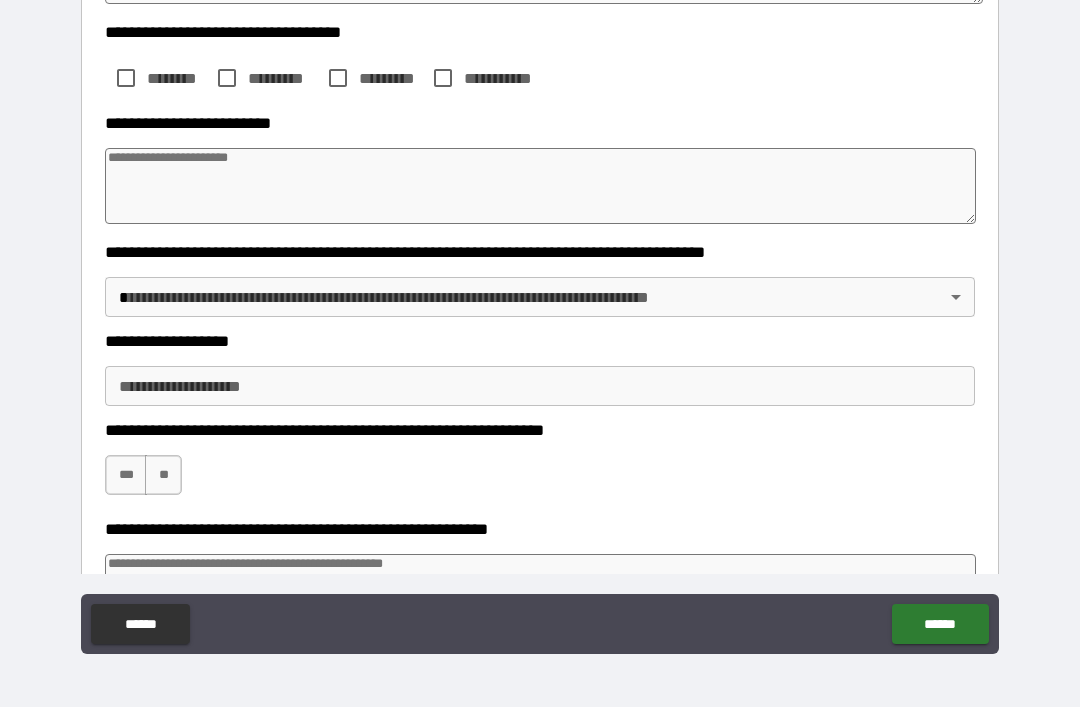 scroll, scrollTop: 378, scrollLeft: 0, axis: vertical 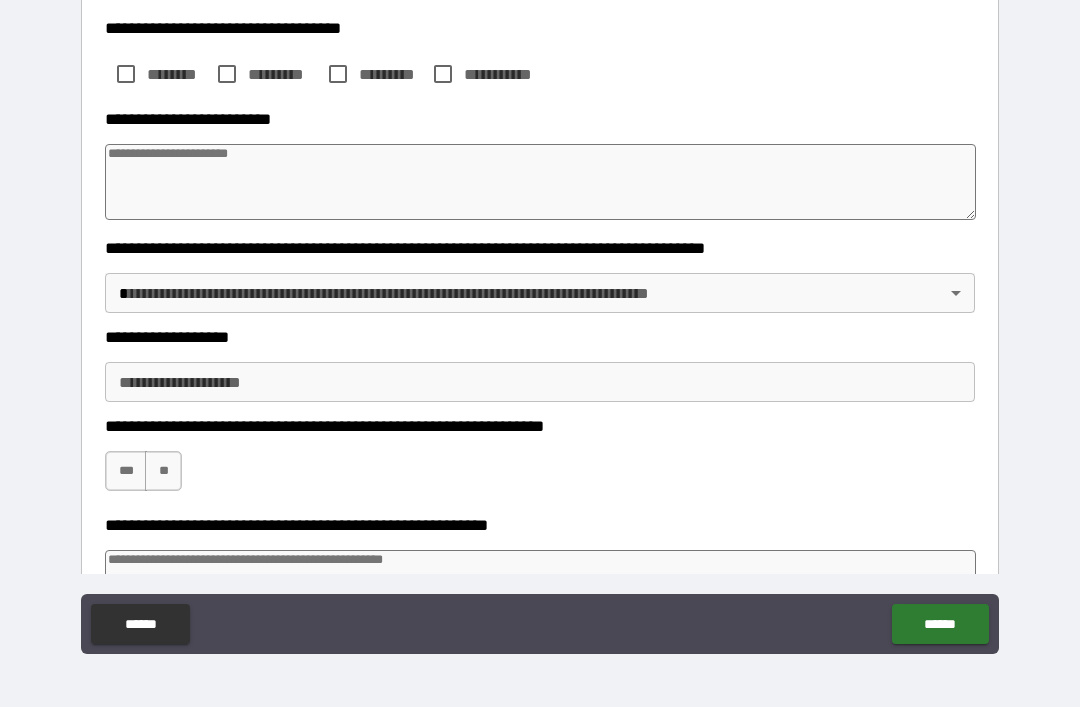 click at bounding box center [540, 182] 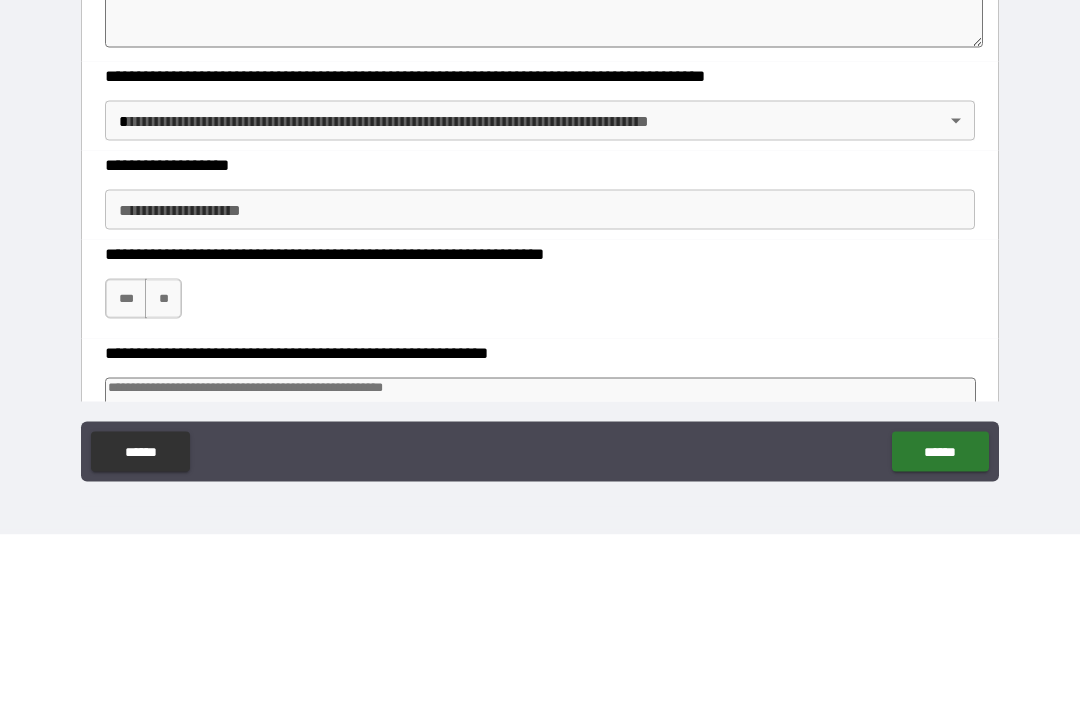 click on "**********" at bounding box center (540, 321) 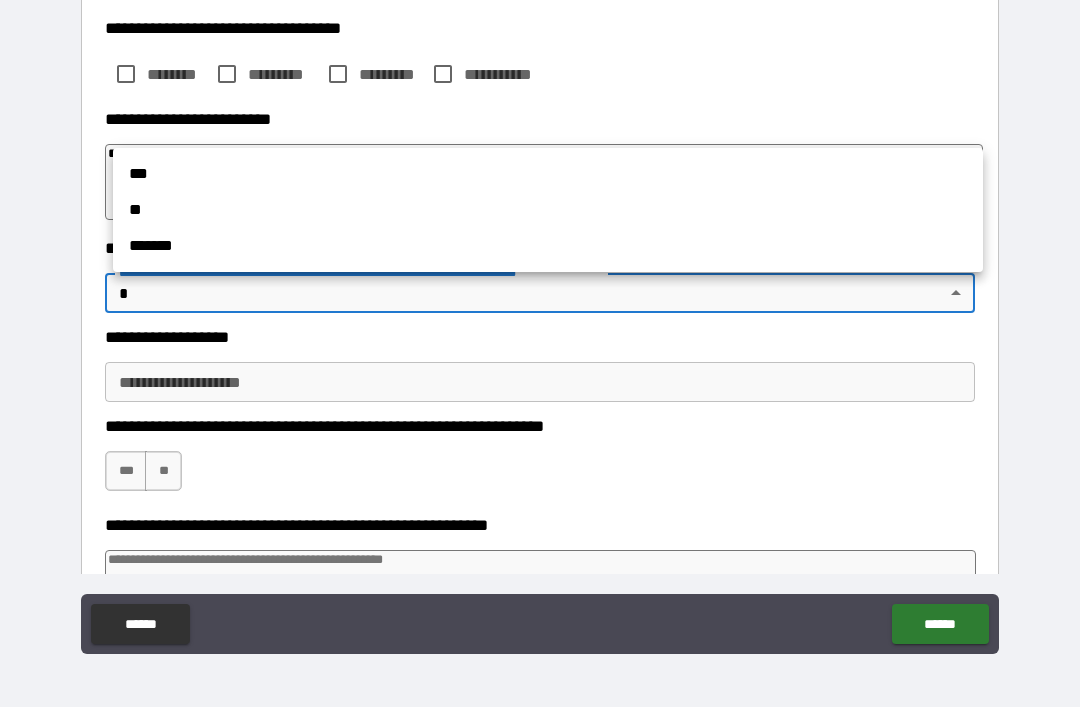 click on "**" at bounding box center [548, 210] 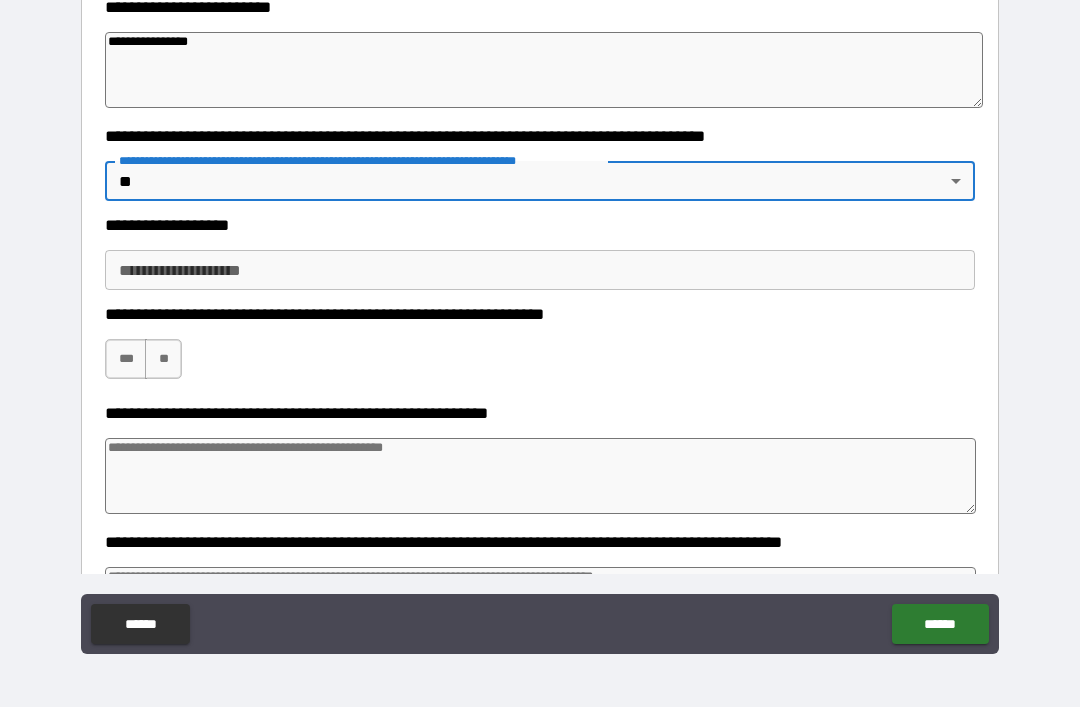 scroll, scrollTop: 508, scrollLeft: 0, axis: vertical 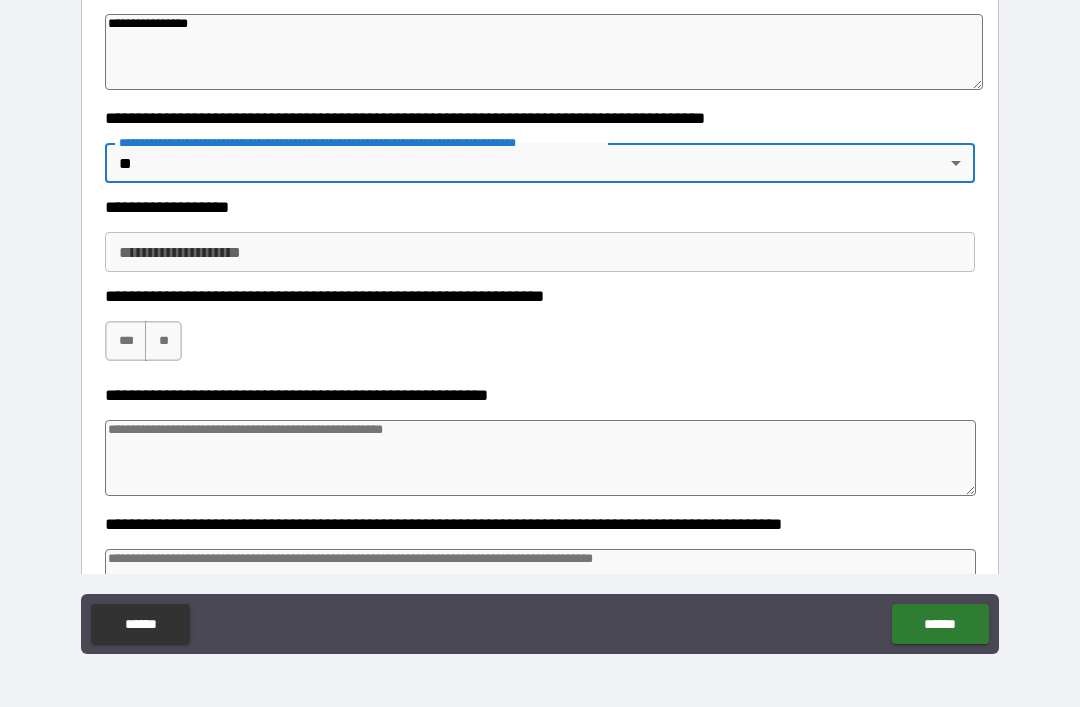 click on "**********" at bounding box center (540, 252) 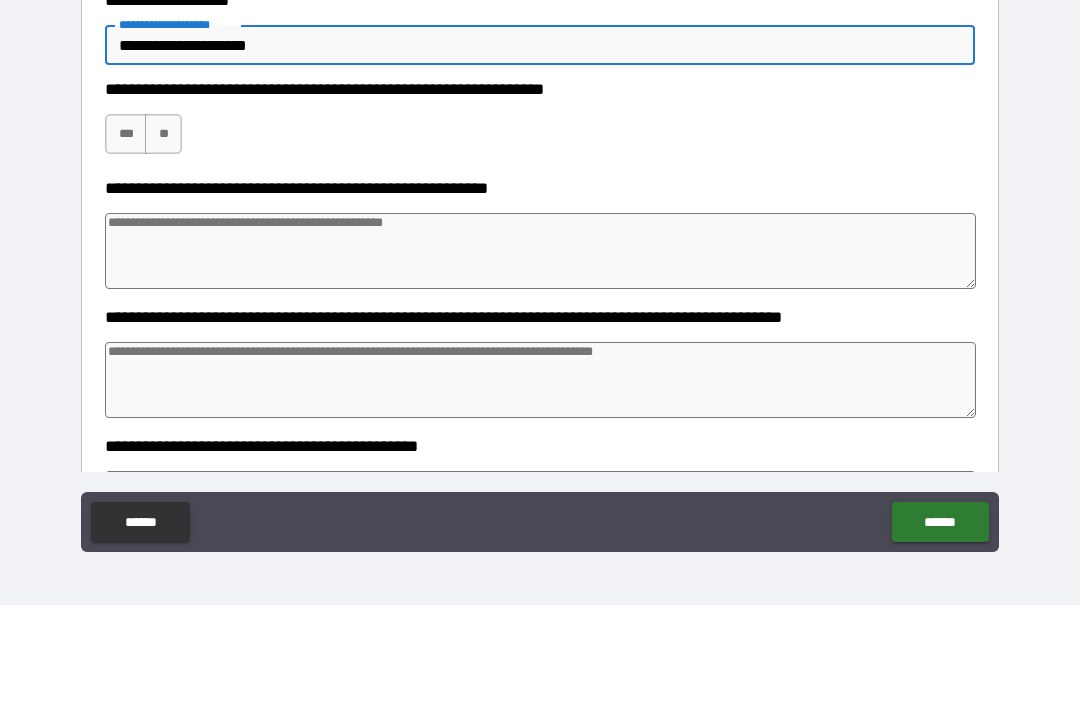 scroll, scrollTop: 612, scrollLeft: 0, axis: vertical 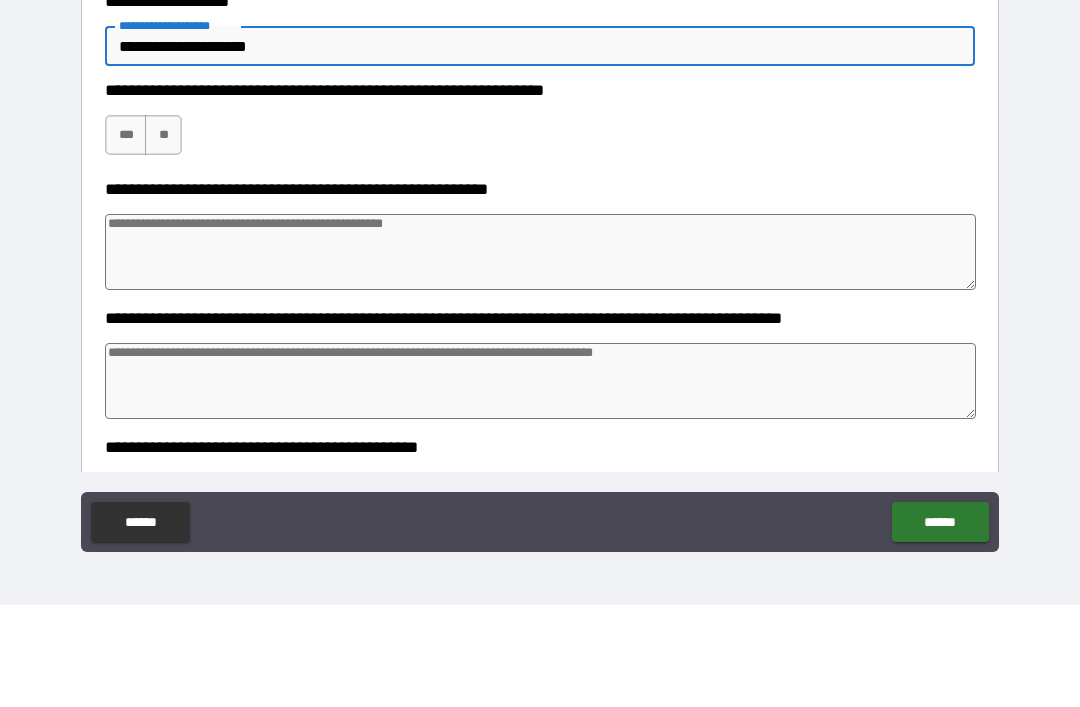 click on "**********" at bounding box center (540, 227) 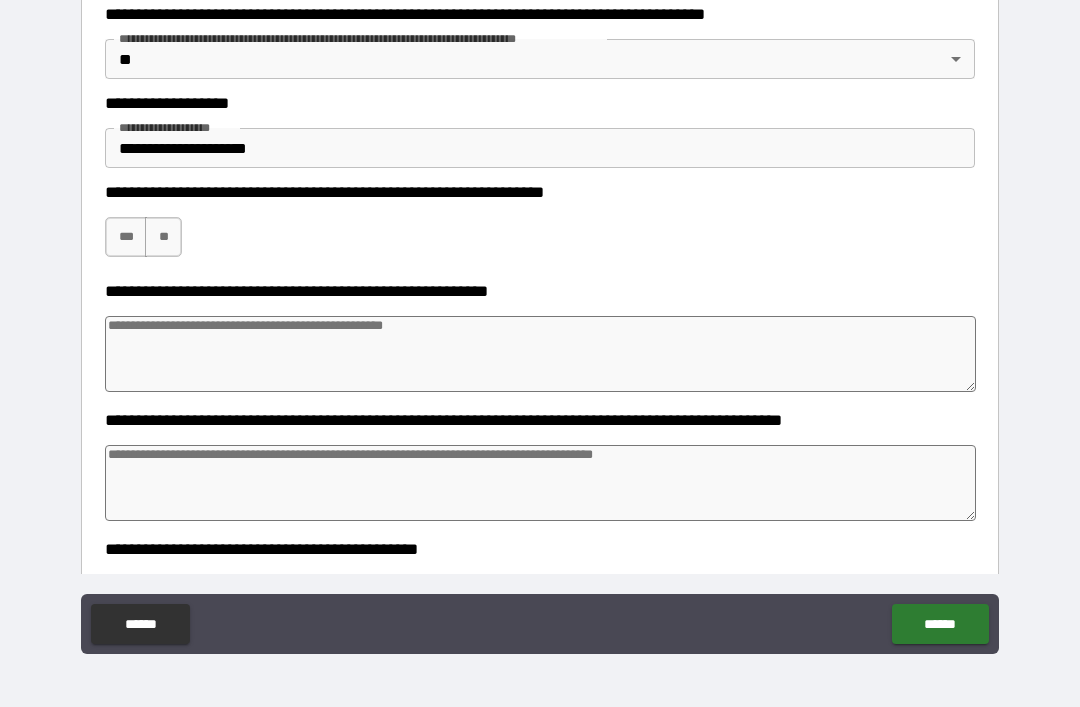 click on "***" at bounding box center (126, 237) 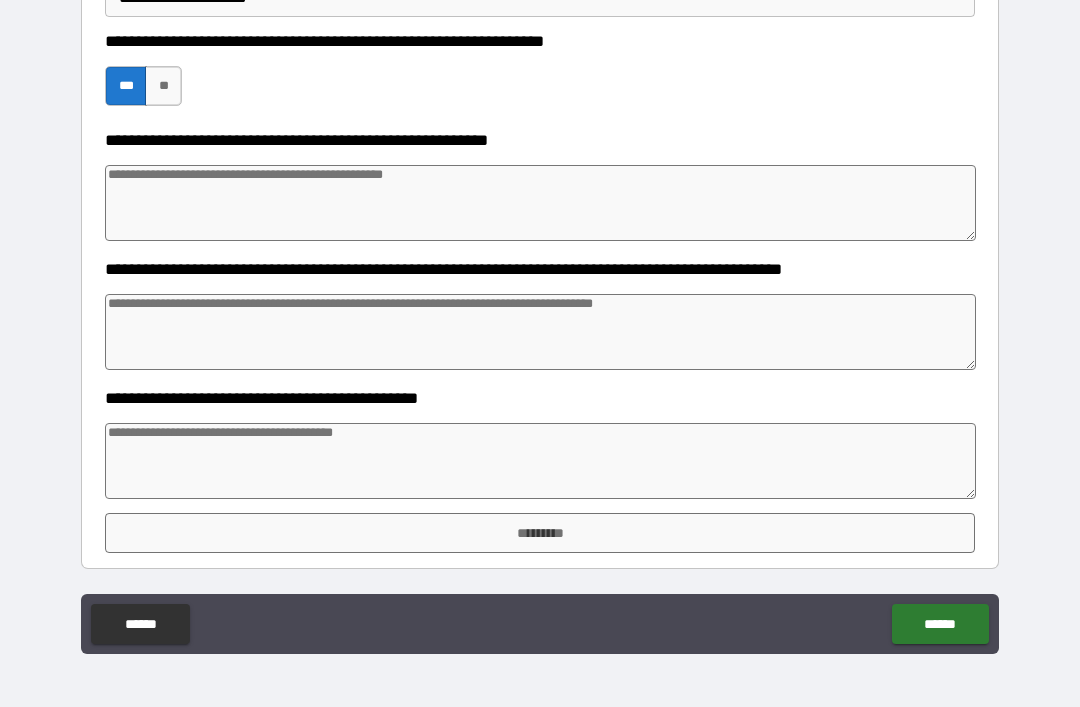 scroll, scrollTop: 763, scrollLeft: 0, axis: vertical 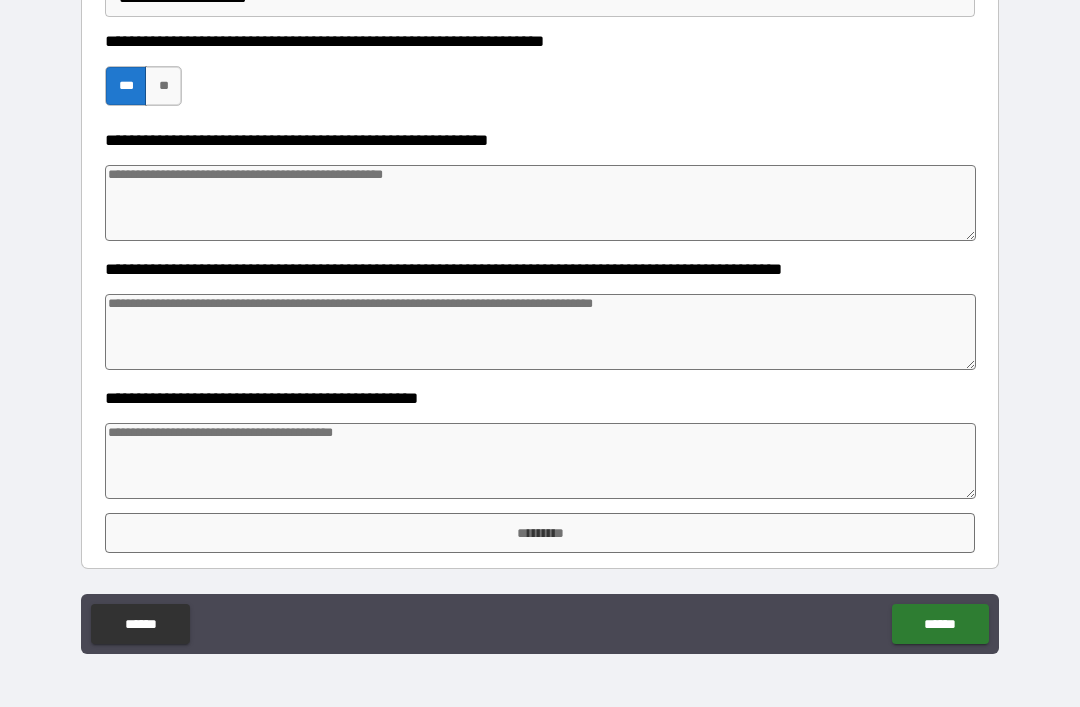 click on "*********" at bounding box center (540, 533) 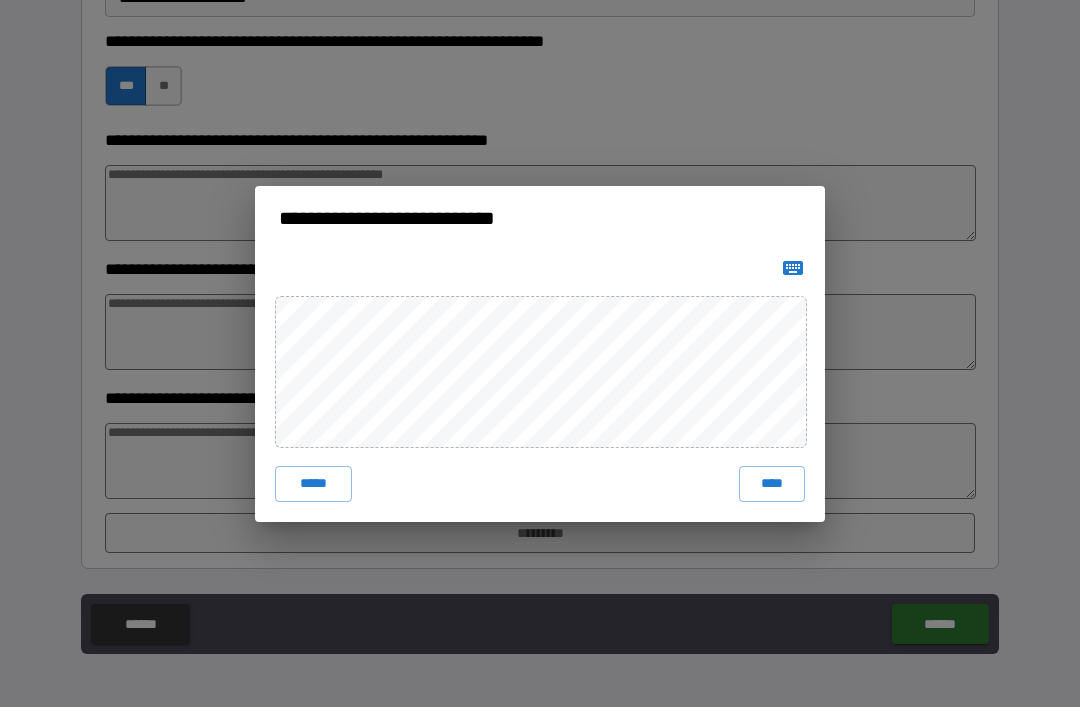 click 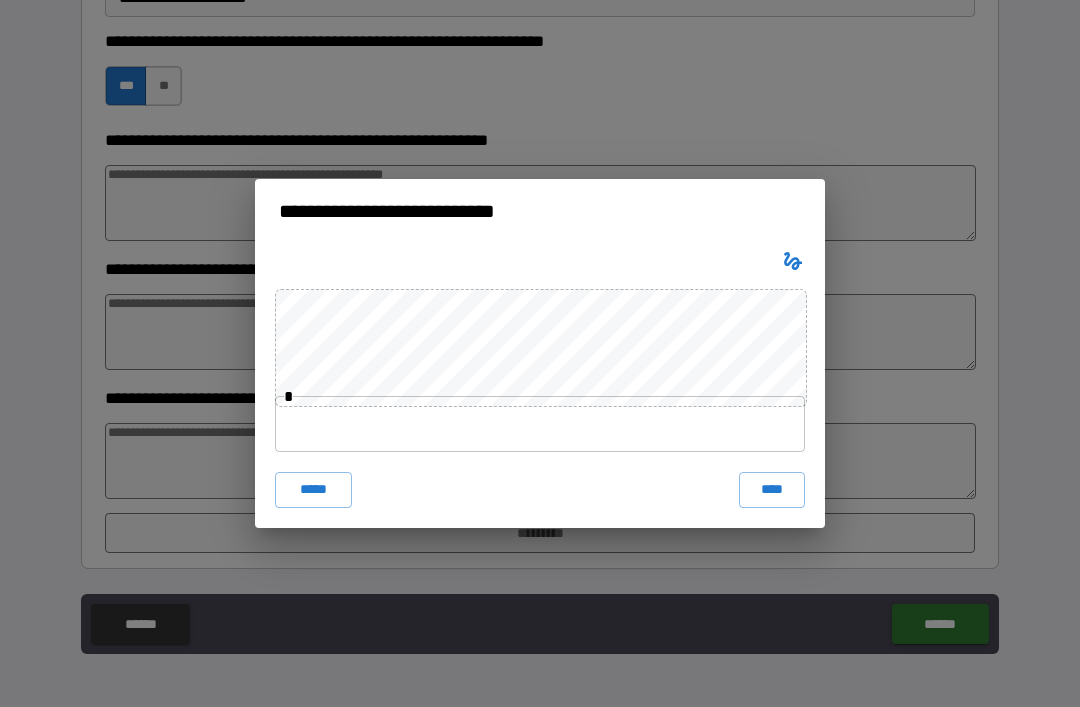 click at bounding box center [540, 424] 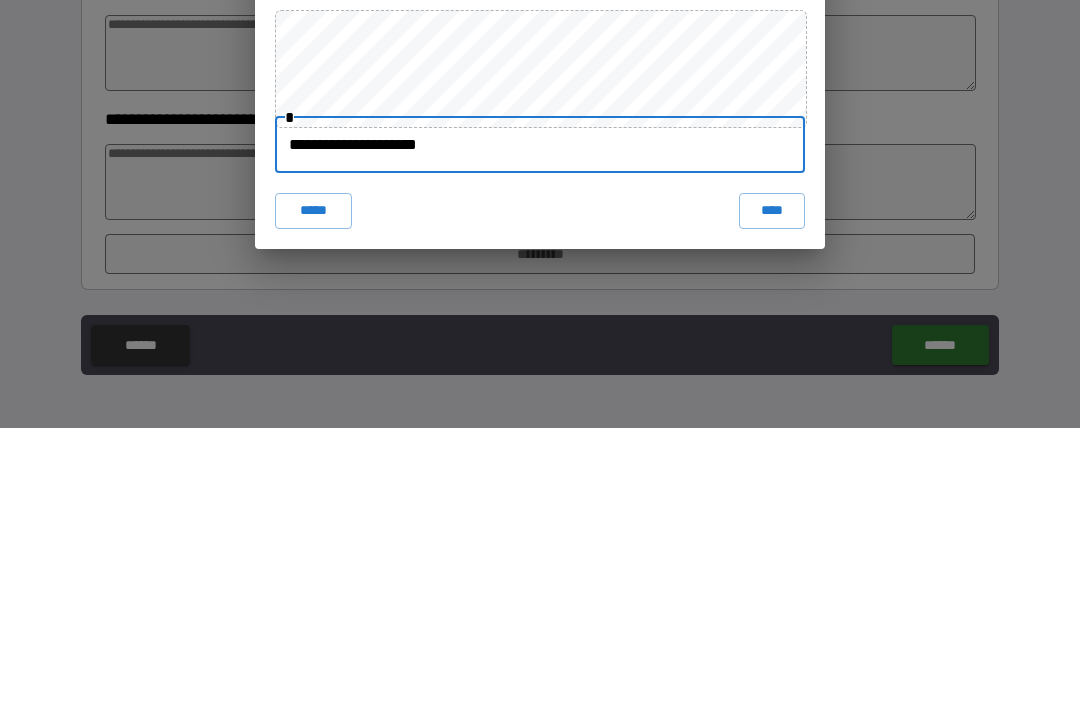 click on "****" at bounding box center [772, 490] 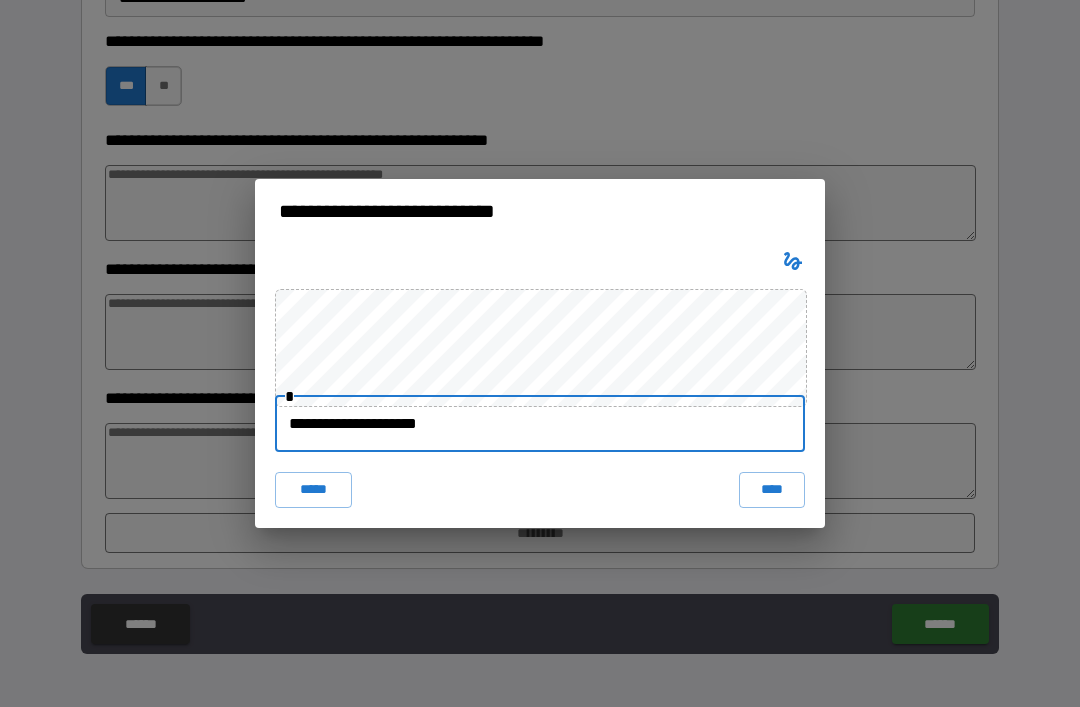 scroll, scrollTop: 753, scrollLeft: 0, axis: vertical 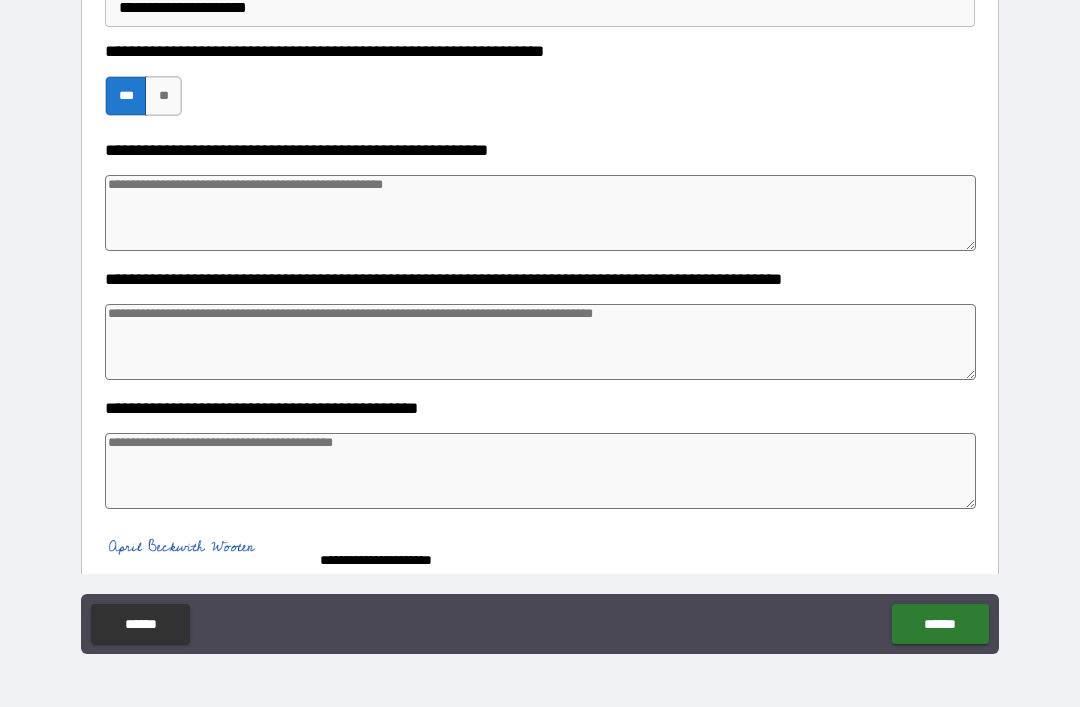 click on "******" at bounding box center [940, 624] 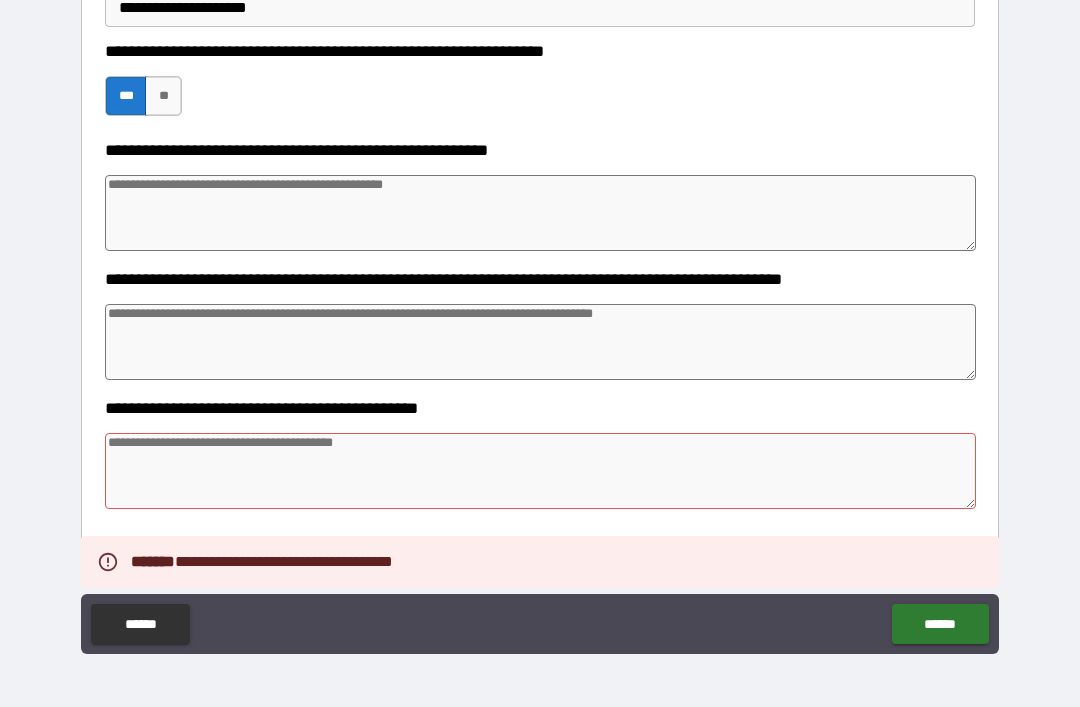 click at bounding box center (540, 471) 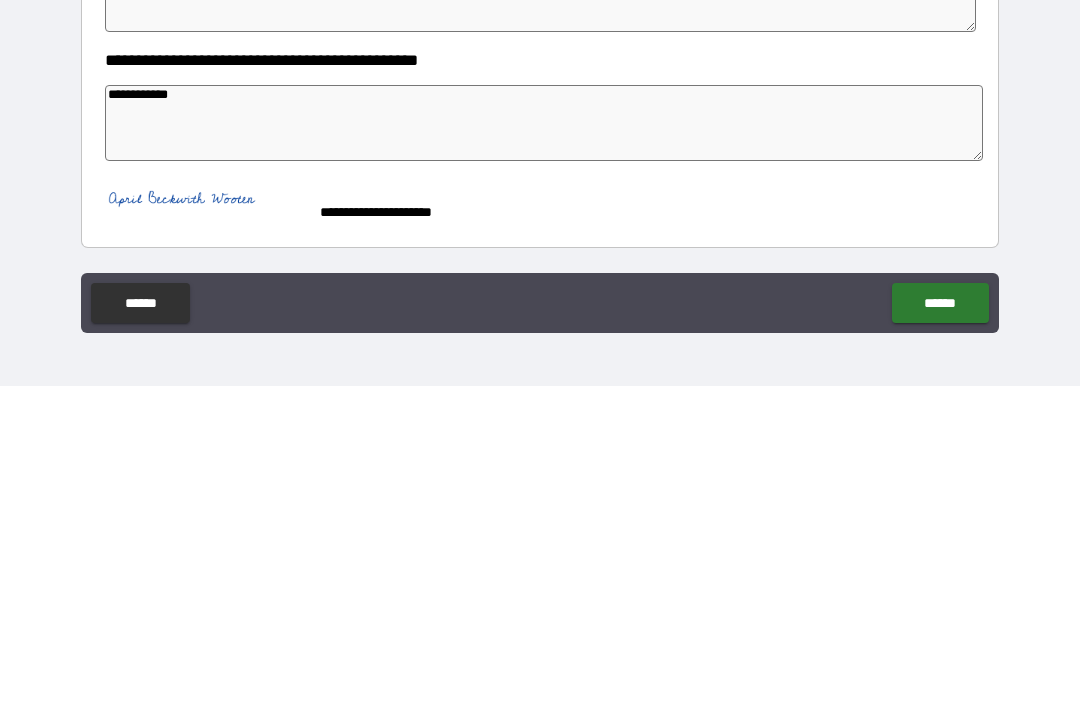 scroll, scrollTop: 780, scrollLeft: 0, axis: vertical 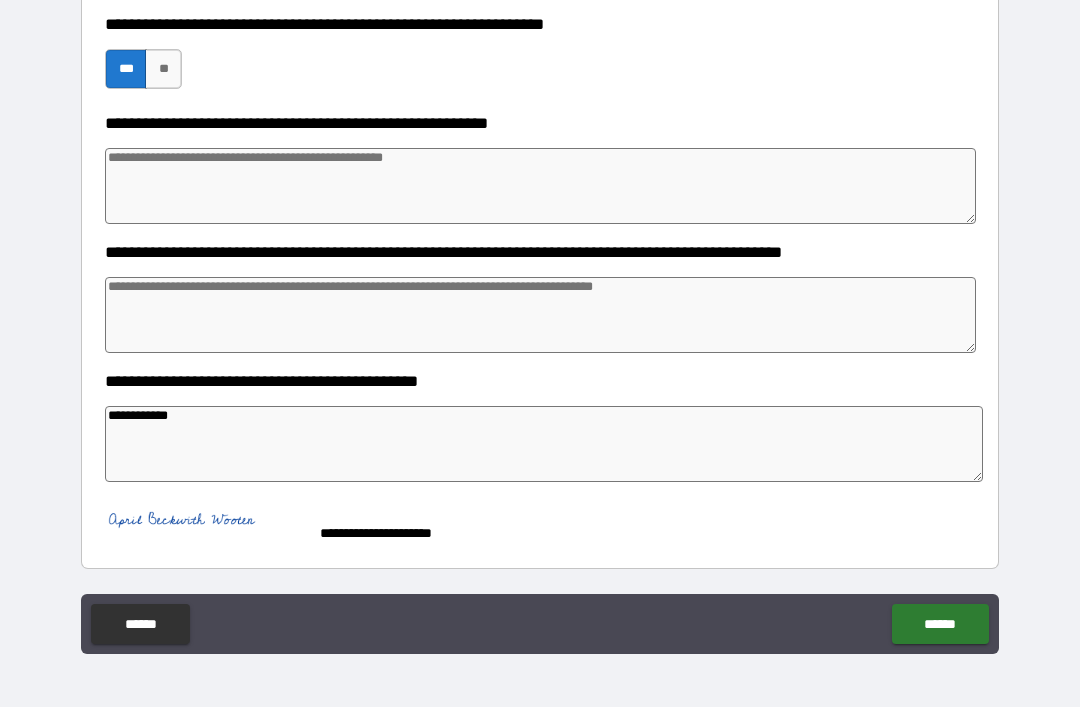 click on "******" at bounding box center [940, 624] 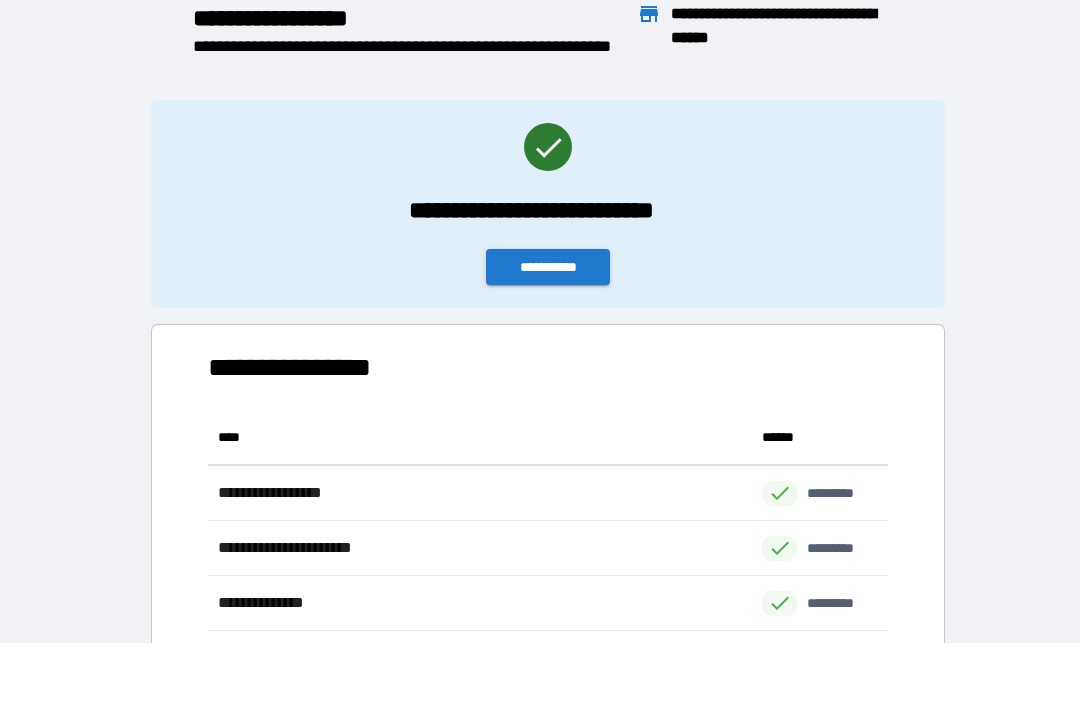 scroll, scrollTop: 1, scrollLeft: 1, axis: both 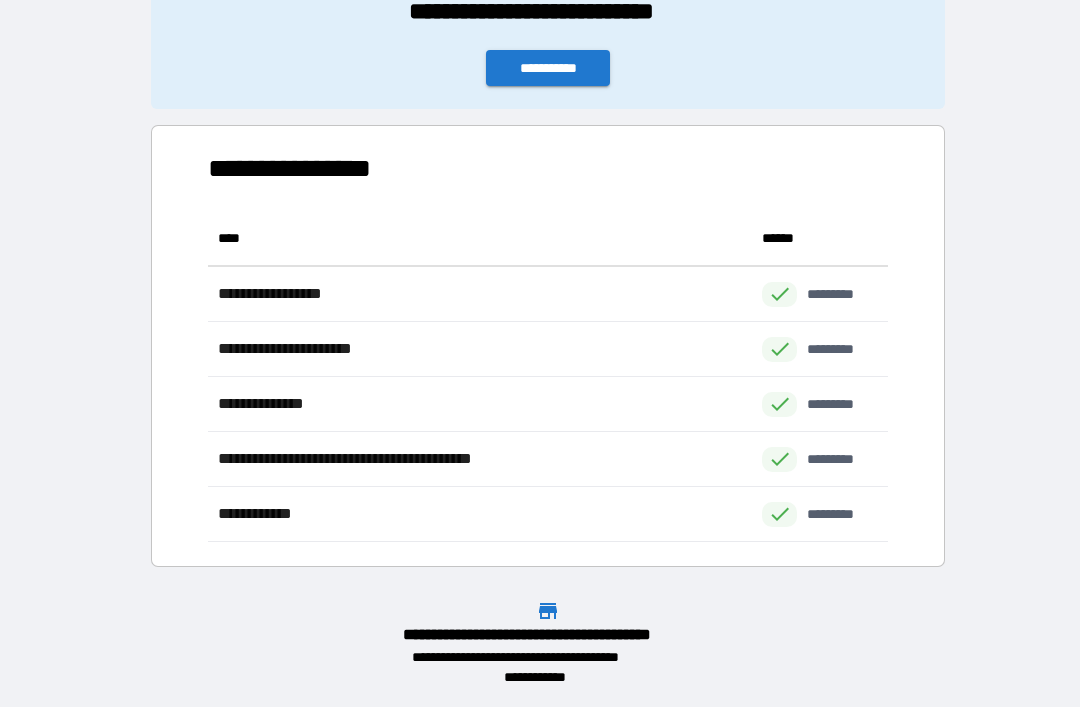 click on "**********" at bounding box center [548, 68] 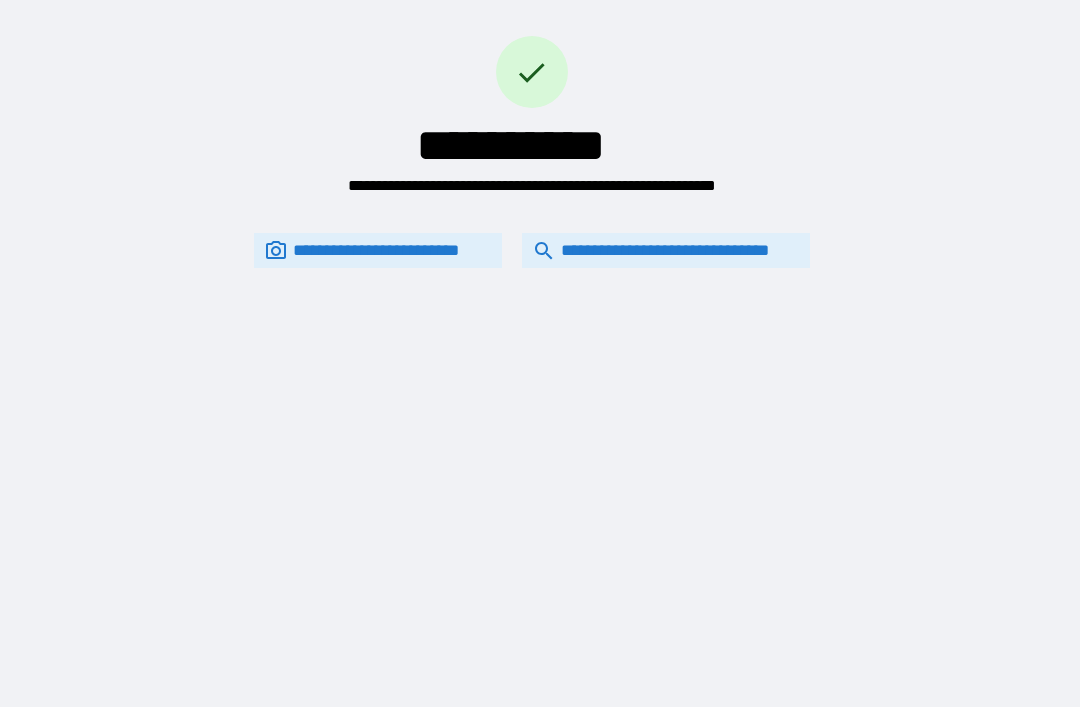click on "**********" at bounding box center [666, 250] 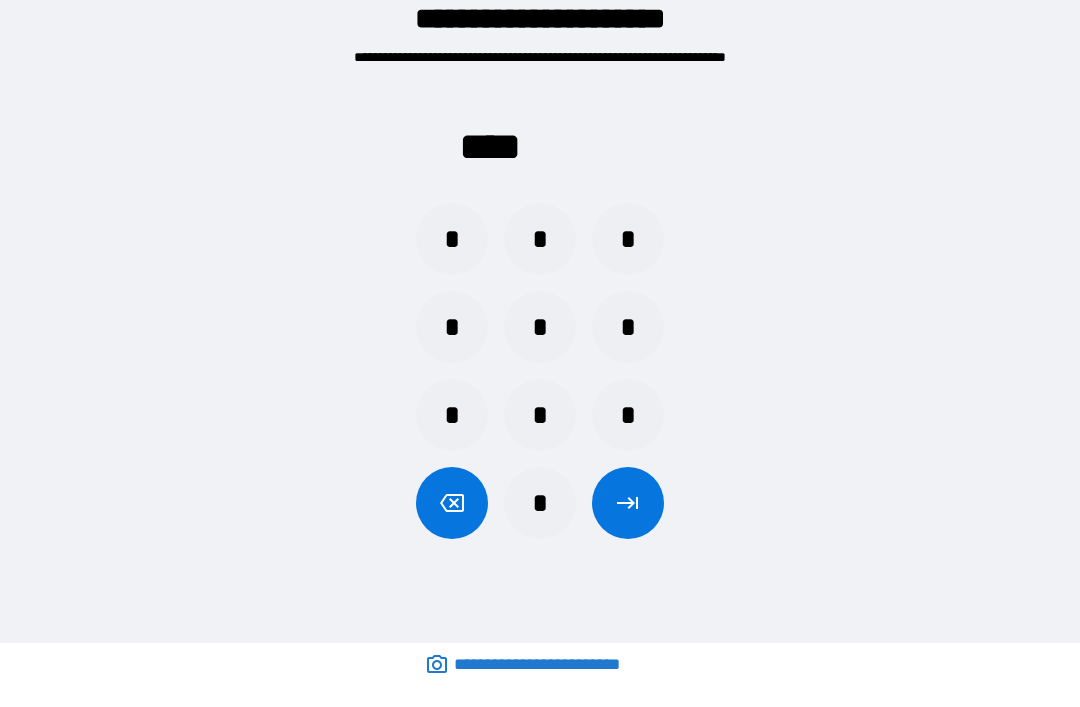 click on "*" at bounding box center (628, 327) 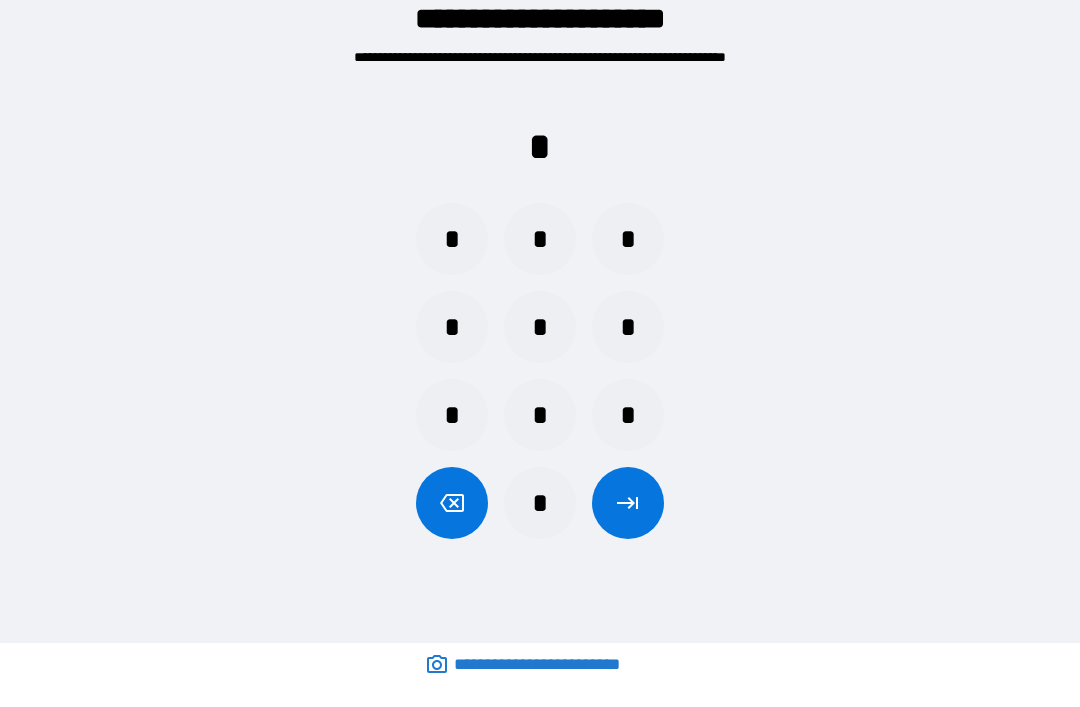 click on "*" at bounding box center [540, 415] 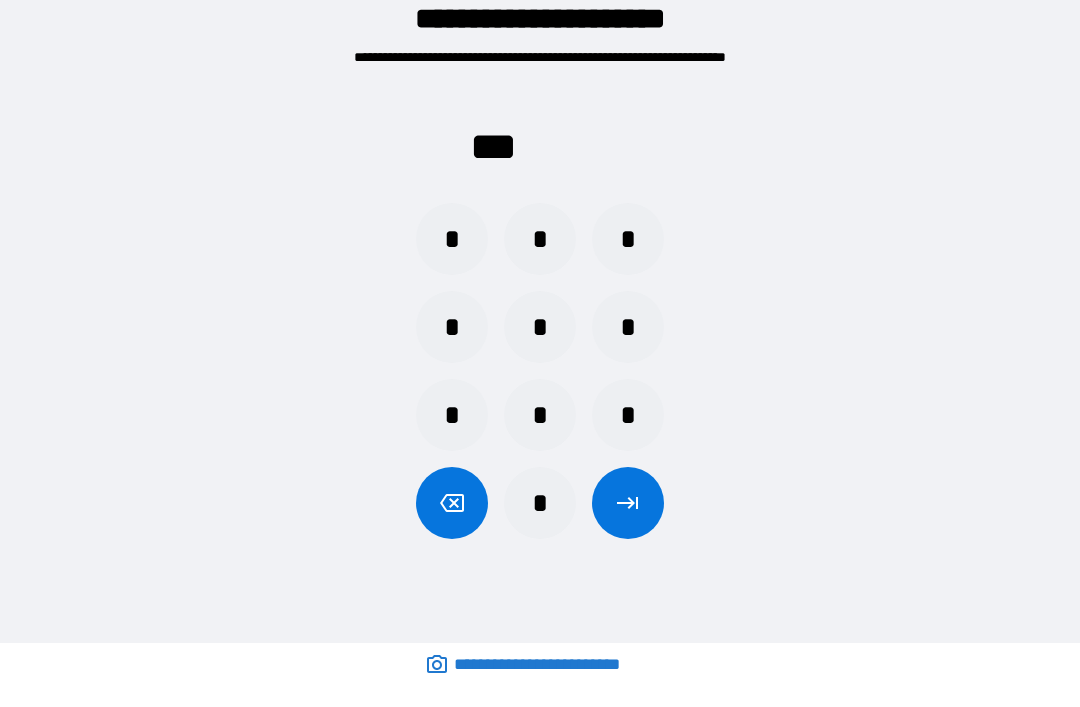 click on "*" at bounding box center (452, 239) 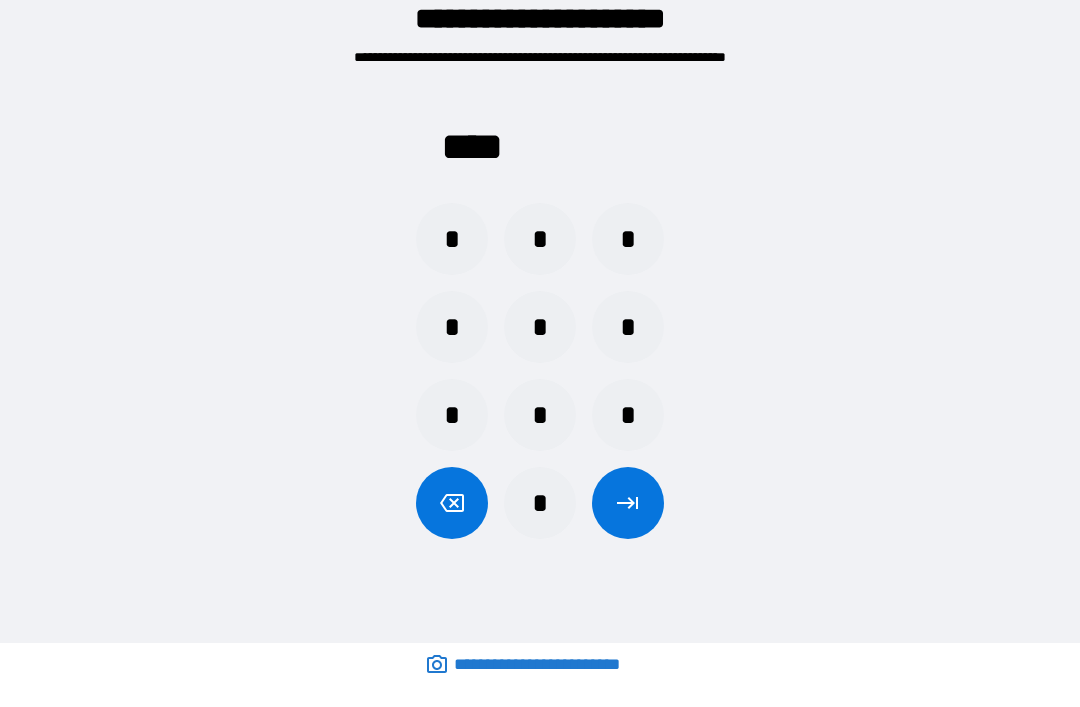 click 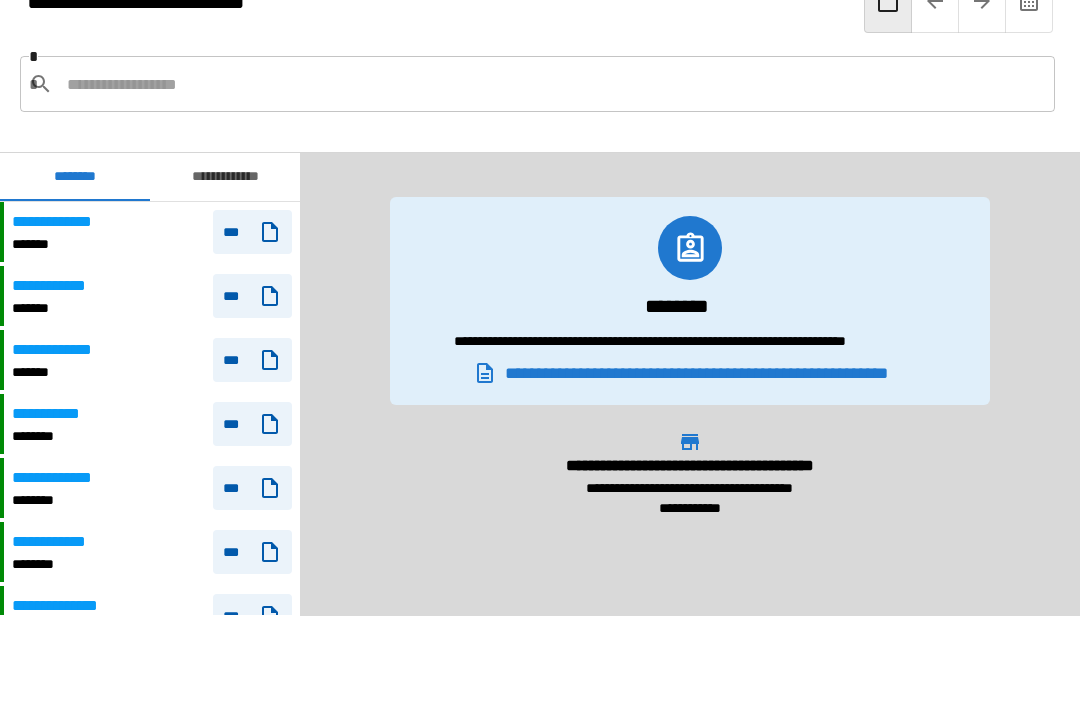 scroll, scrollTop: 240, scrollLeft: 0, axis: vertical 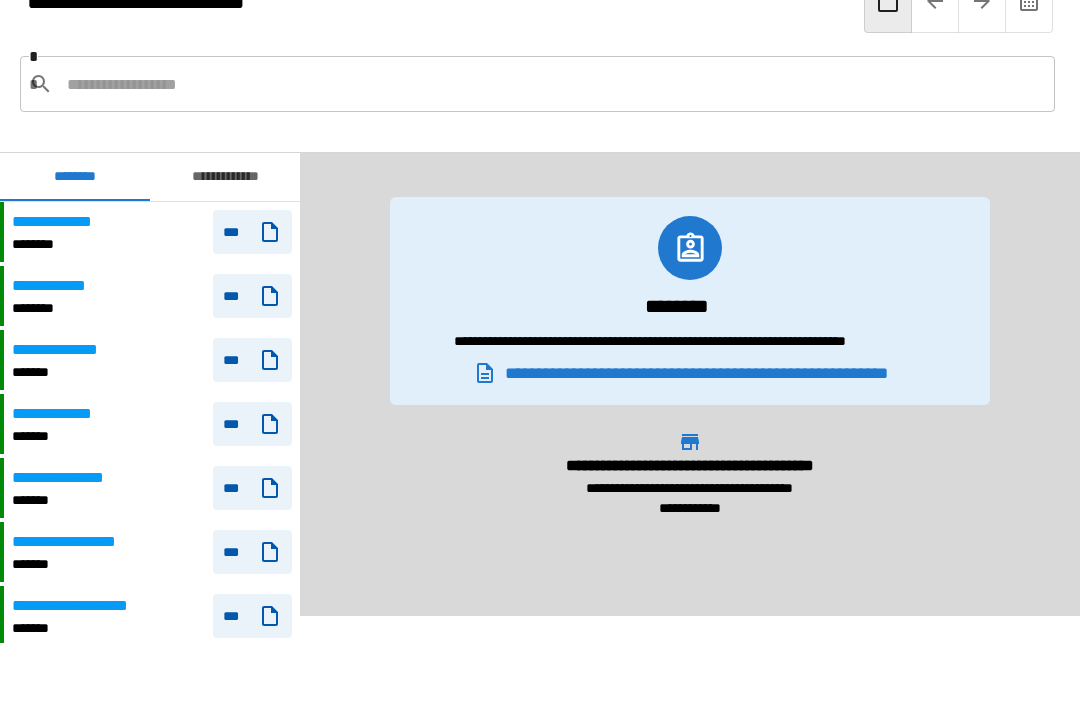 click on "**********" at bounding box center (152, 232) 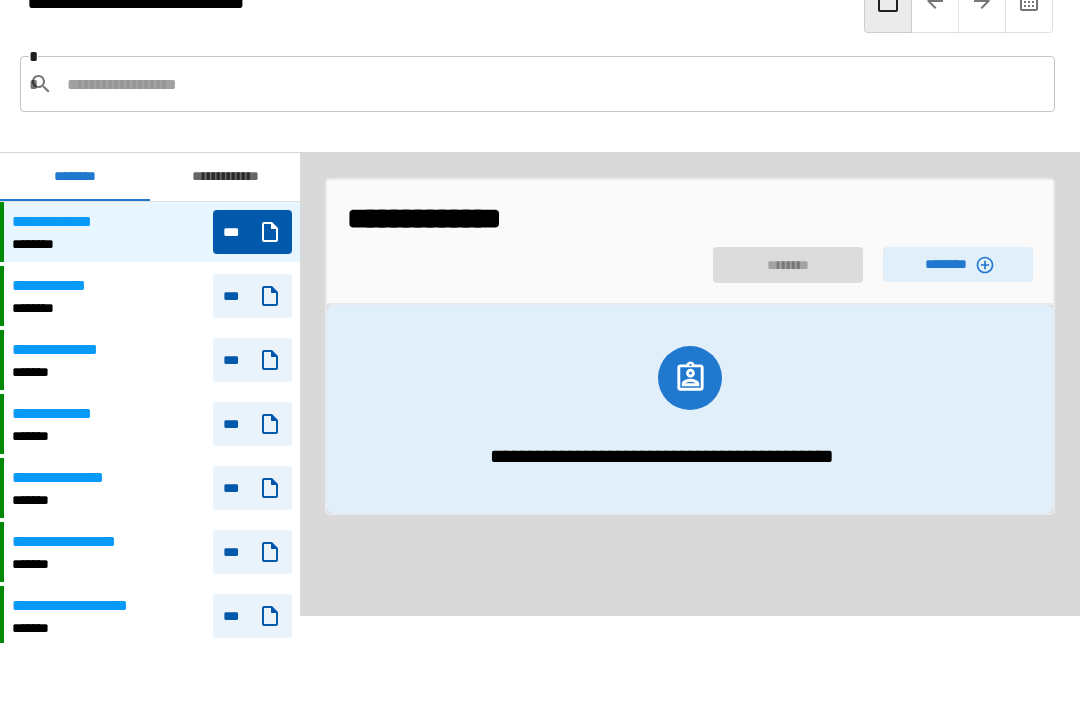 click on "********" at bounding box center (958, 264) 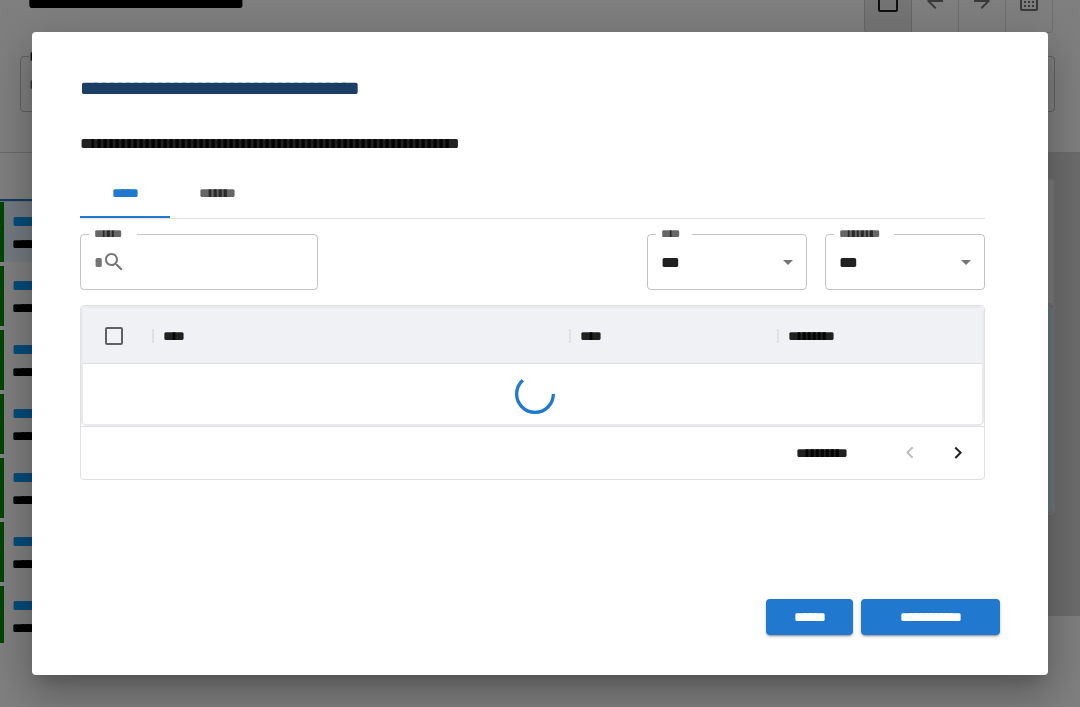 scroll, scrollTop: 1, scrollLeft: 1, axis: both 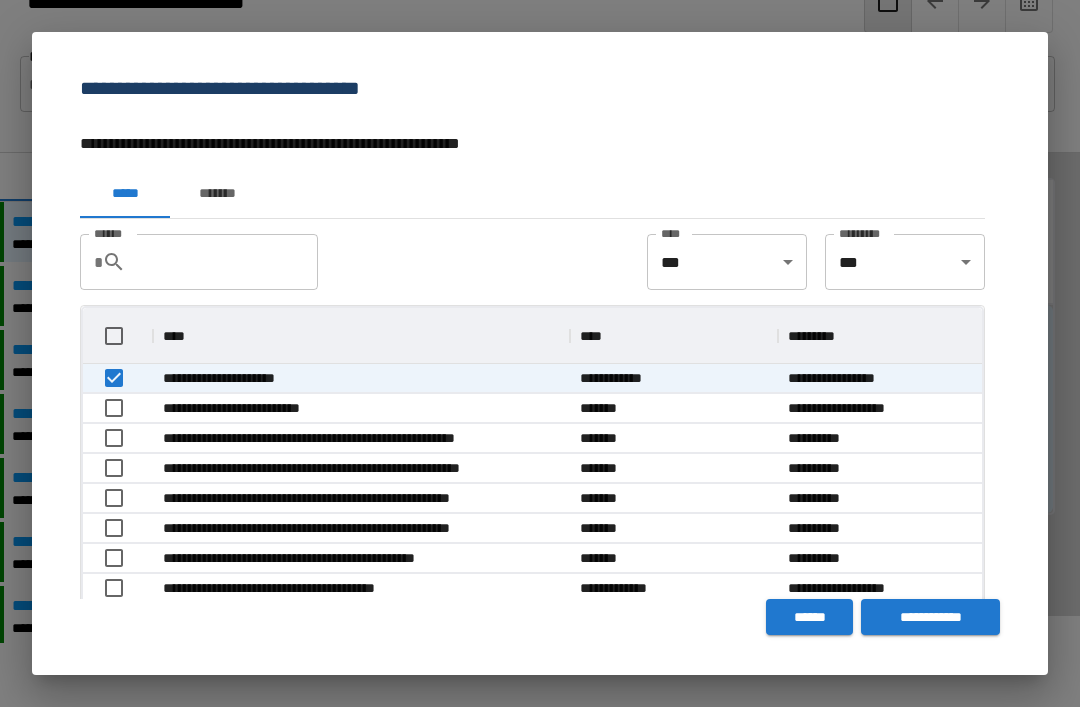 click on "******" at bounding box center (230, 262) 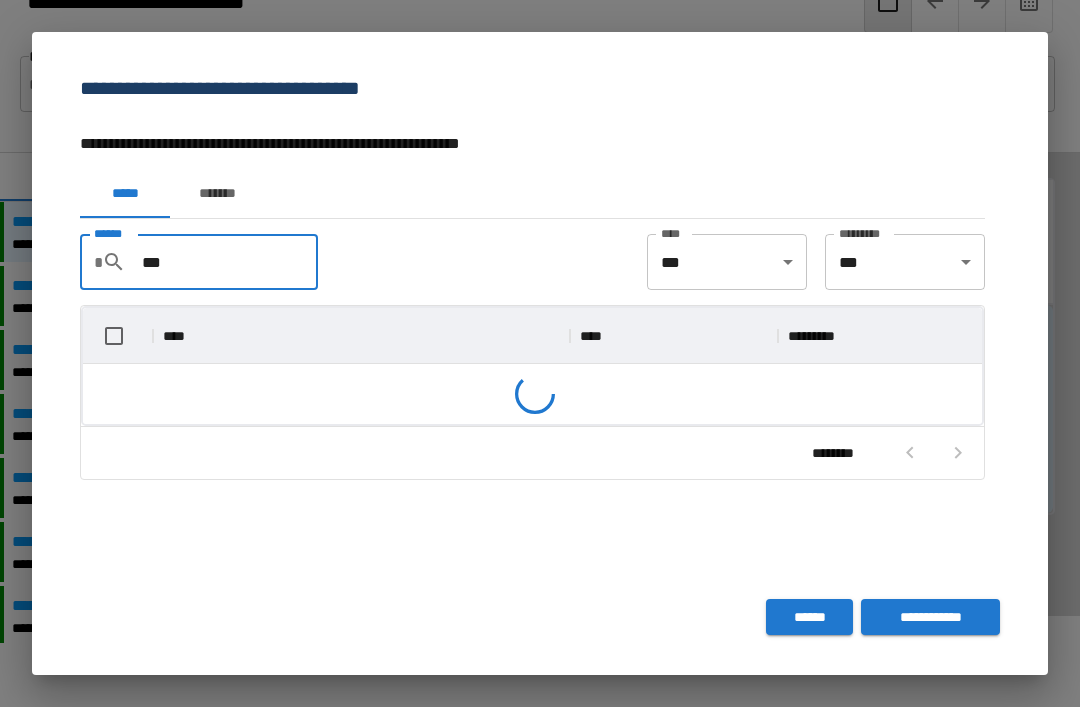 scroll, scrollTop: 86, scrollLeft: 899, axis: both 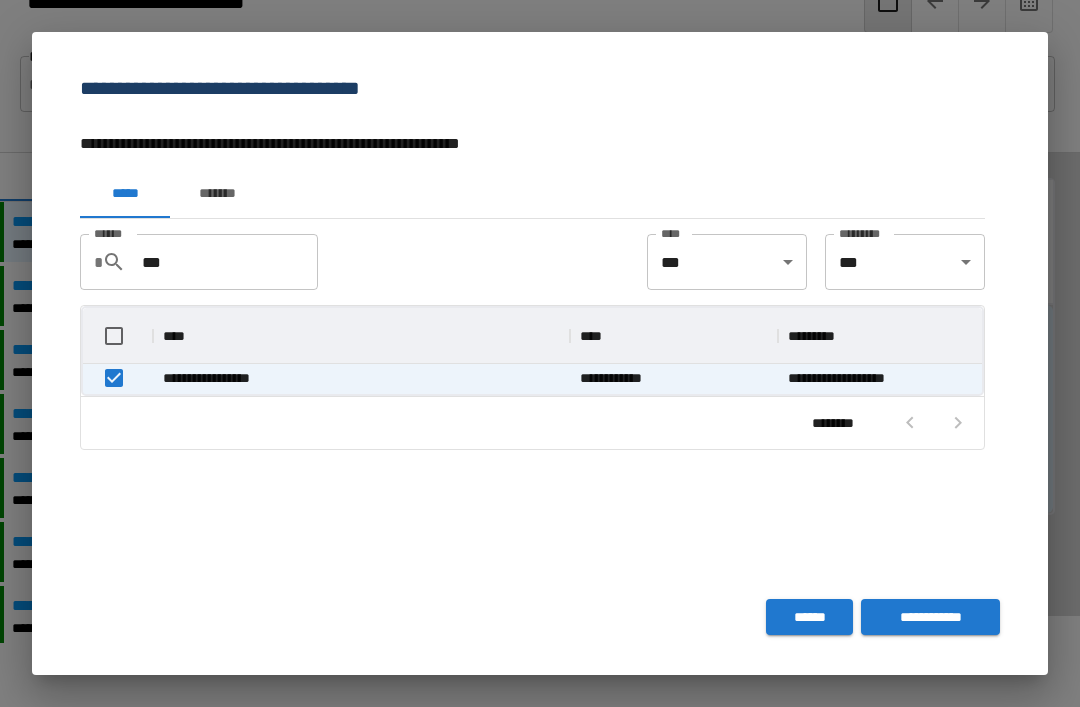 click on "**********" at bounding box center (930, 617) 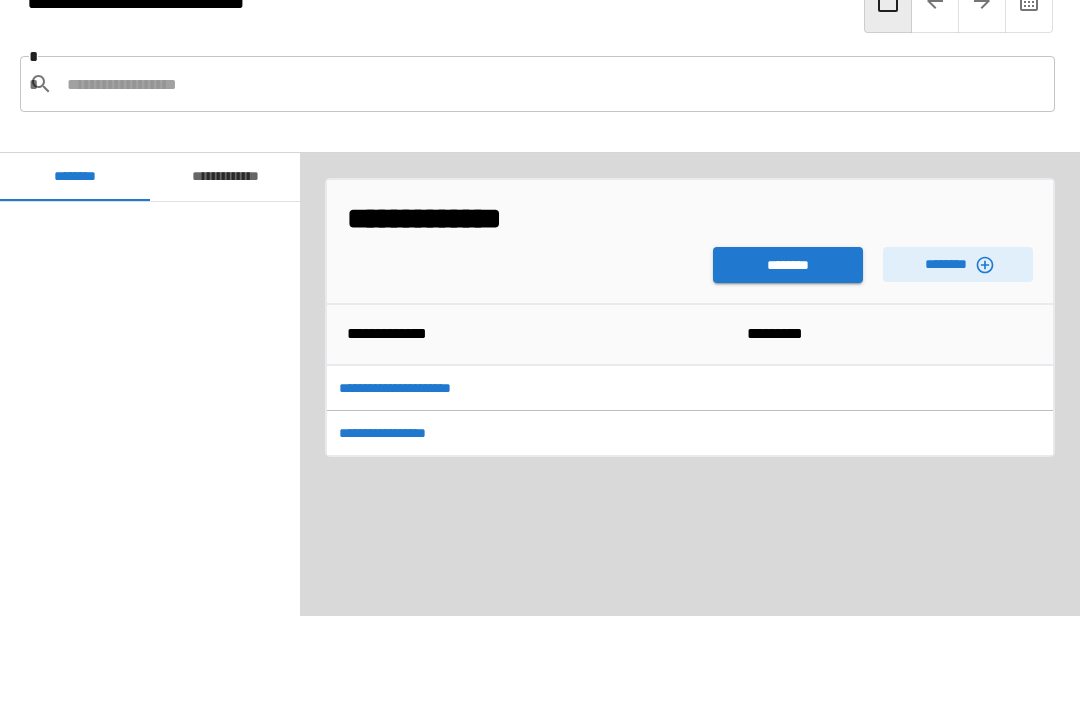 scroll, scrollTop: 240, scrollLeft: 0, axis: vertical 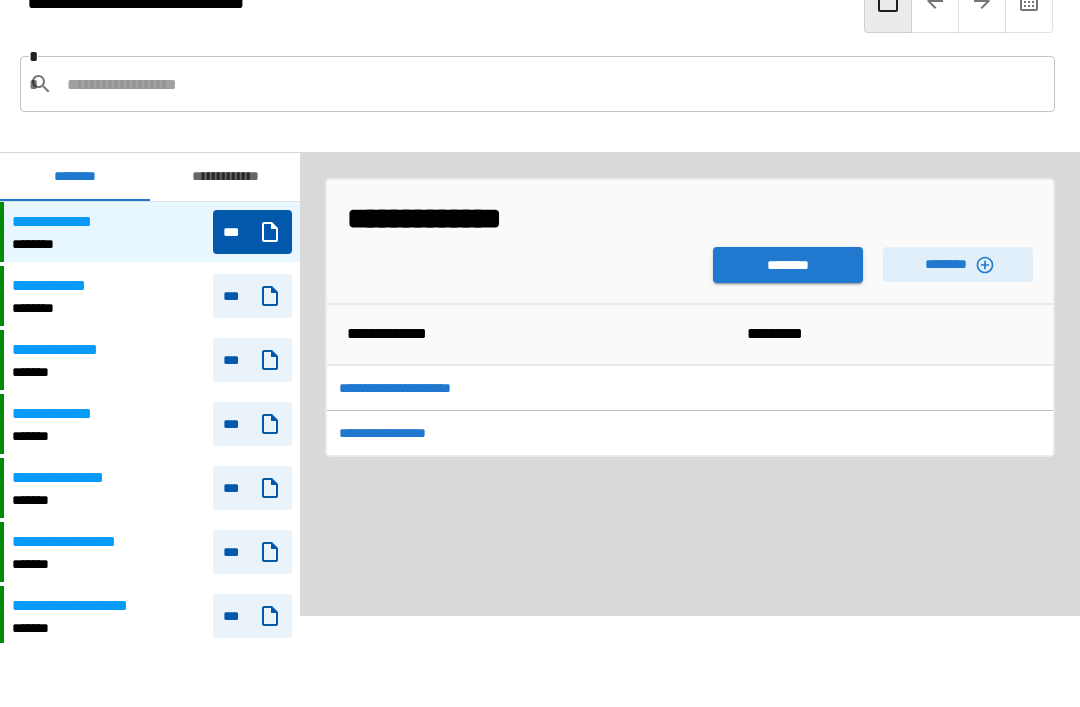 click on "********" at bounding box center [59, 308] 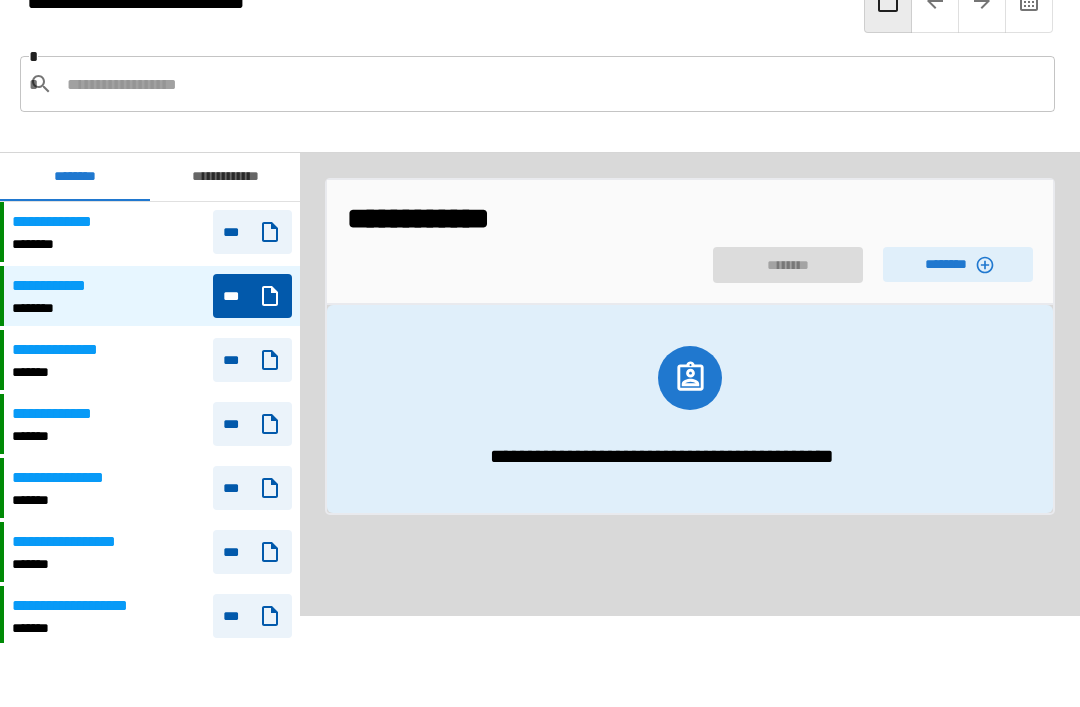 click on "********" at bounding box center [61, 244] 